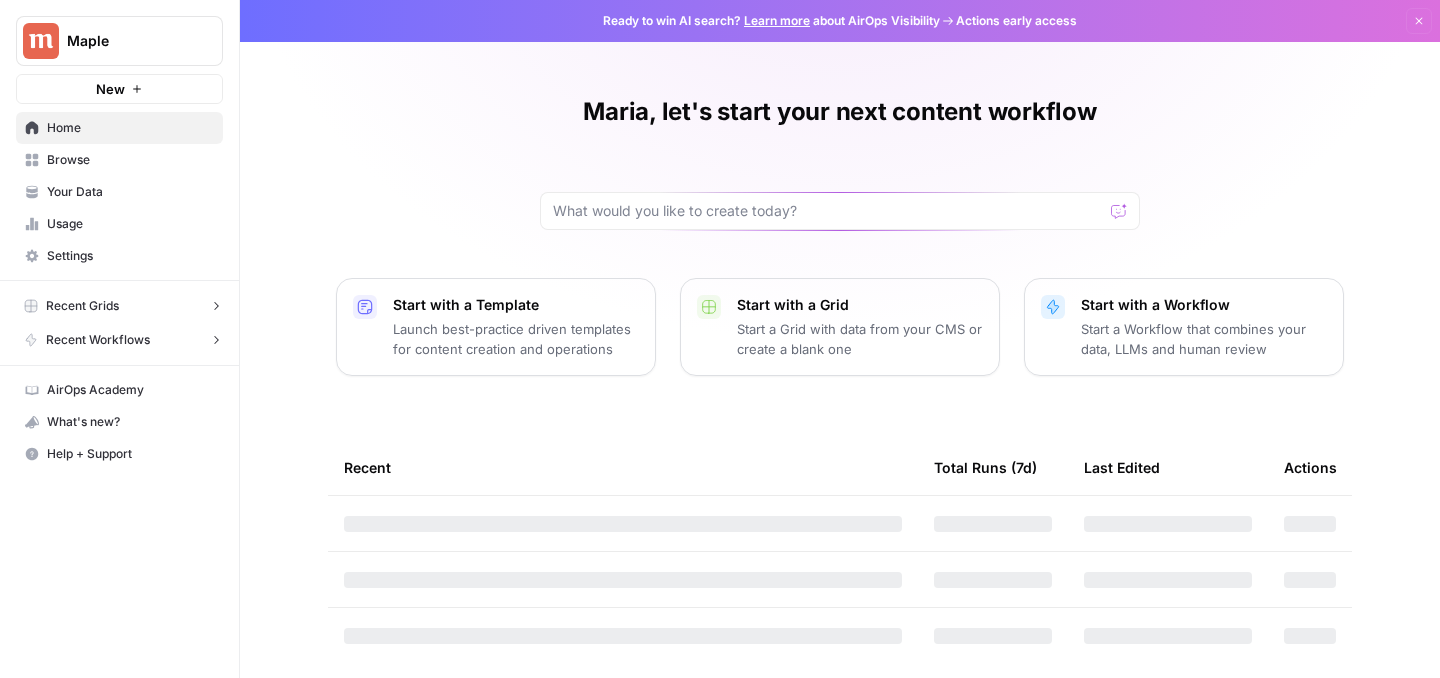 scroll, scrollTop: 0, scrollLeft: 0, axis: both 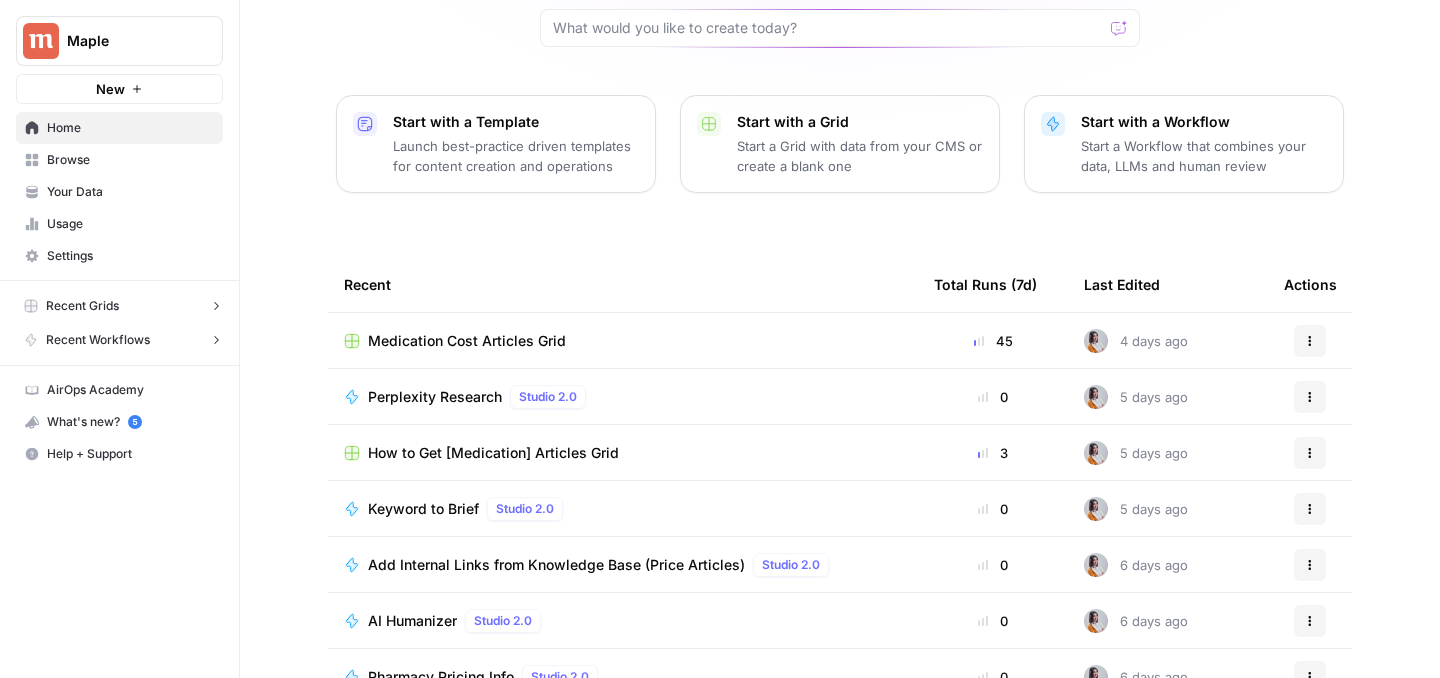 click on "Medication Cost Articles Grid" at bounding box center [467, 341] 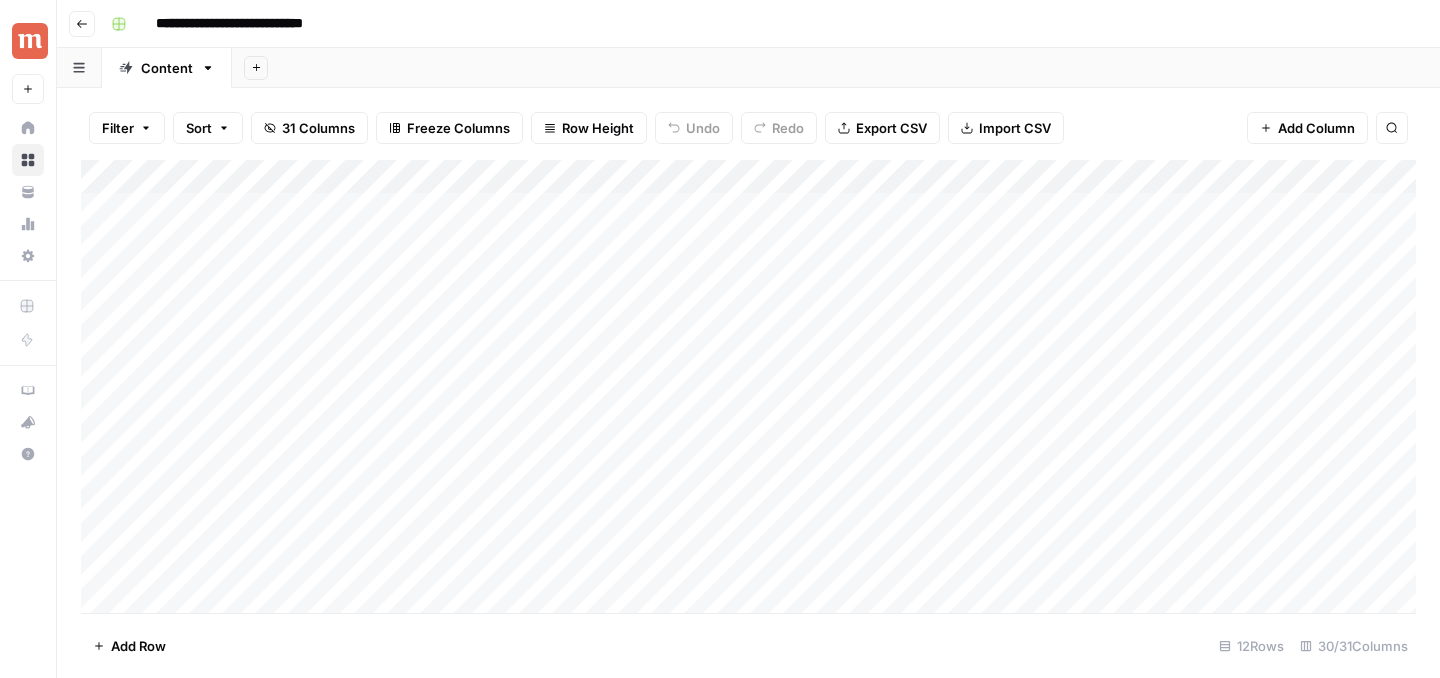 scroll, scrollTop: 0, scrollLeft: 0, axis: both 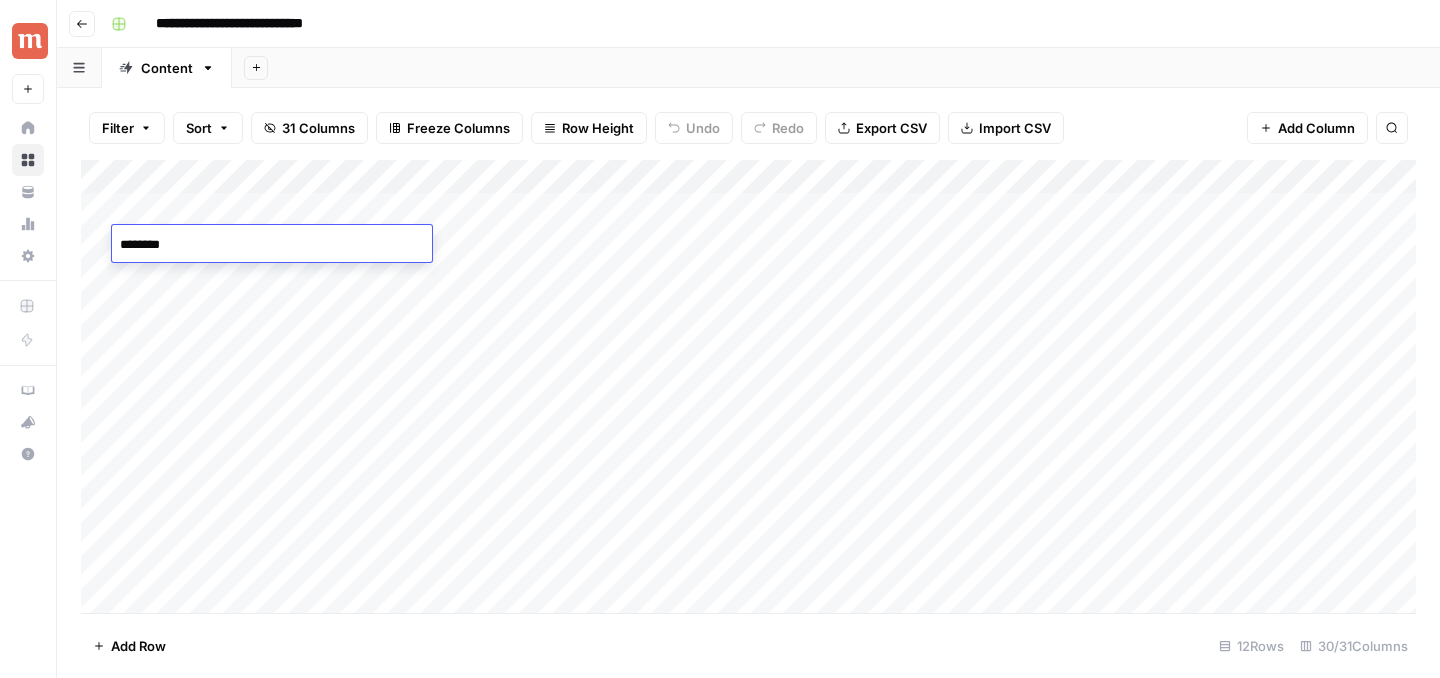 click on "********" at bounding box center (272, 245) 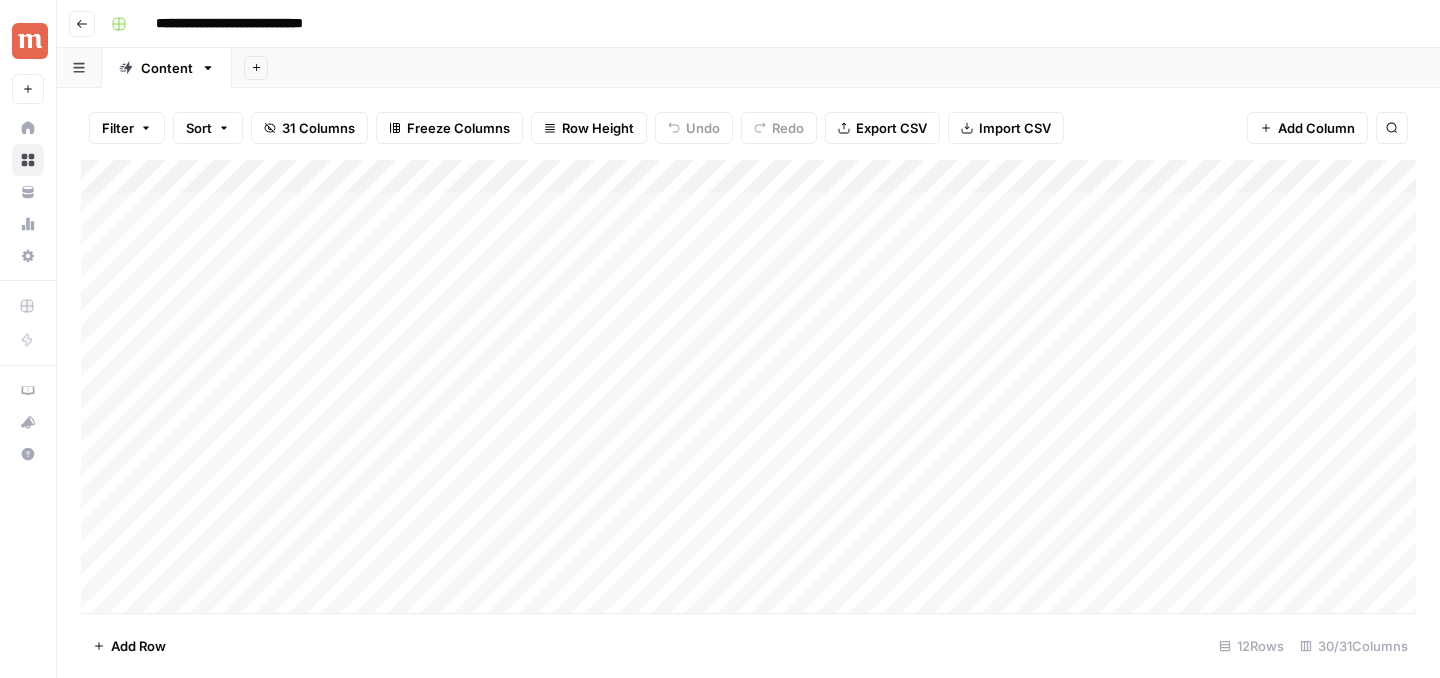 click on "Add Column" at bounding box center (748, 386) 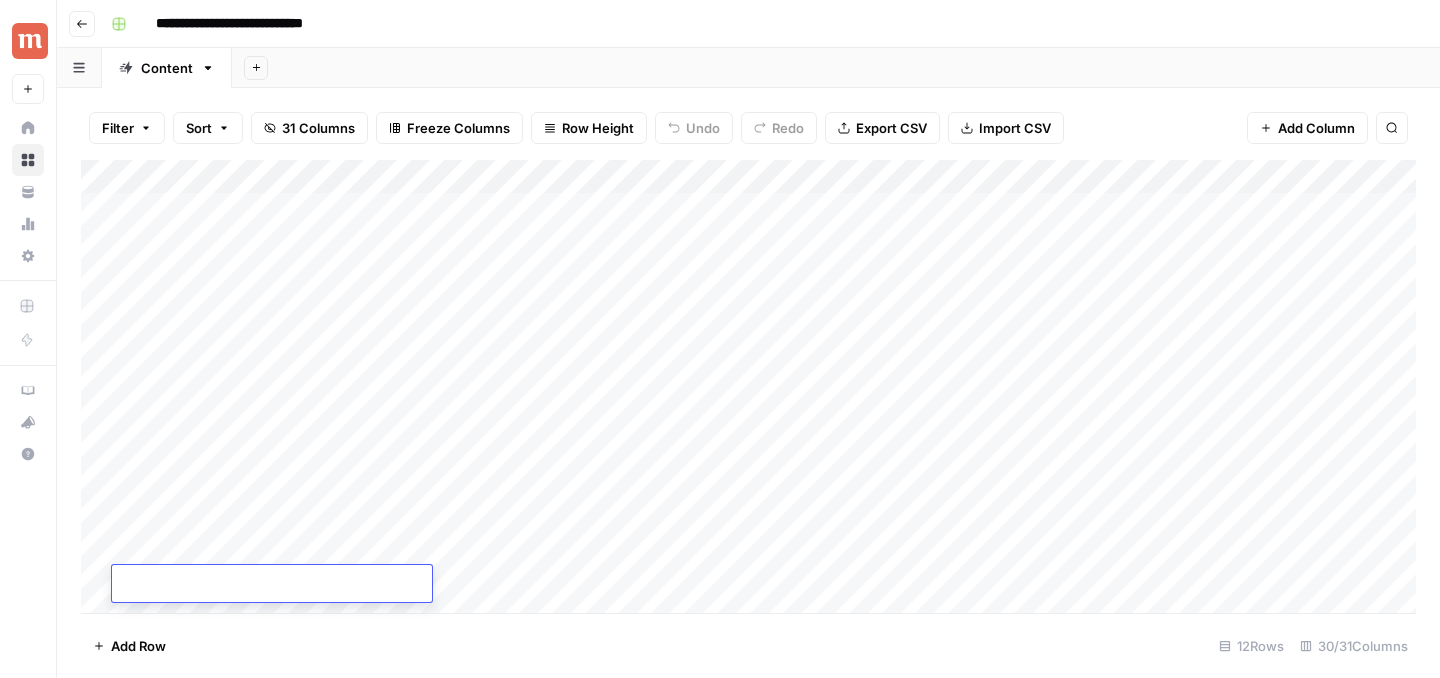 type on "********" 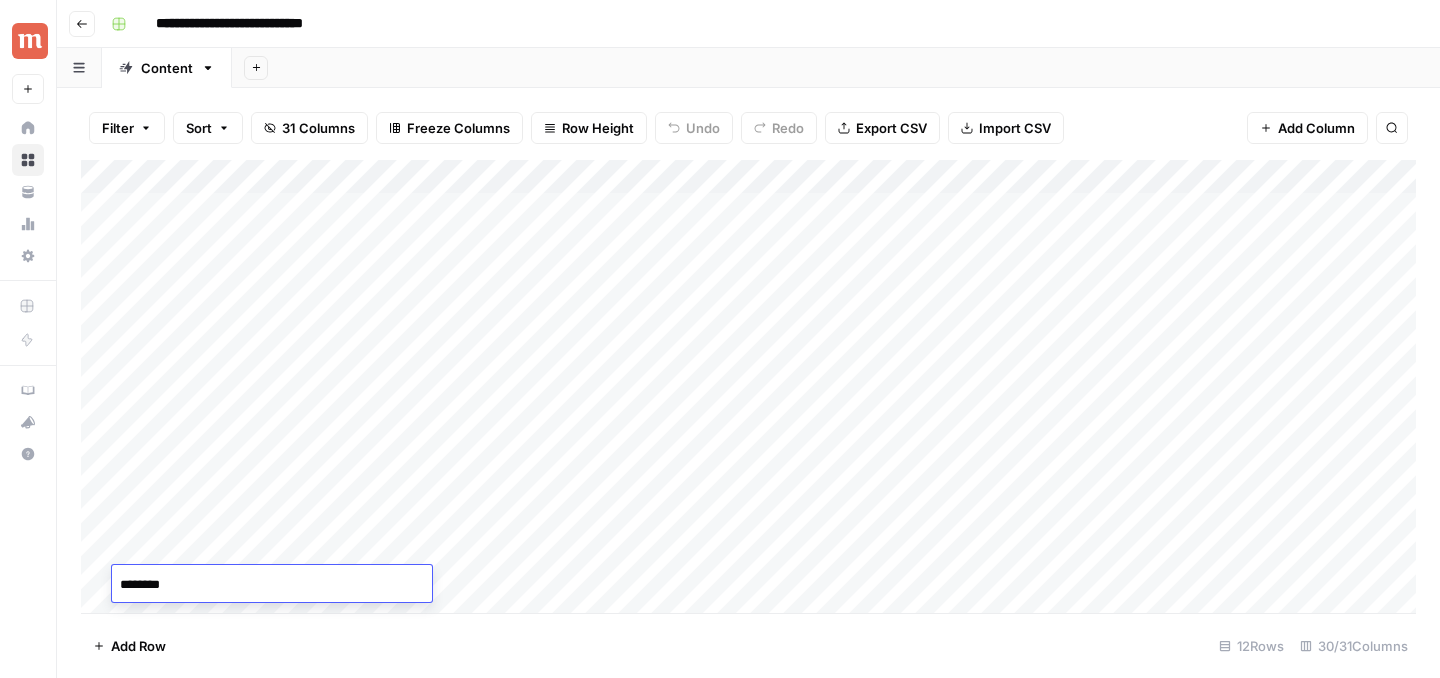 click on "Add Column" at bounding box center (748, 386) 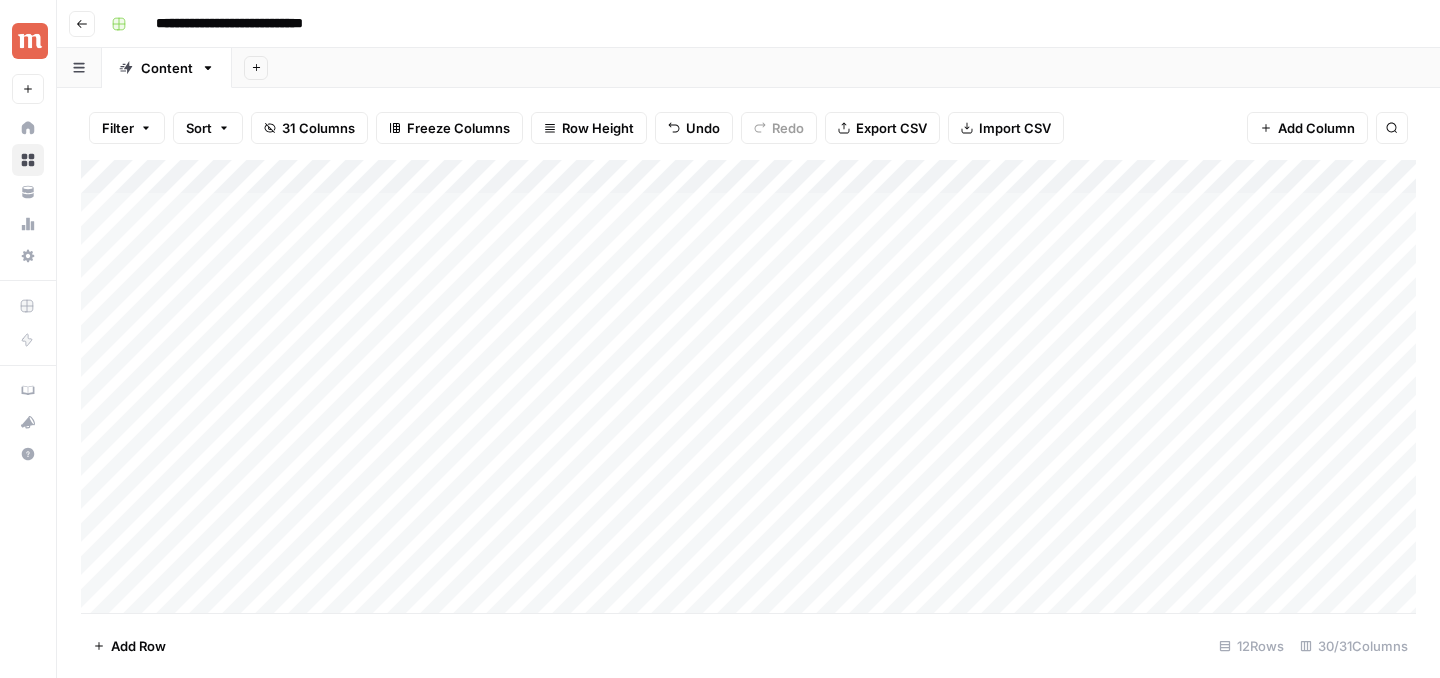 click on "Add Column" at bounding box center (748, 386) 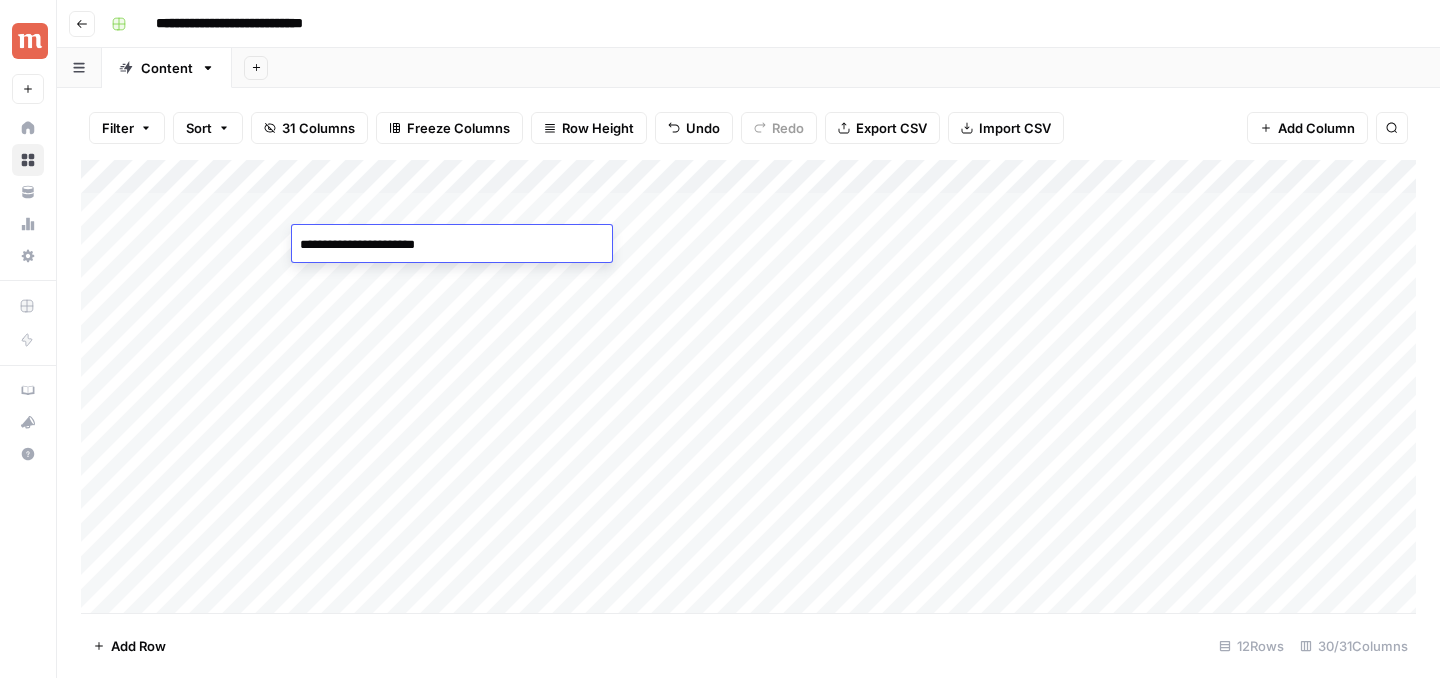 click on "**********" at bounding box center (452, 245) 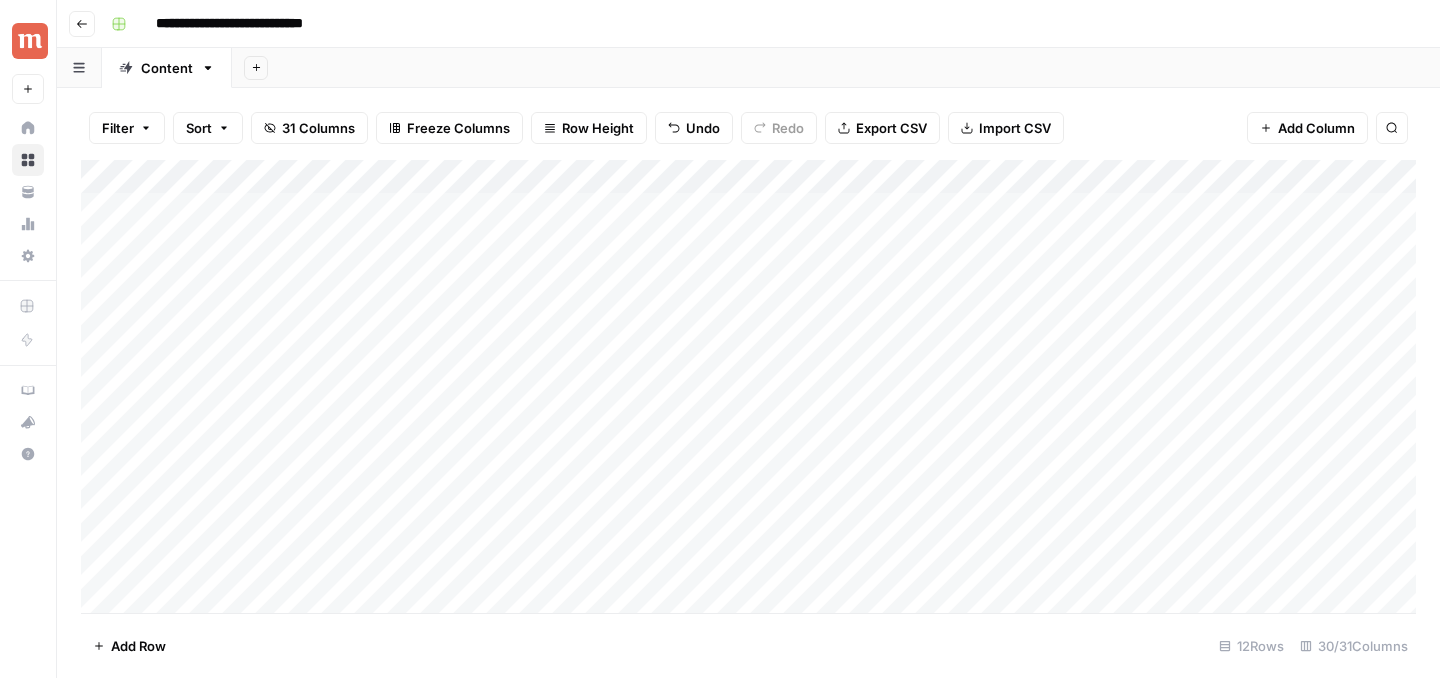 click on "Add Column" at bounding box center (748, 386) 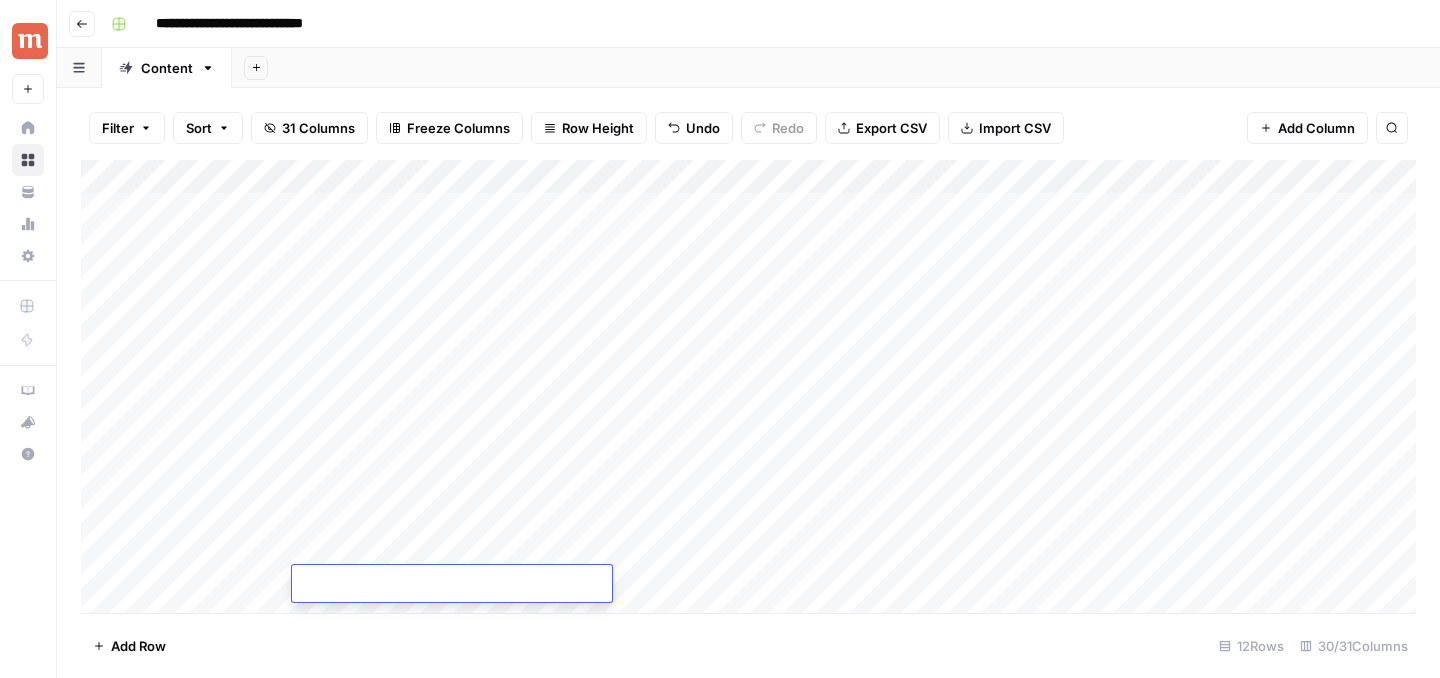 click at bounding box center [452, 585] 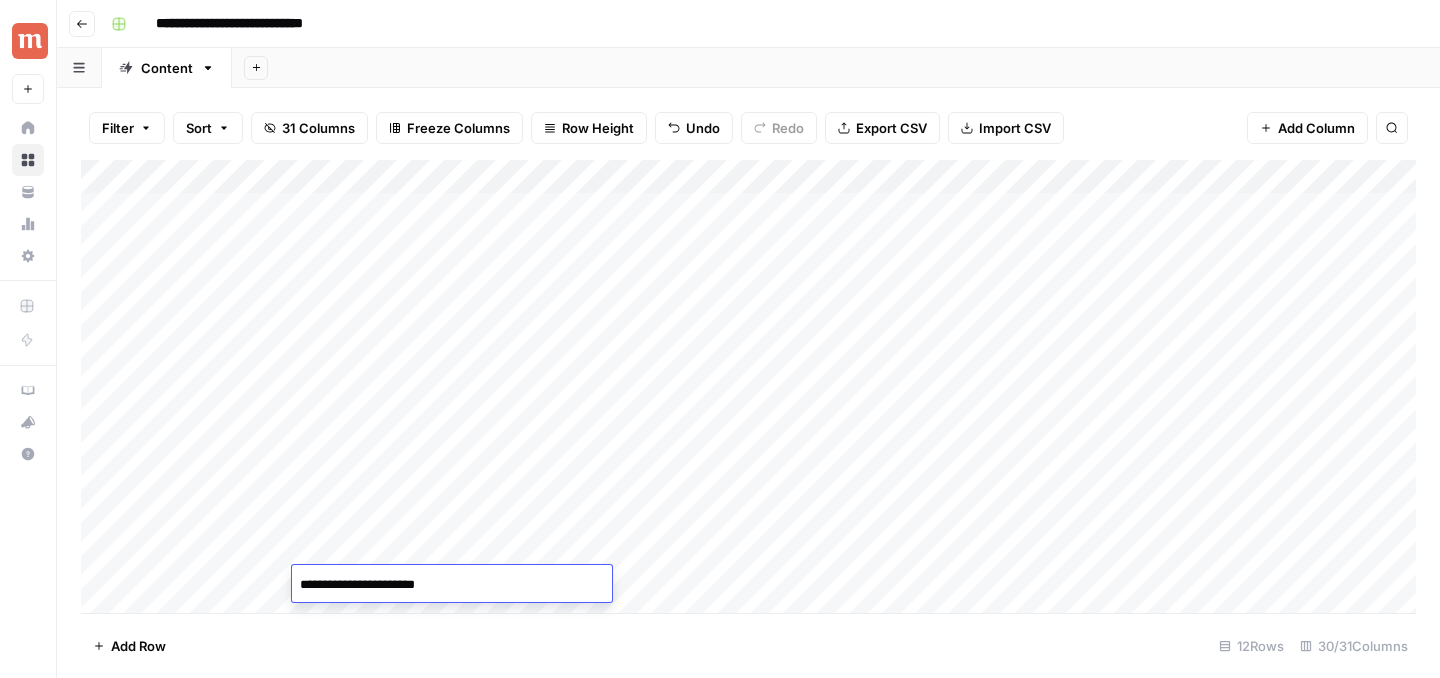 type on "**********" 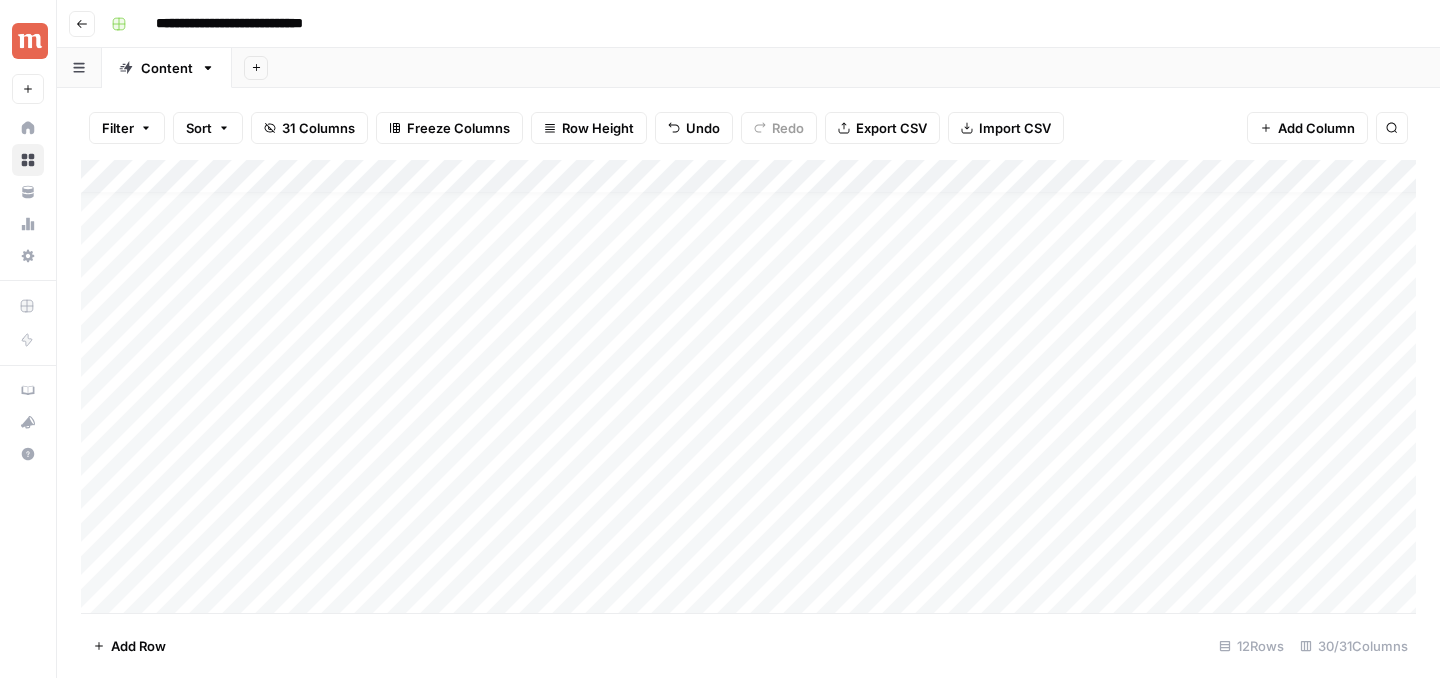 scroll, scrollTop: 21, scrollLeft: 0, axis: vertical 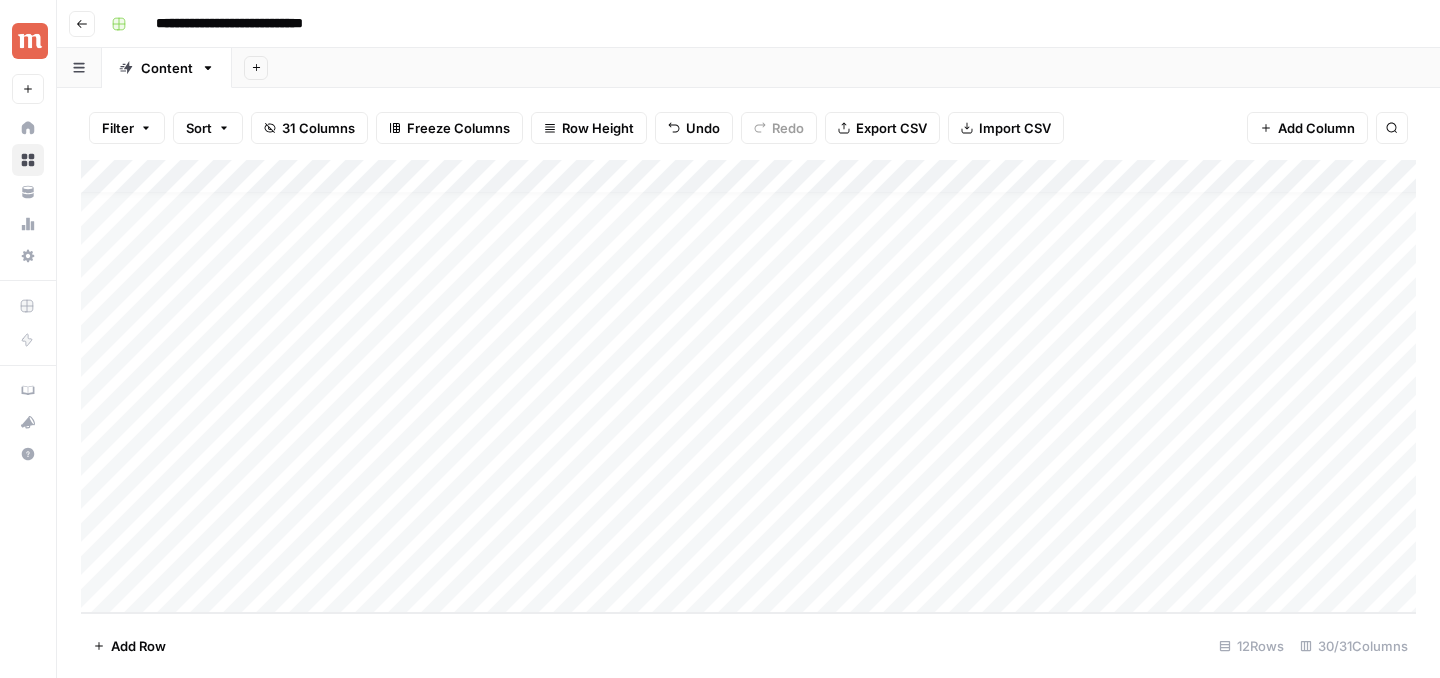click on "Add Column" at bounding box center (748, 386) 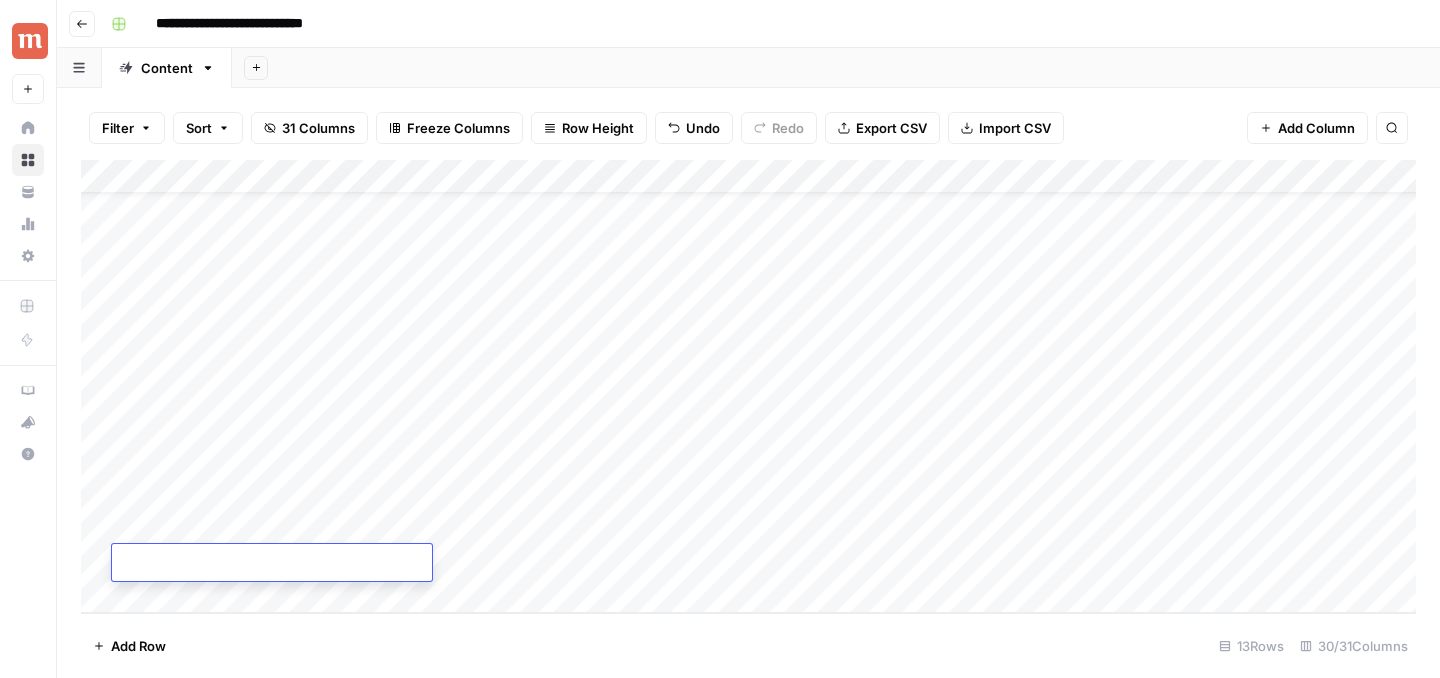 click on "Add Column" at bounding box center [748, 386] 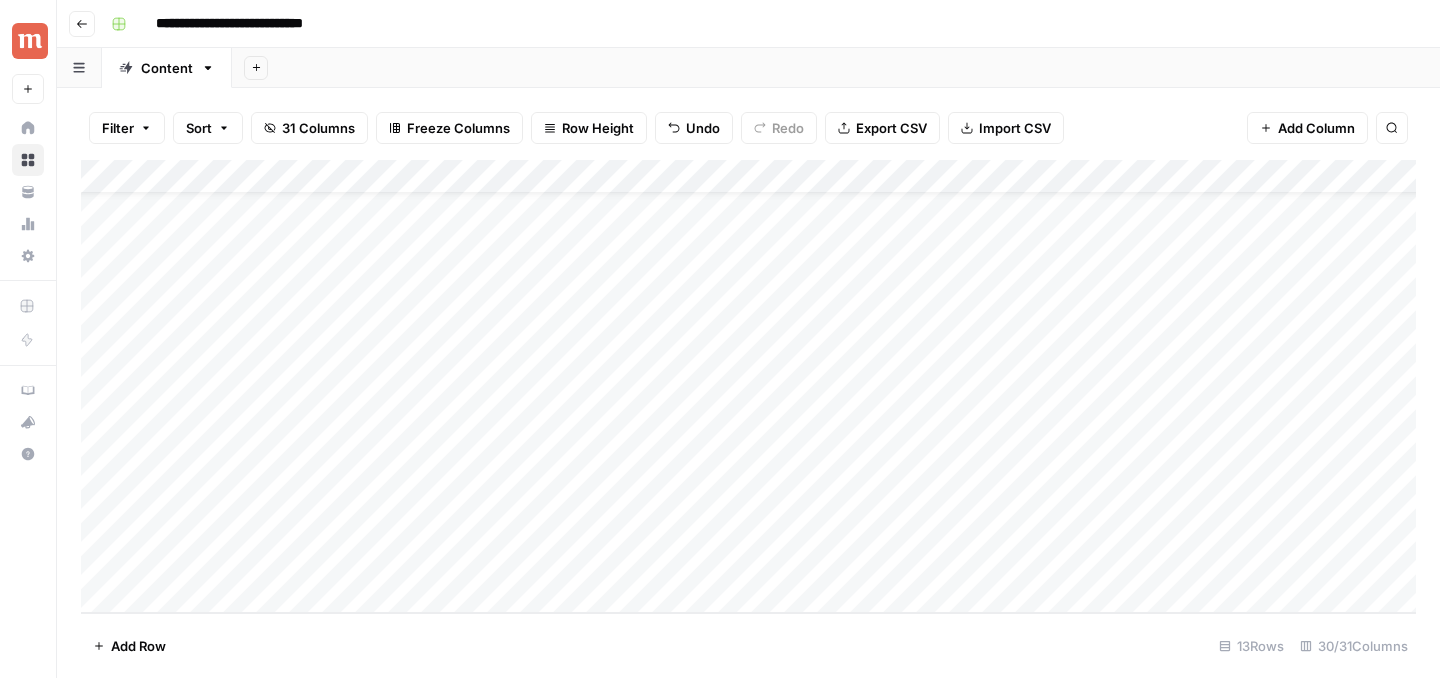 click on "Add Column" at bounding box center [748, 386] 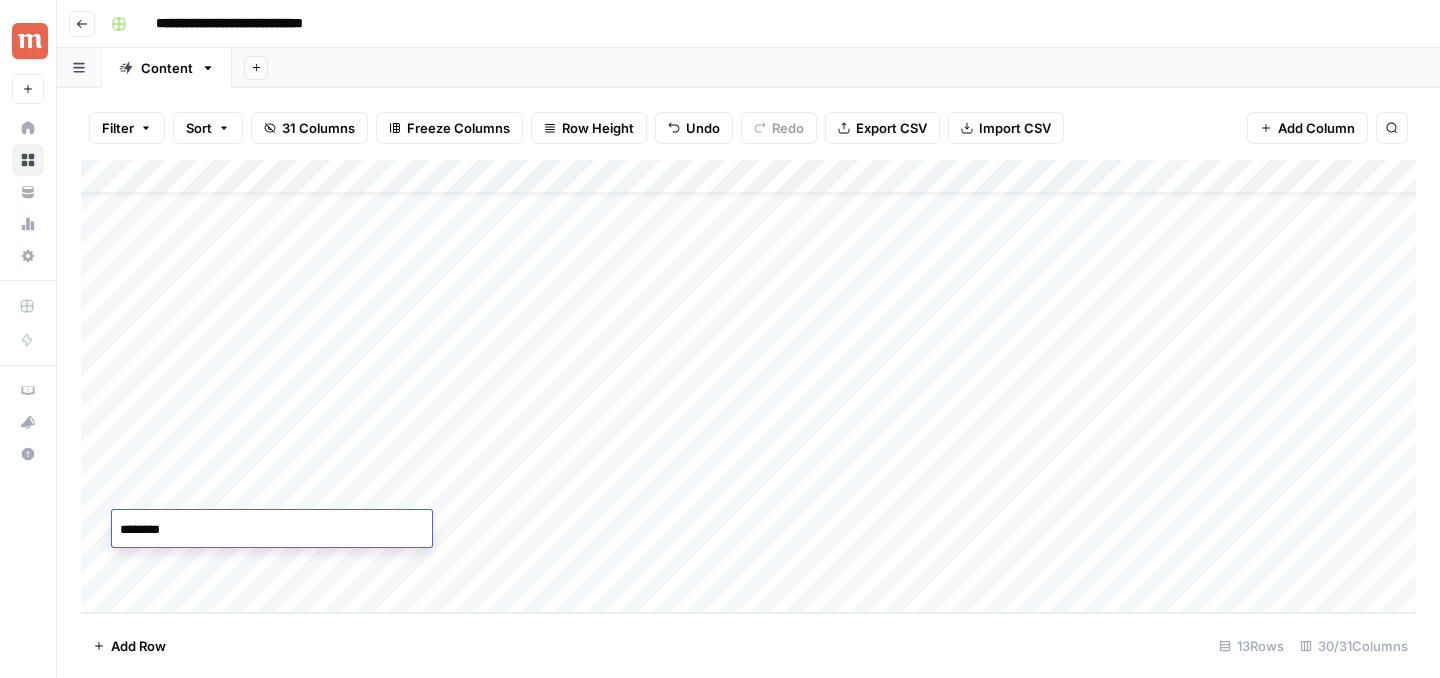 click on "********" at bounding box center (272, 530) 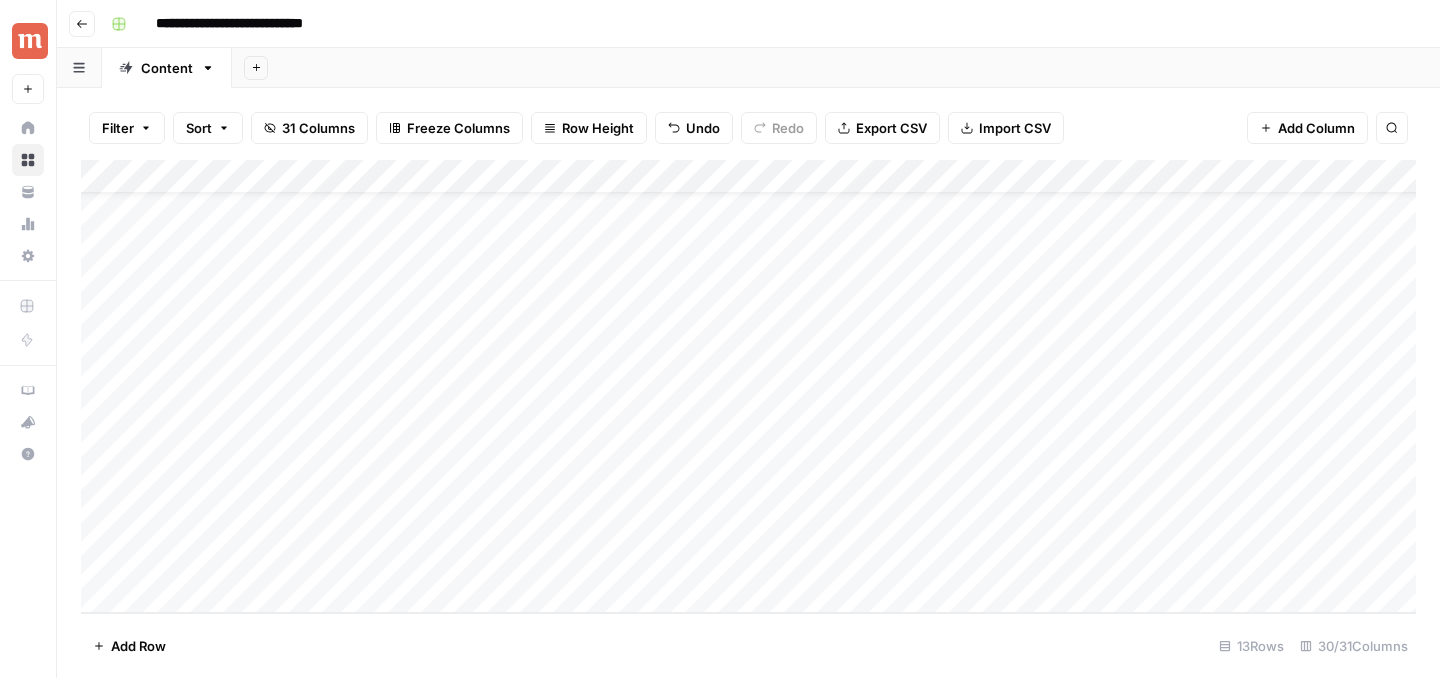 click on "Add Column" at bounding box center (748, 386) 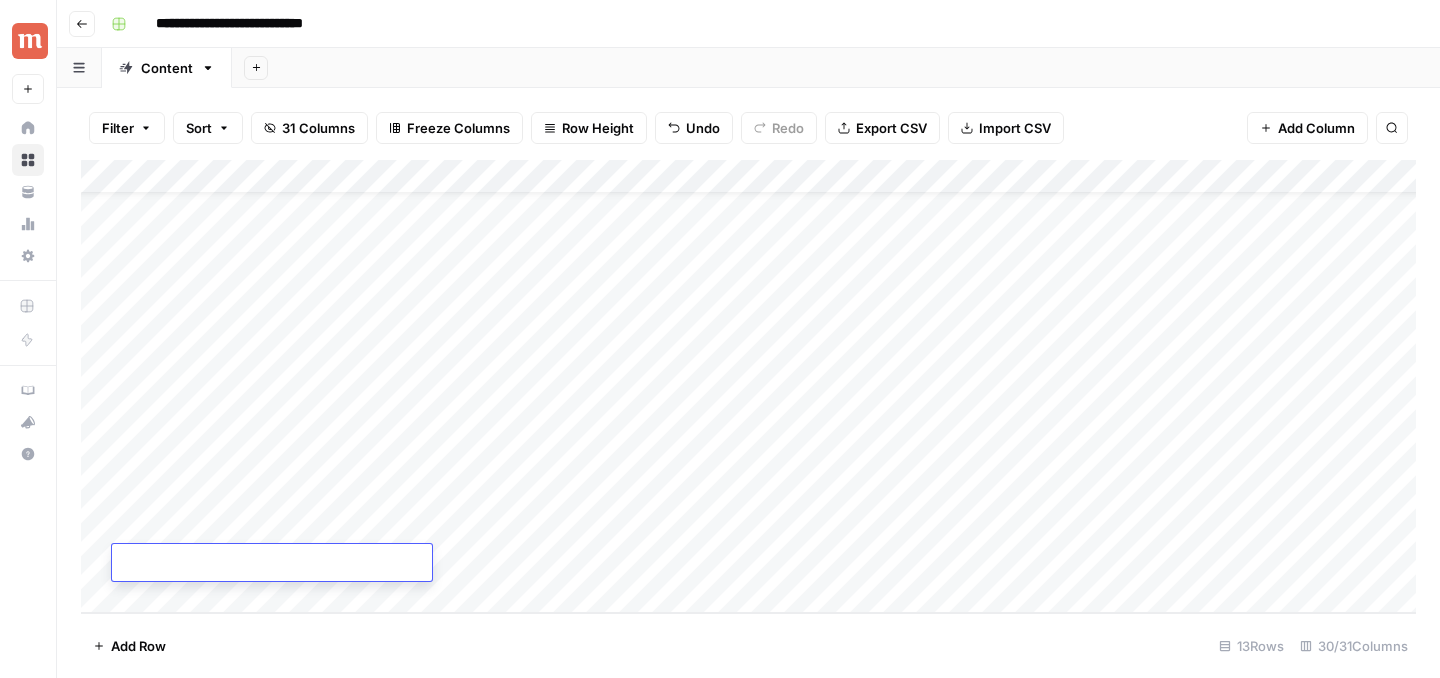 type on "********" 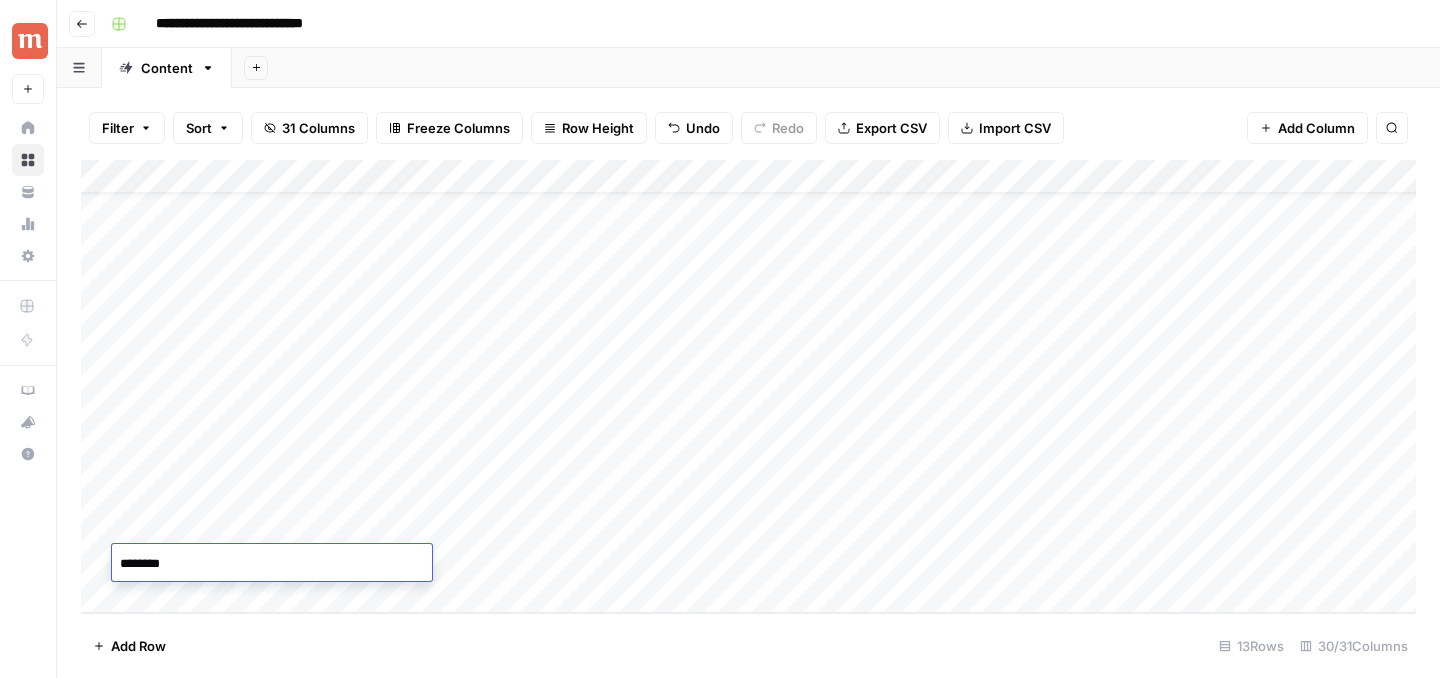 click on "Add Column" at bounding box center (748, 386) 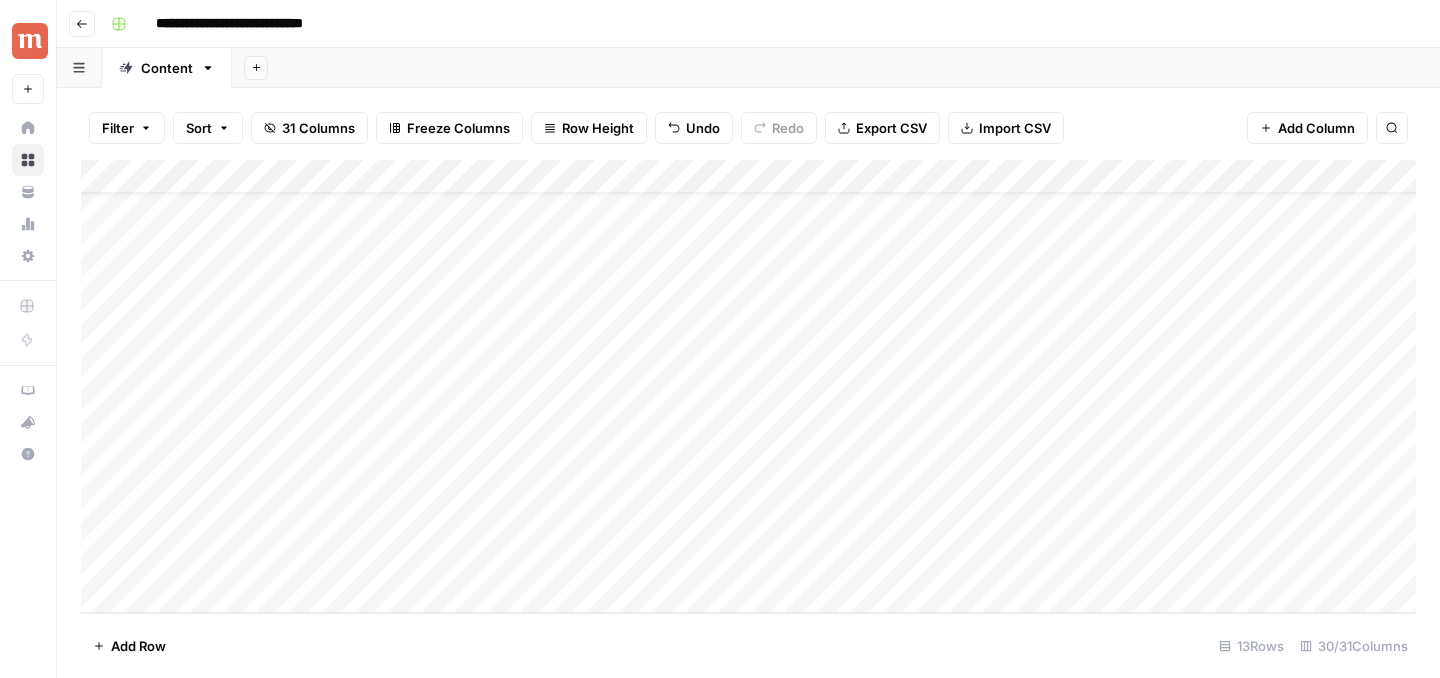 click on "Add Column" at bounding box center [748, 386] 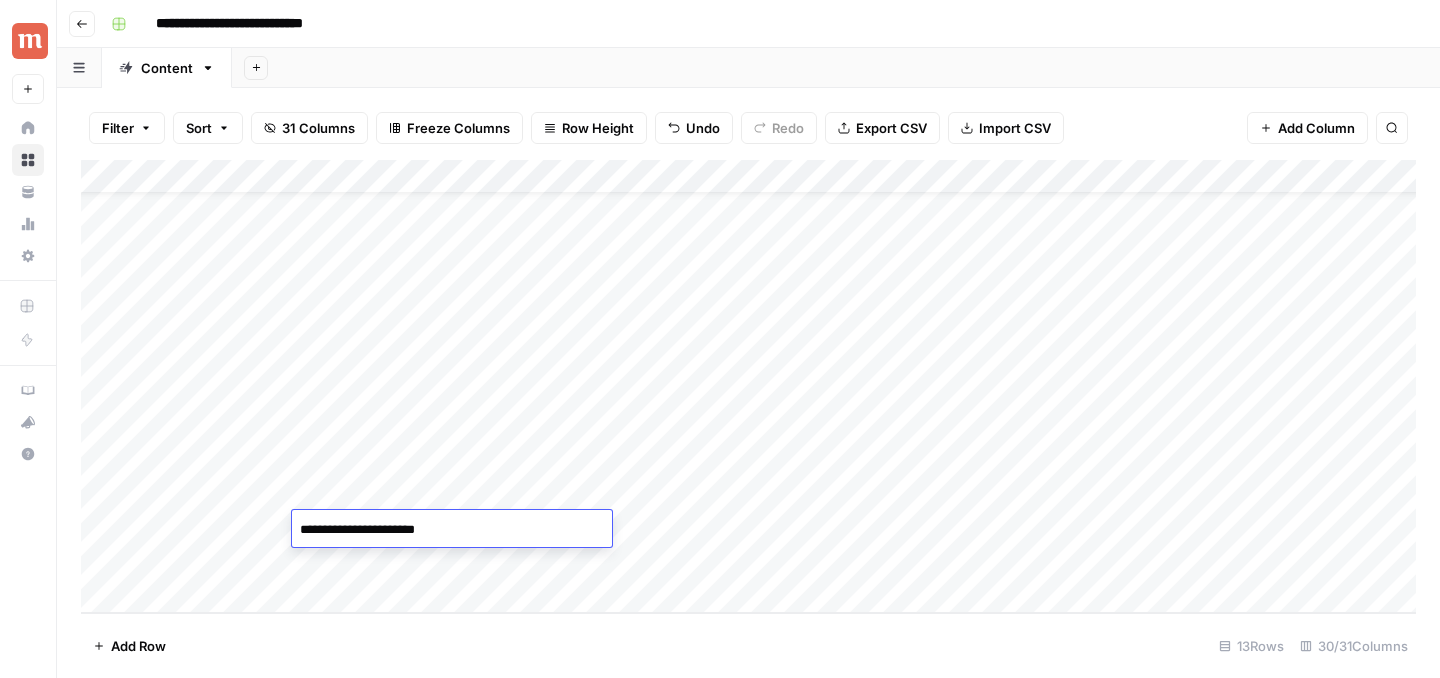 click on "**********" at bounding box center (452, 530) 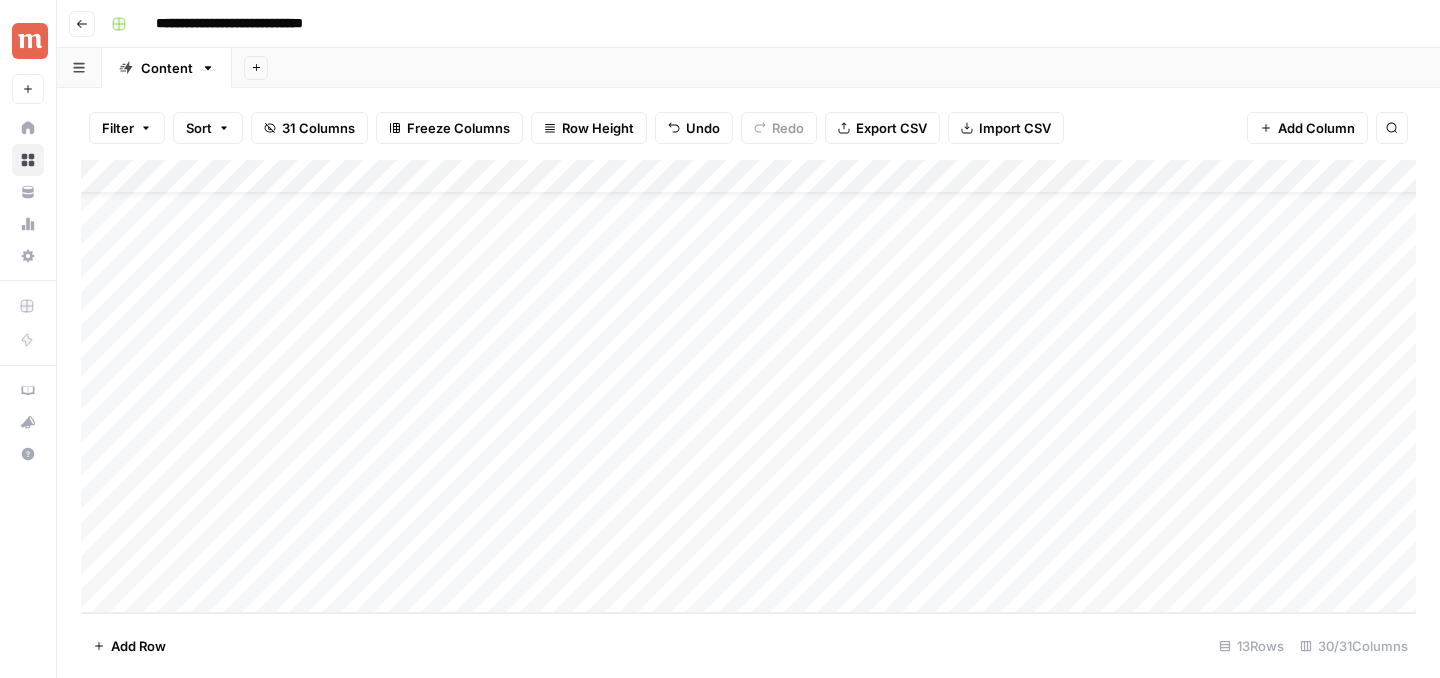 click on "Add Column" at bounding box center (748, 386) 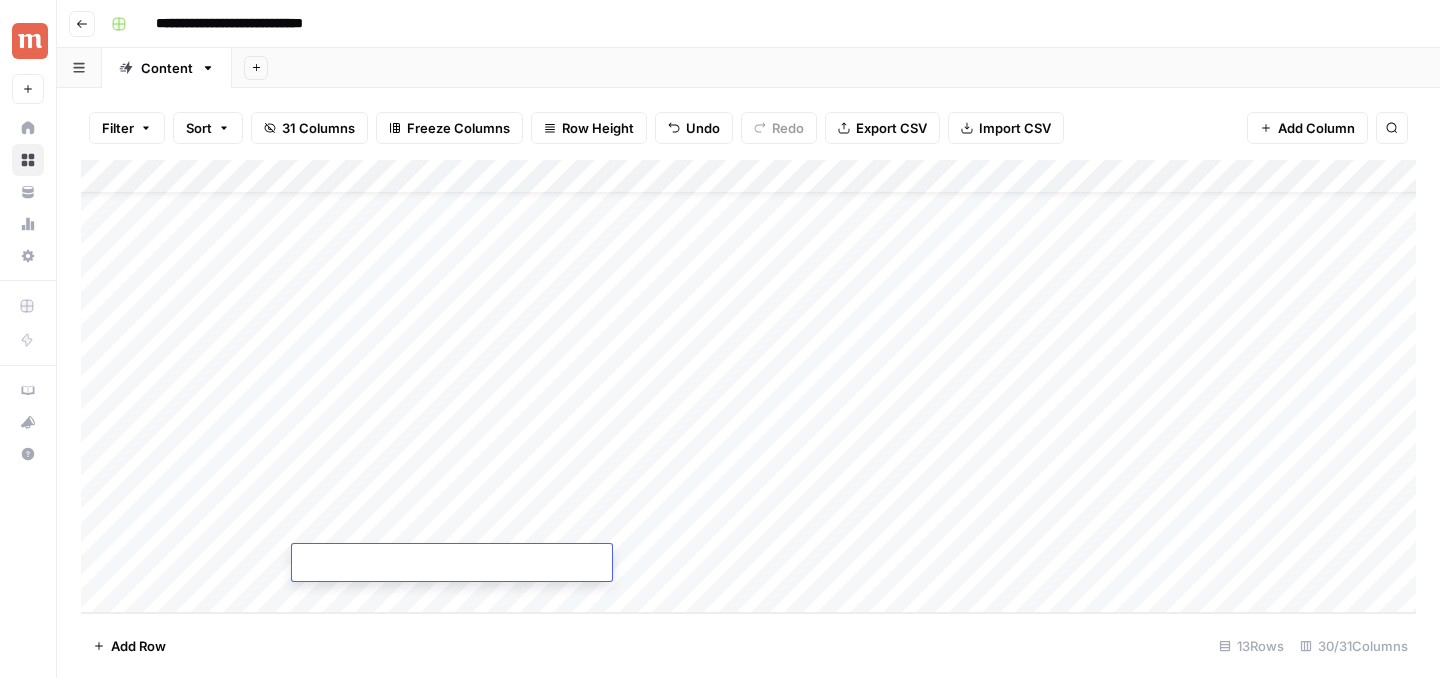 type on "**********" 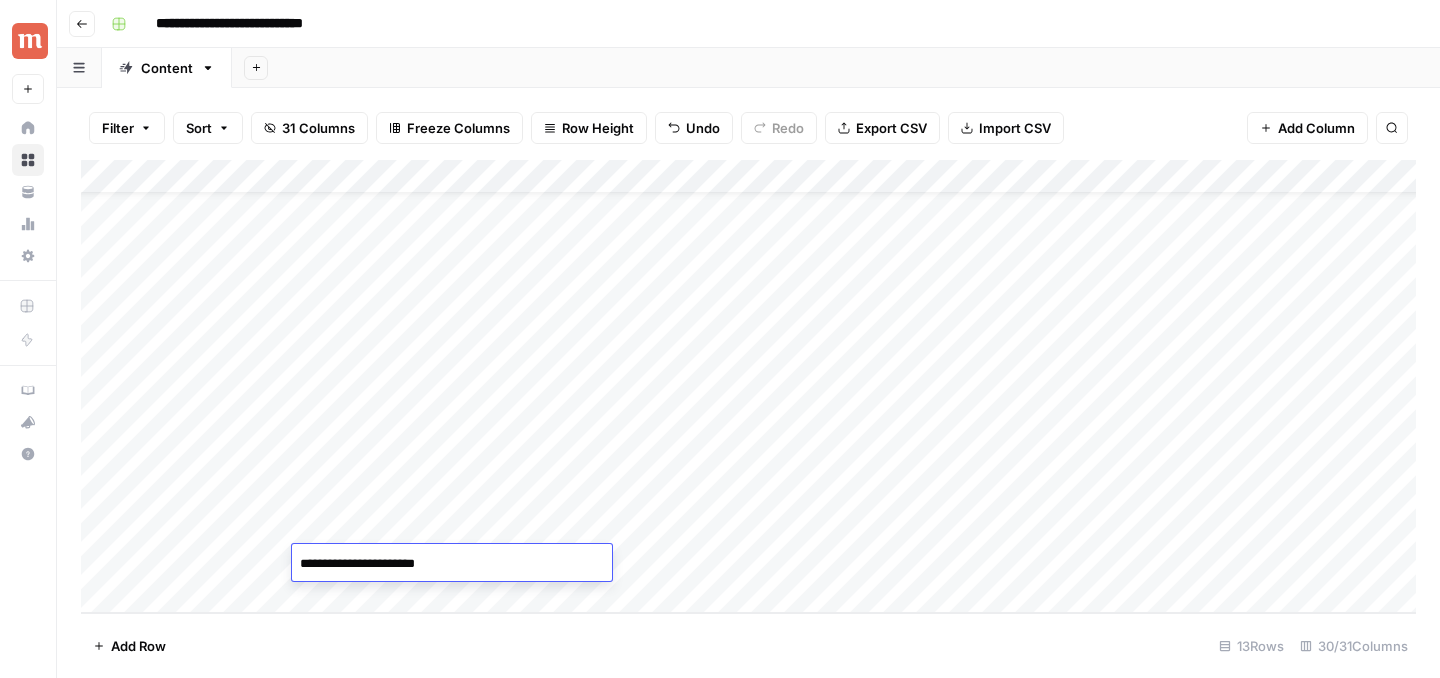 click on "Add Column" at bounding box center (748, 386) 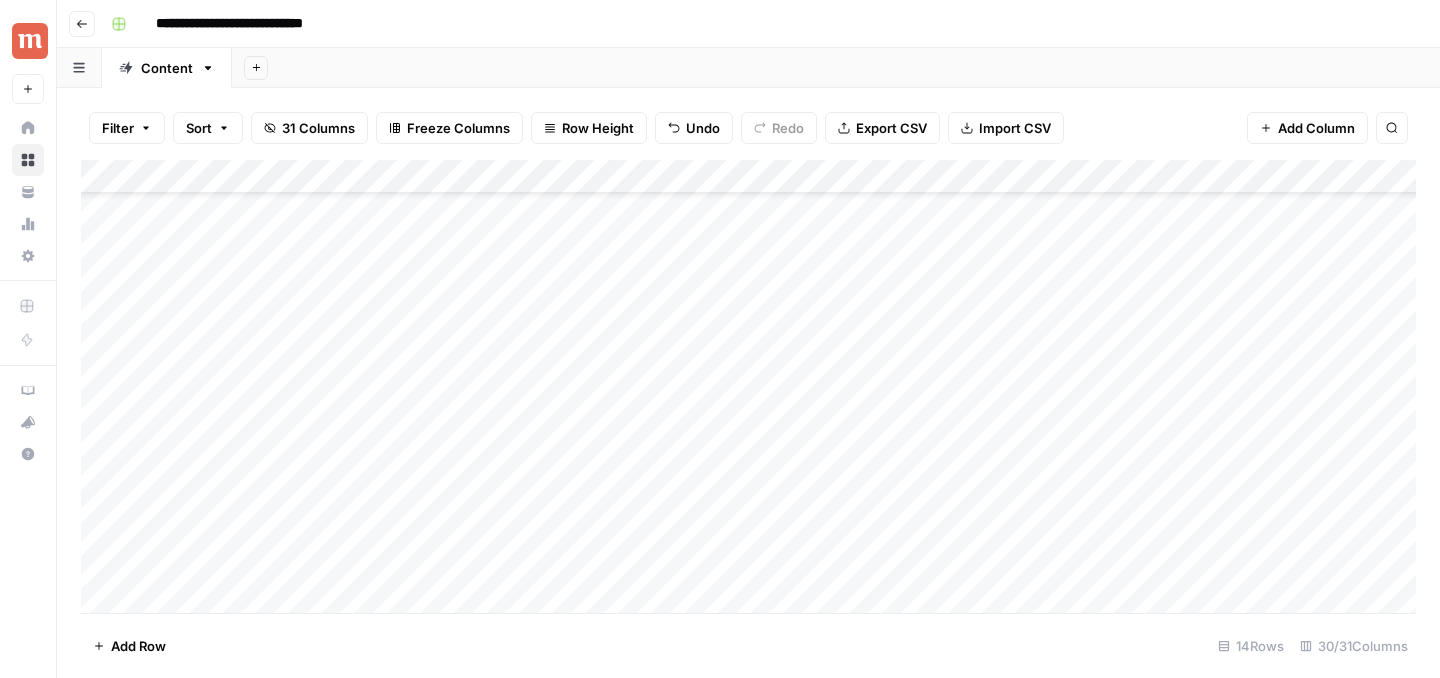 scroll, scrollTop: 89, scrollLeft: 0, axis: vertical 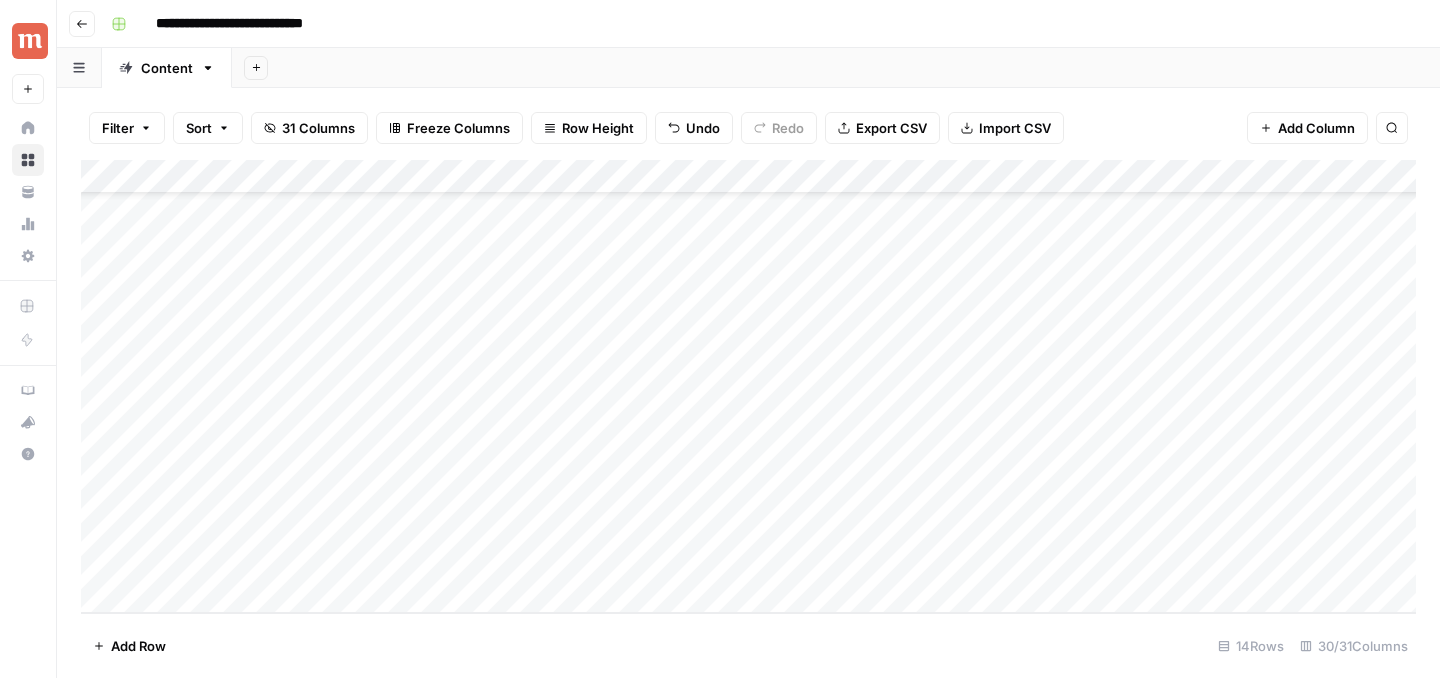 click on "Add Column" at bounding box center [748, 386] 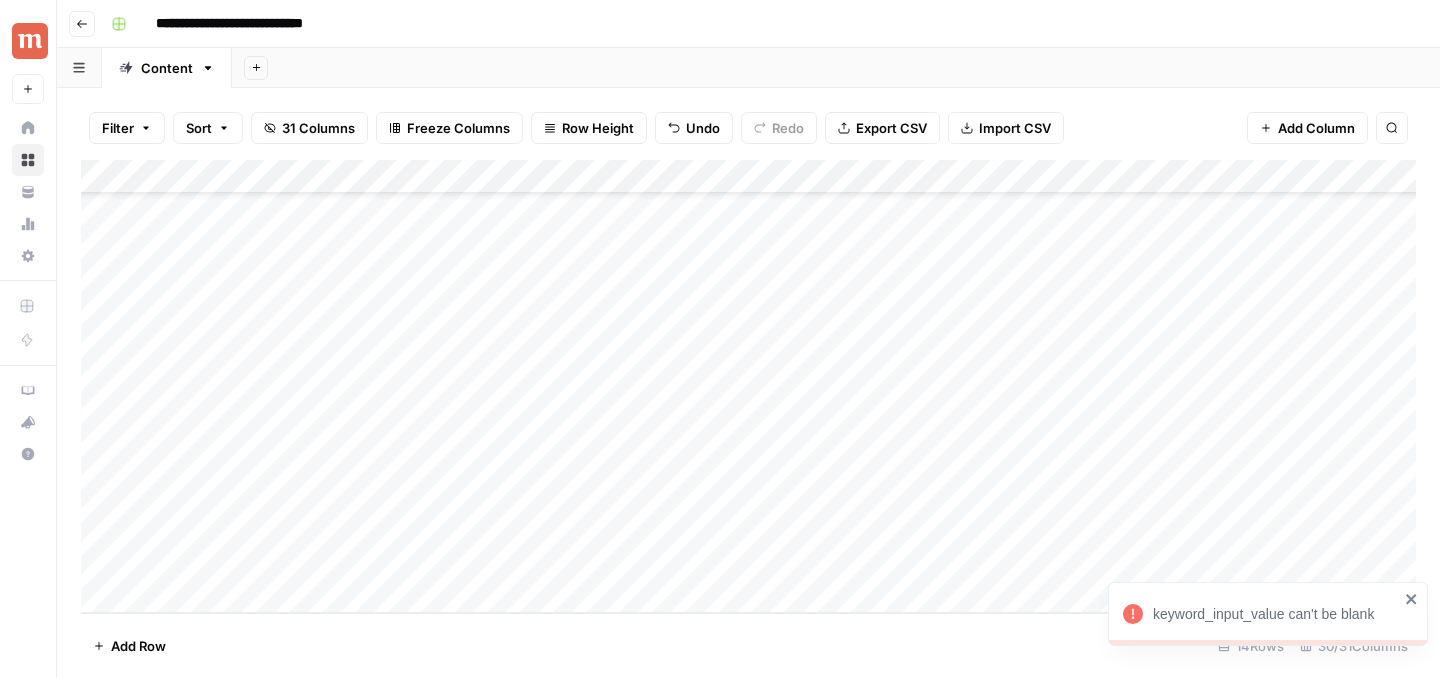 click on "Add Column" at bounding box center [748, 386] 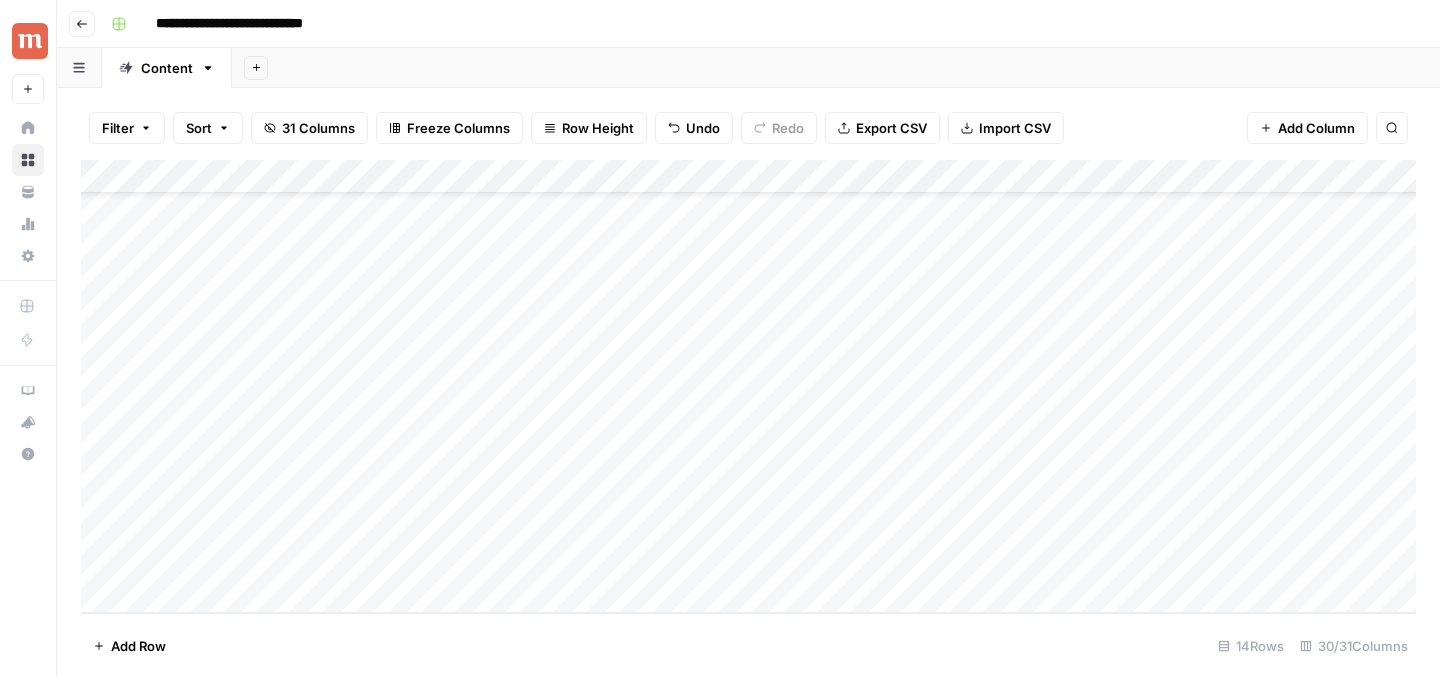 click on "Add Column" at bounding box center (748, 386) 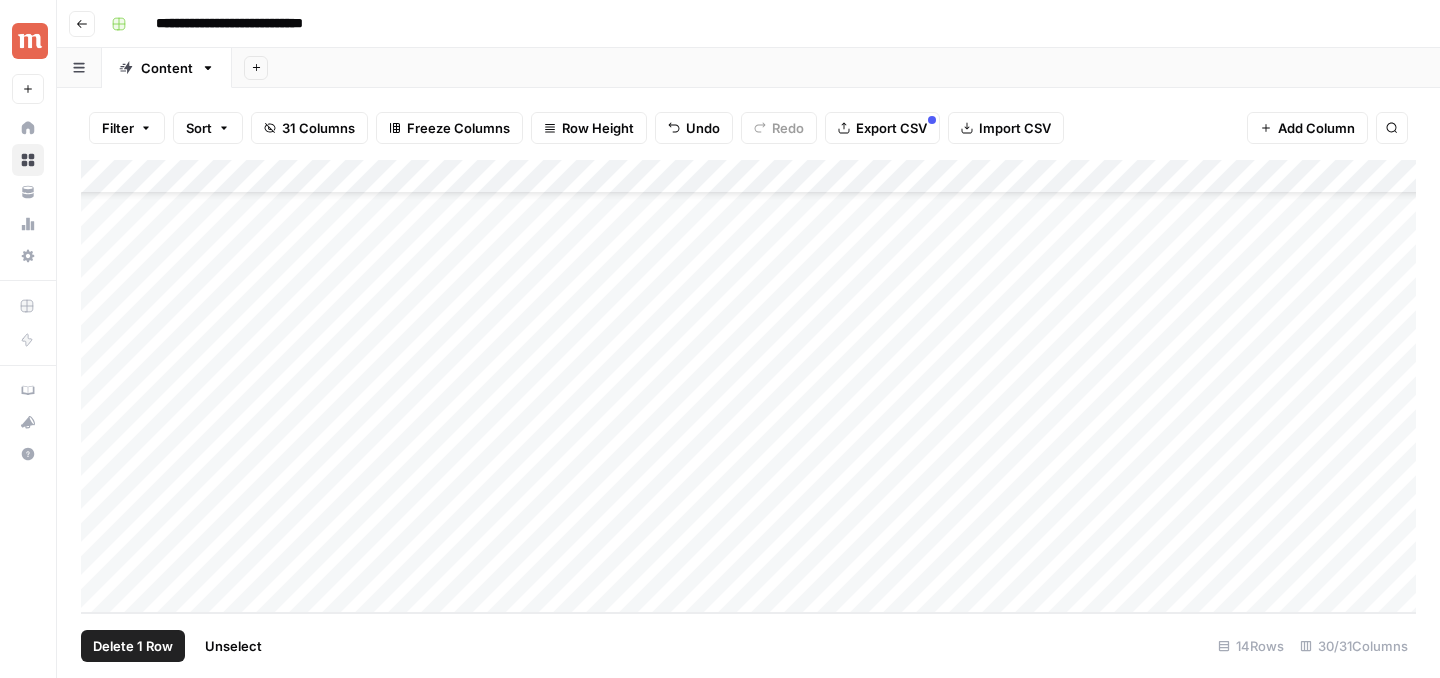 click on "Add Column" at bounding box center [748, 386] 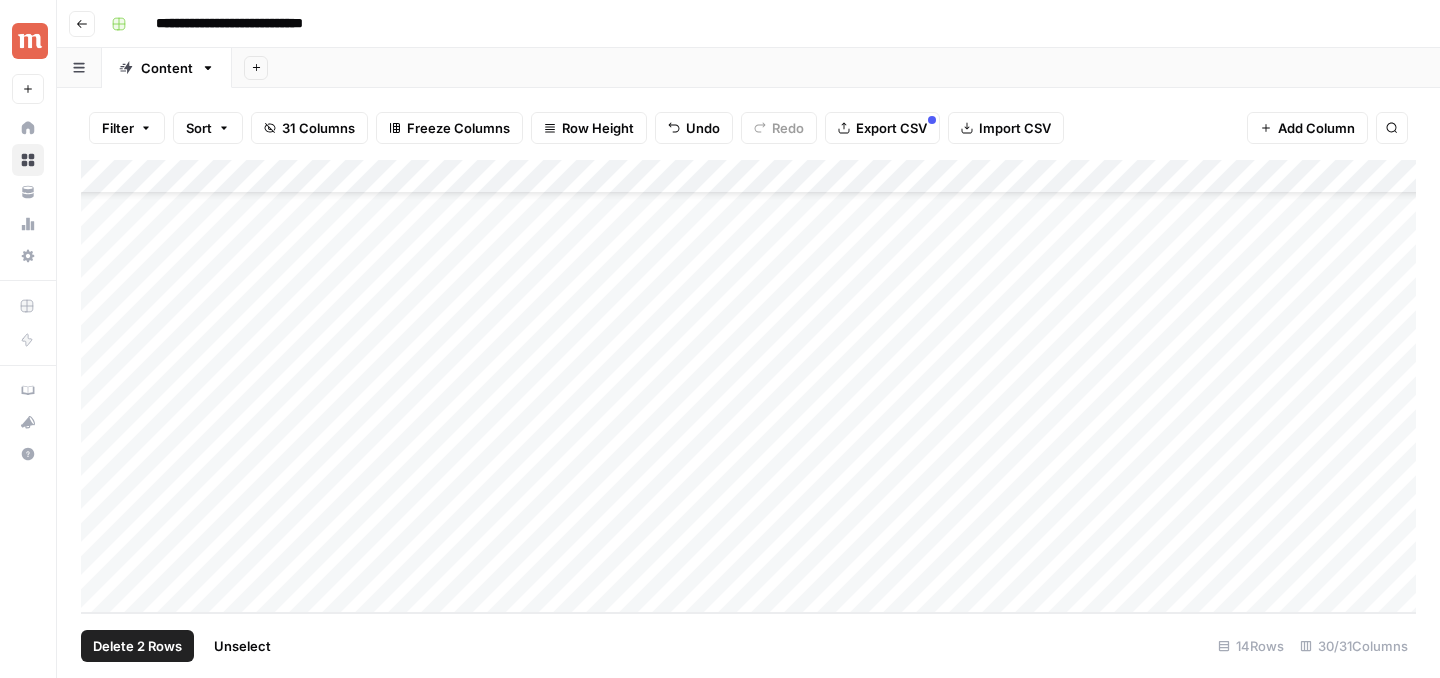 click on "Delete 2 Rows" at bounding box center (137, 646) 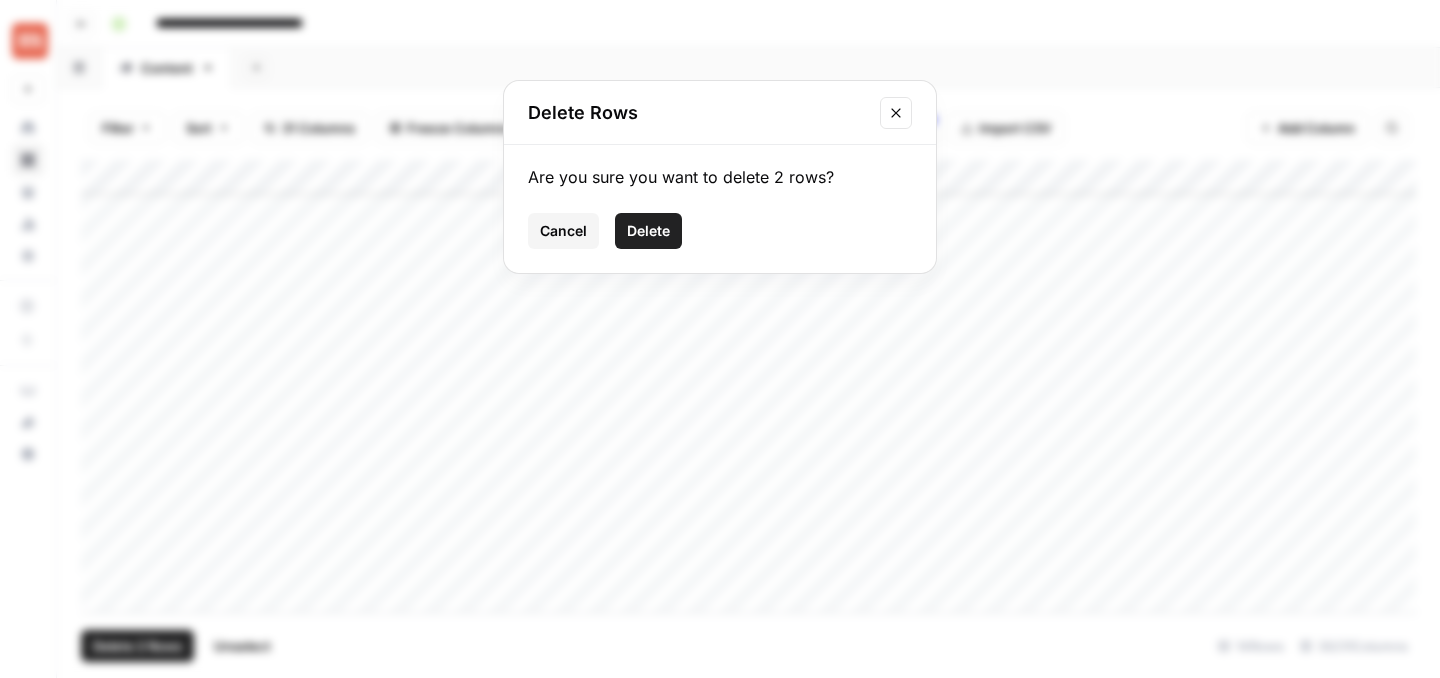 click on "Delete" at bounding box center (648, 231) 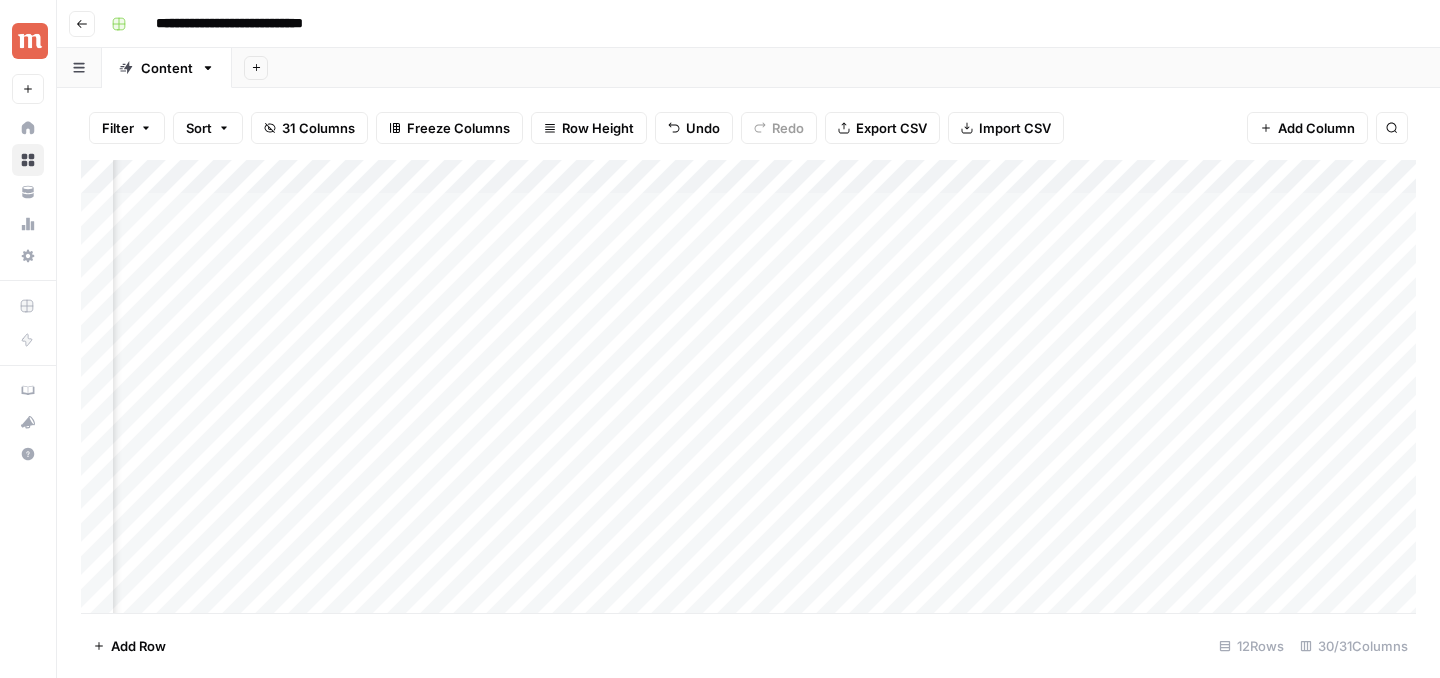 scroll, scrollTop: 0, scrollLeft: 417, axis: horizontal 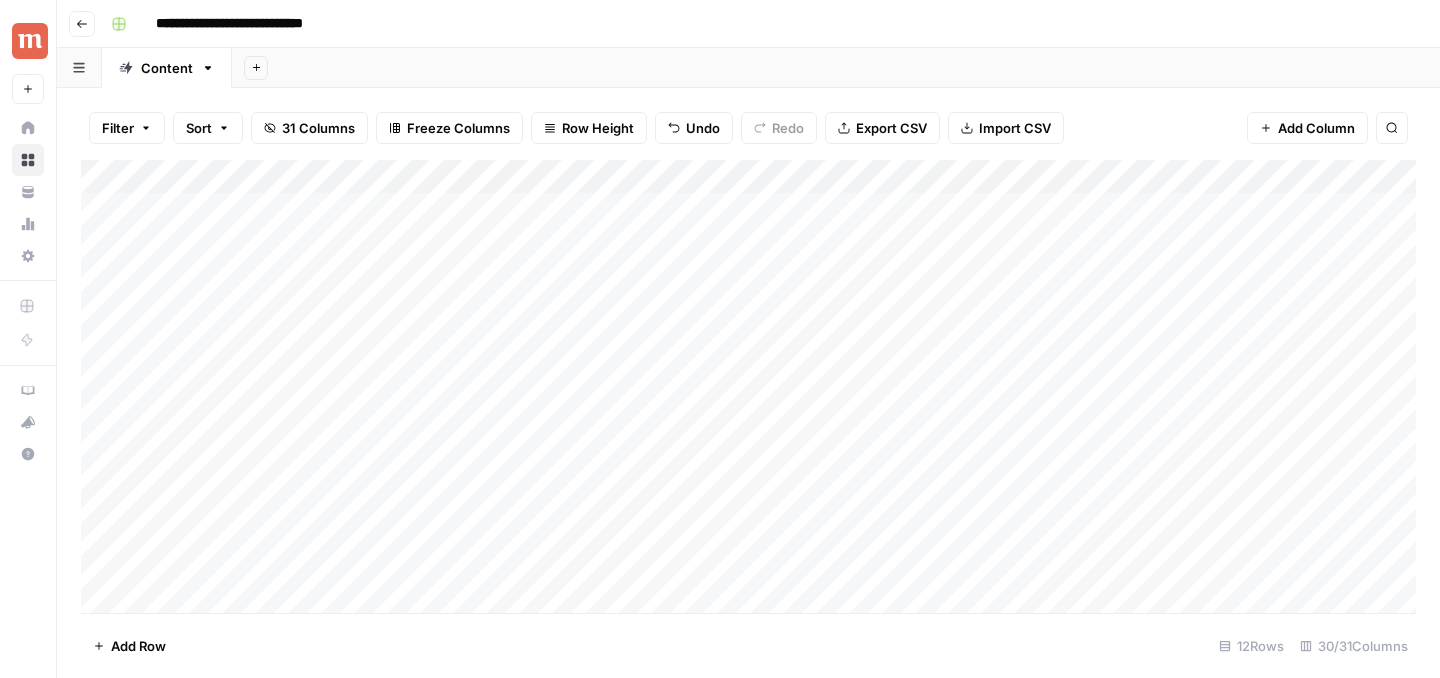 click on "Add Column" at bounding box center [748, 386] 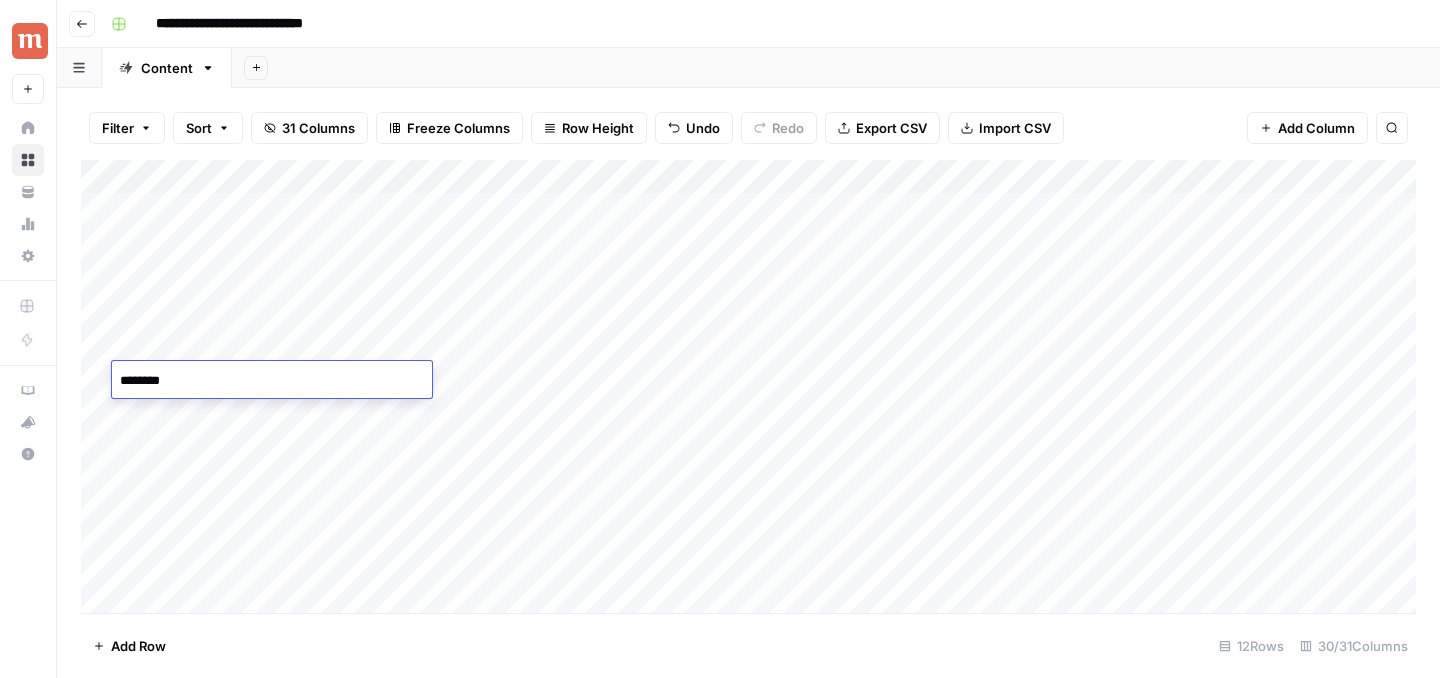 click on "********" at bounding box center [272, 381] 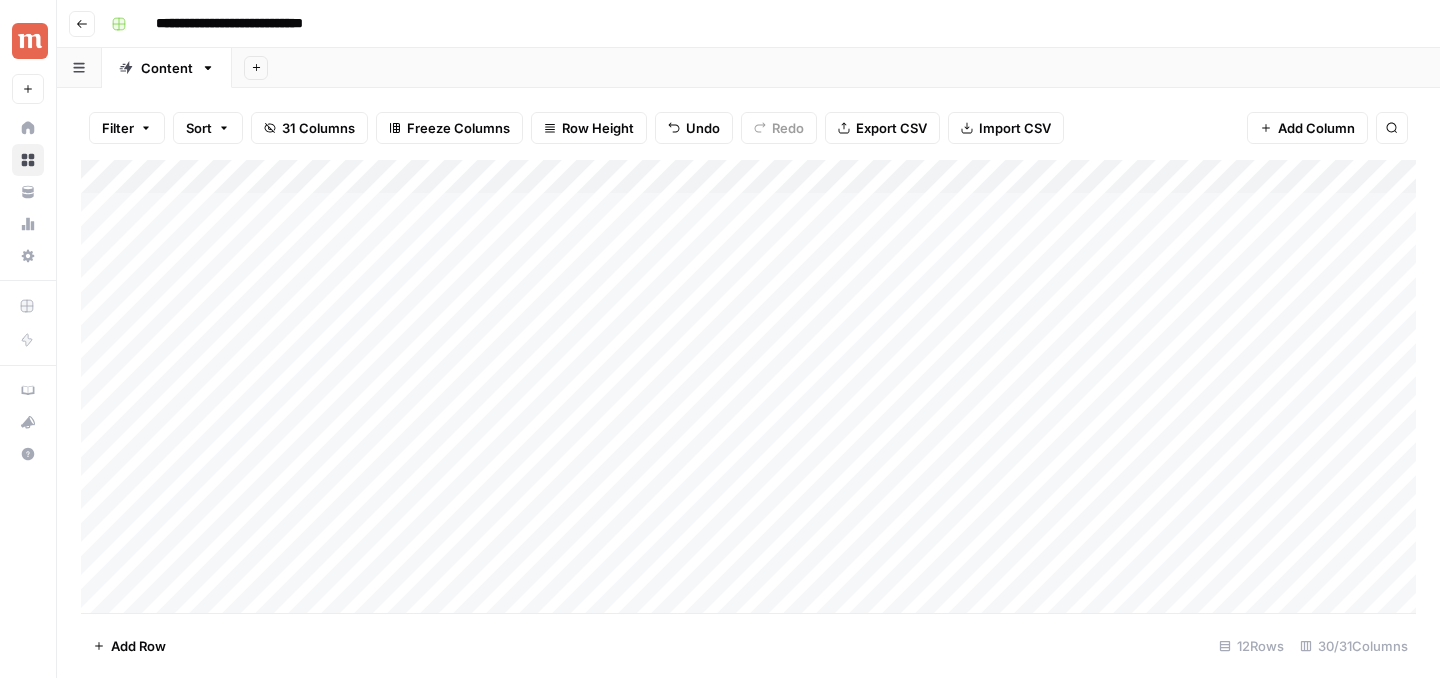 click on "Add Column" at bounding box center [748, 386] 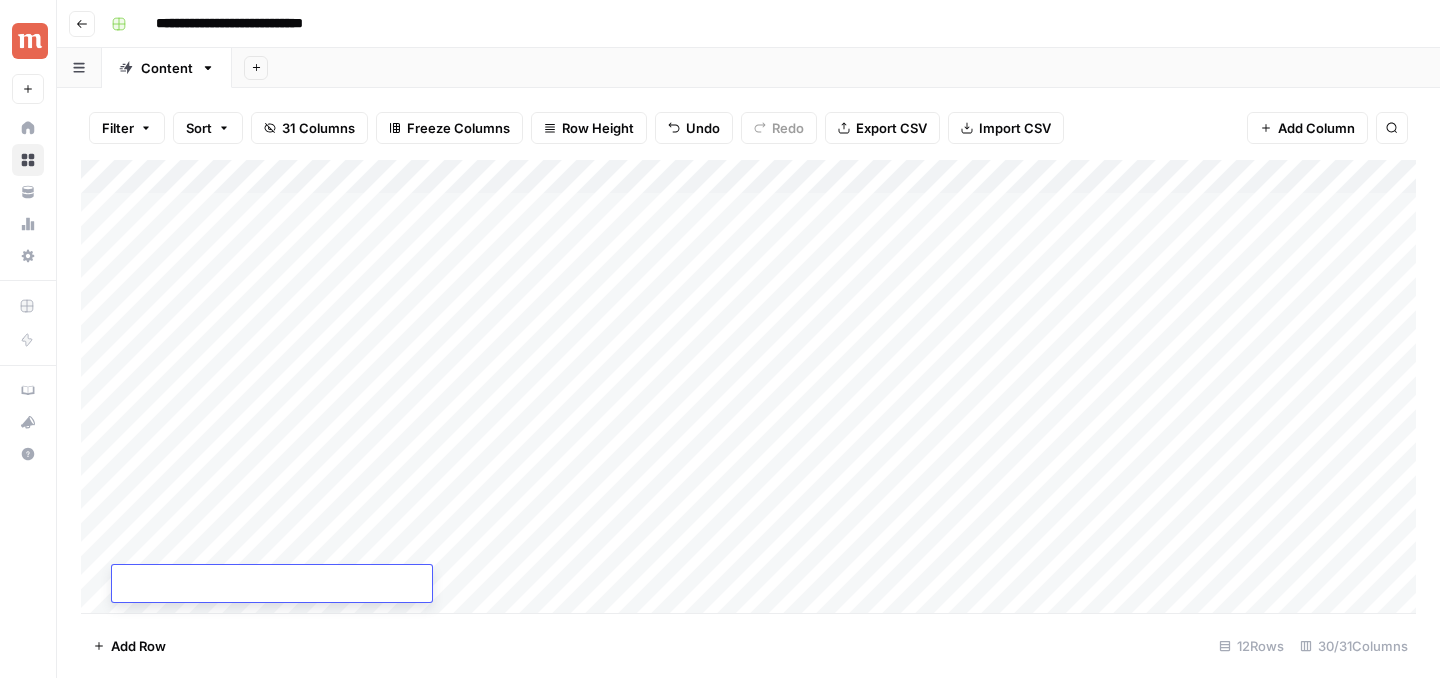 type on "**********" 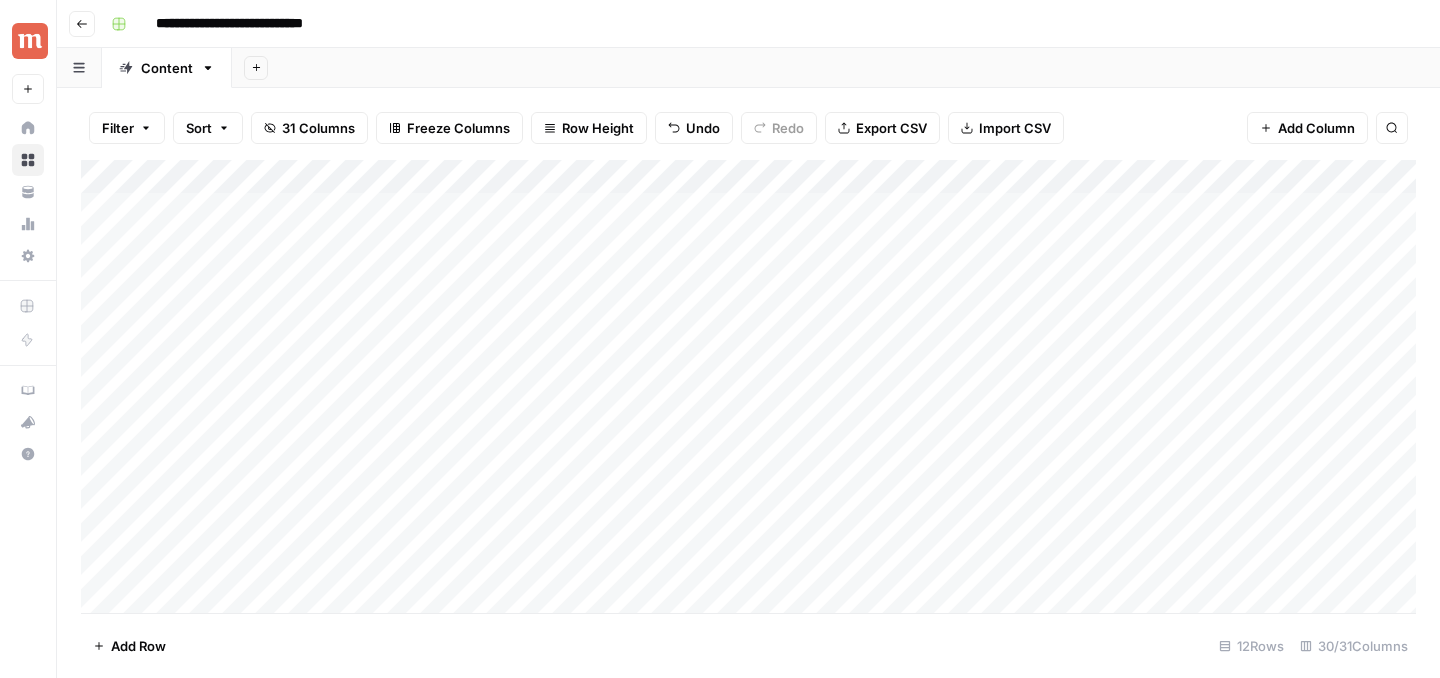 click on "Add Column" at bounding box center (748, 386) 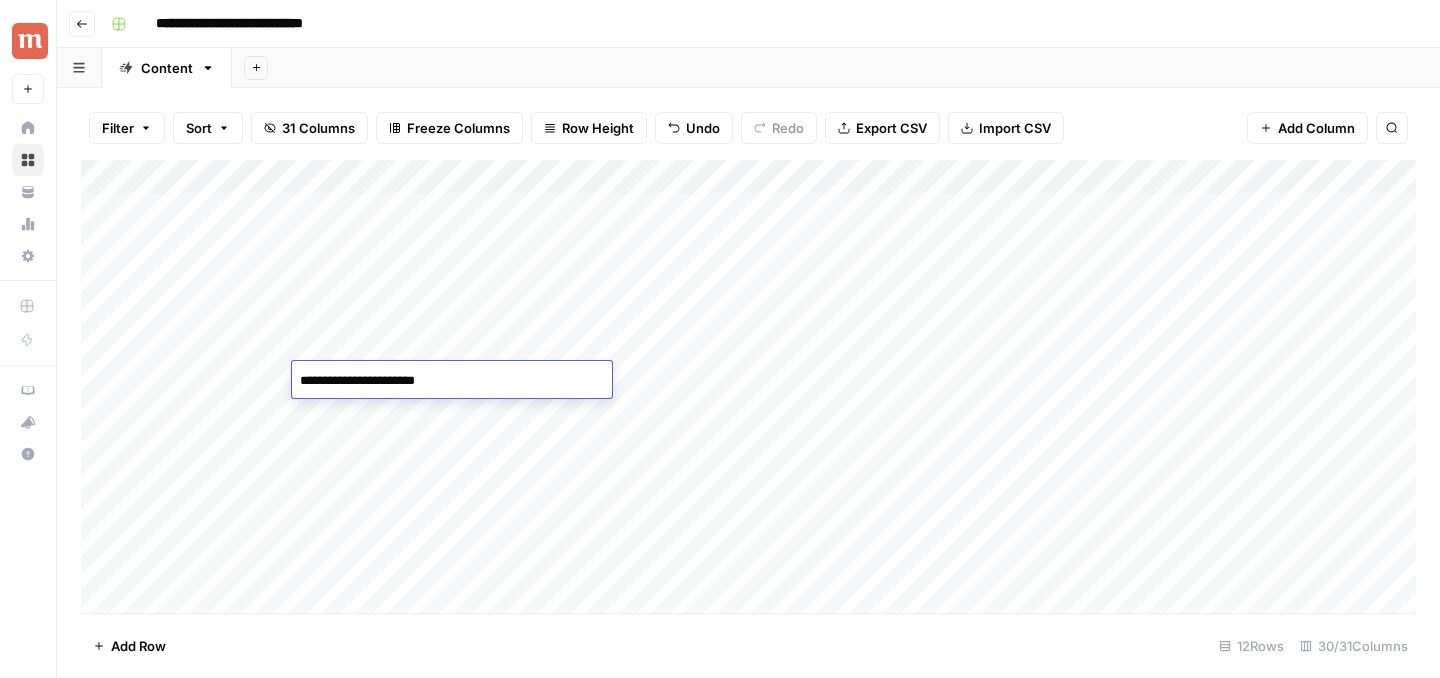 click on "**********" at bounding box center [452, 381] 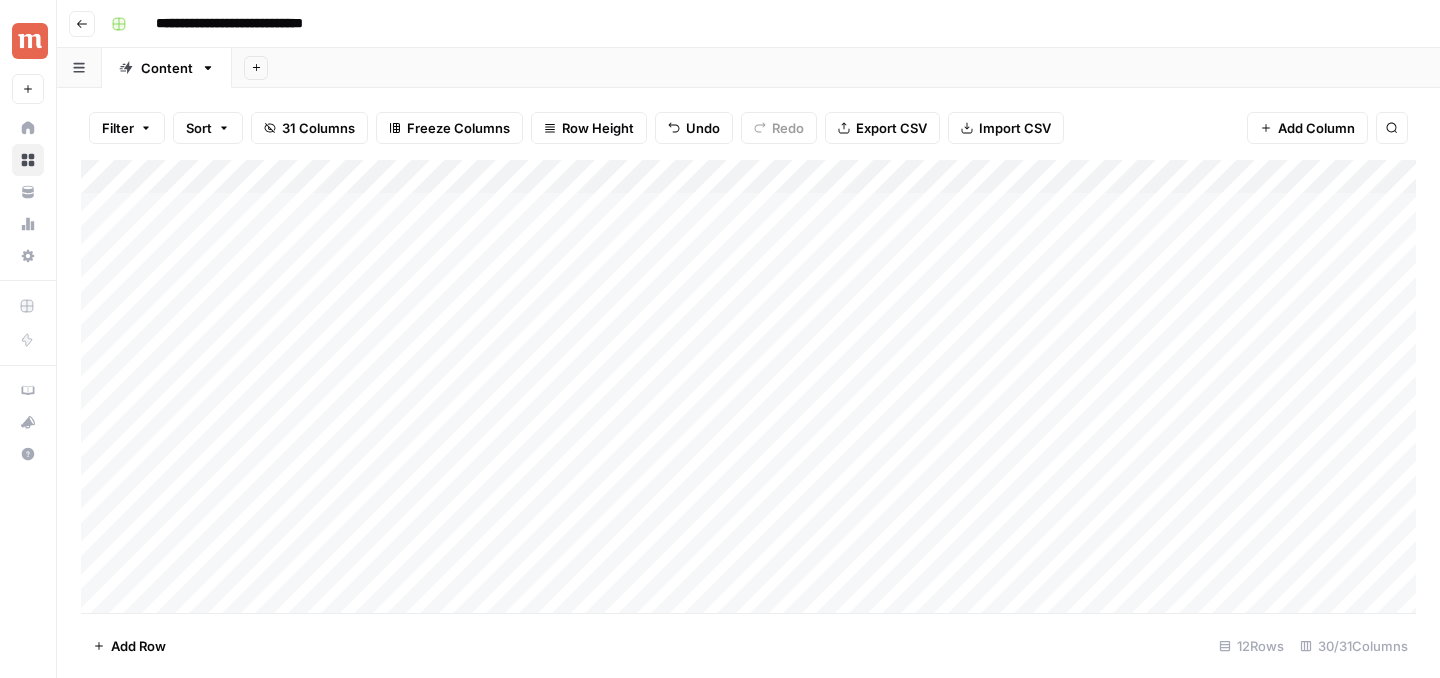 click on "Add Column" at bounding box center (748, 386) 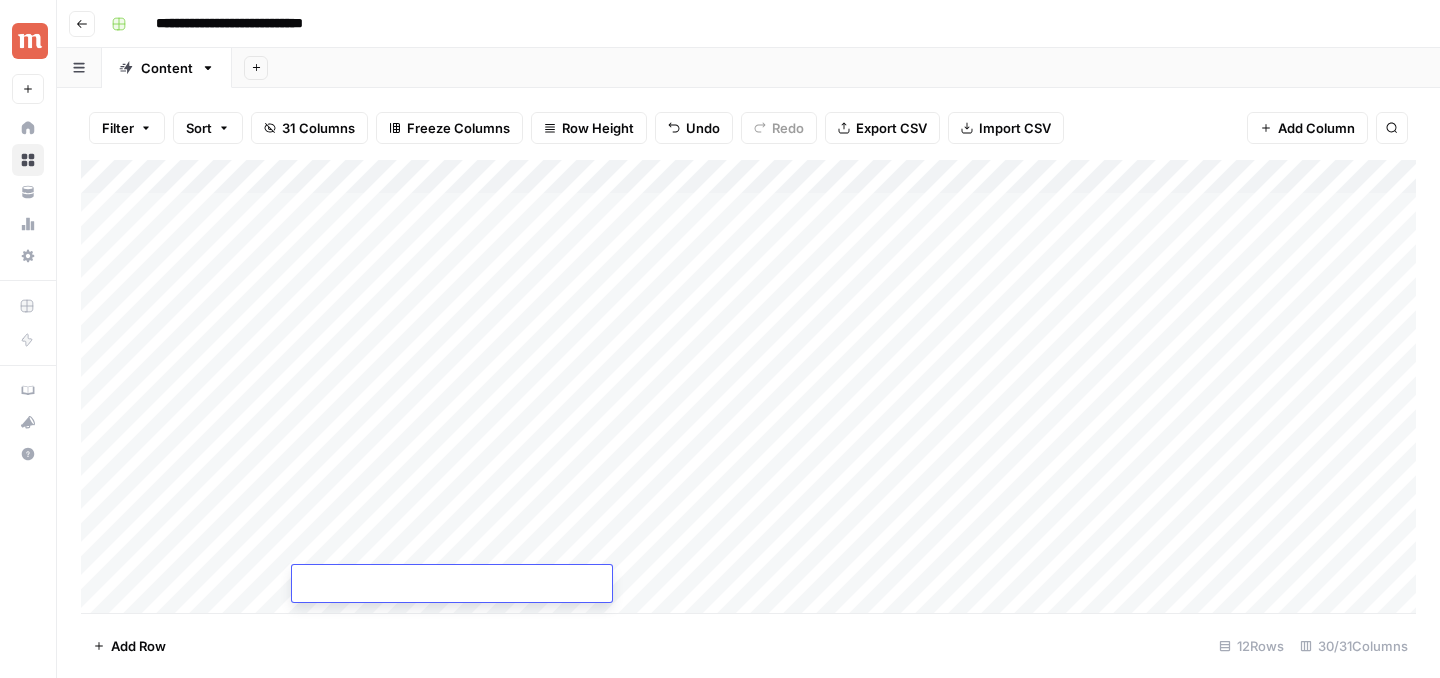 type on "**********" 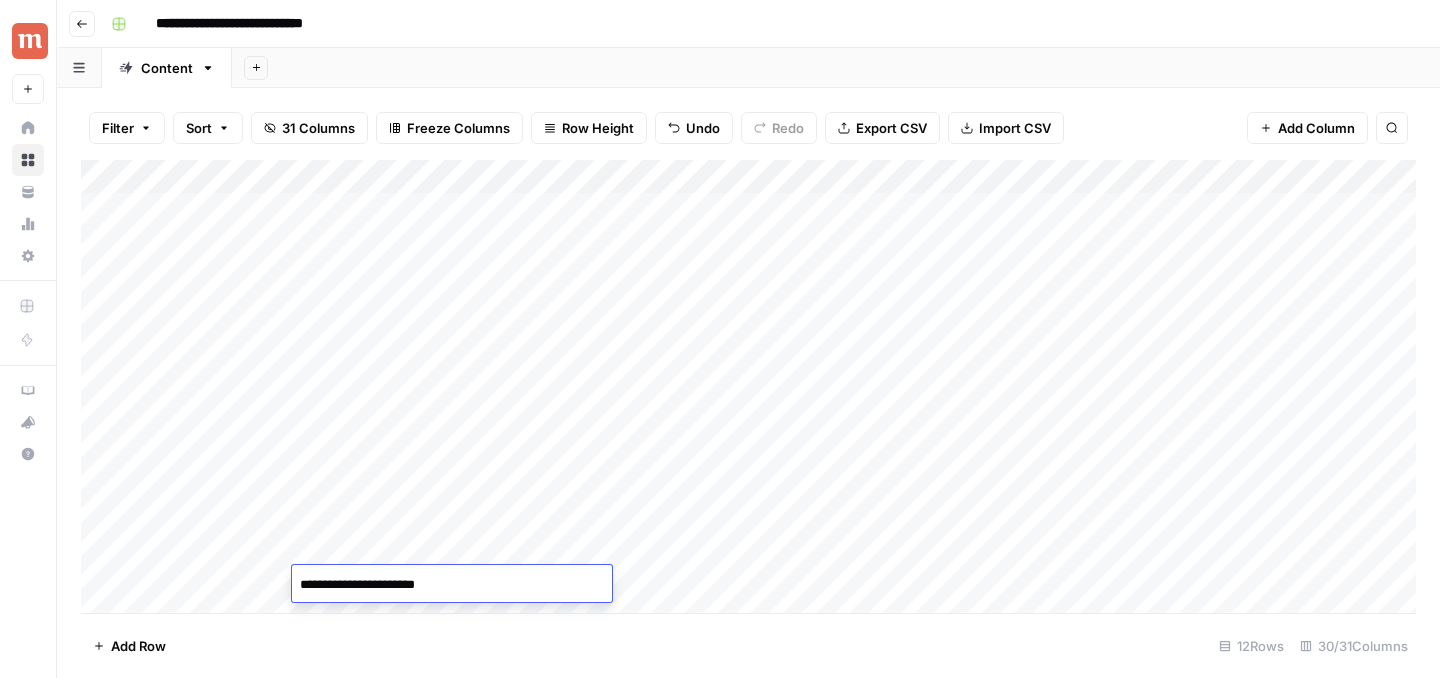 click on "Add Row 12  Rows 30/31  Columns" at bounding box center (748, 645) 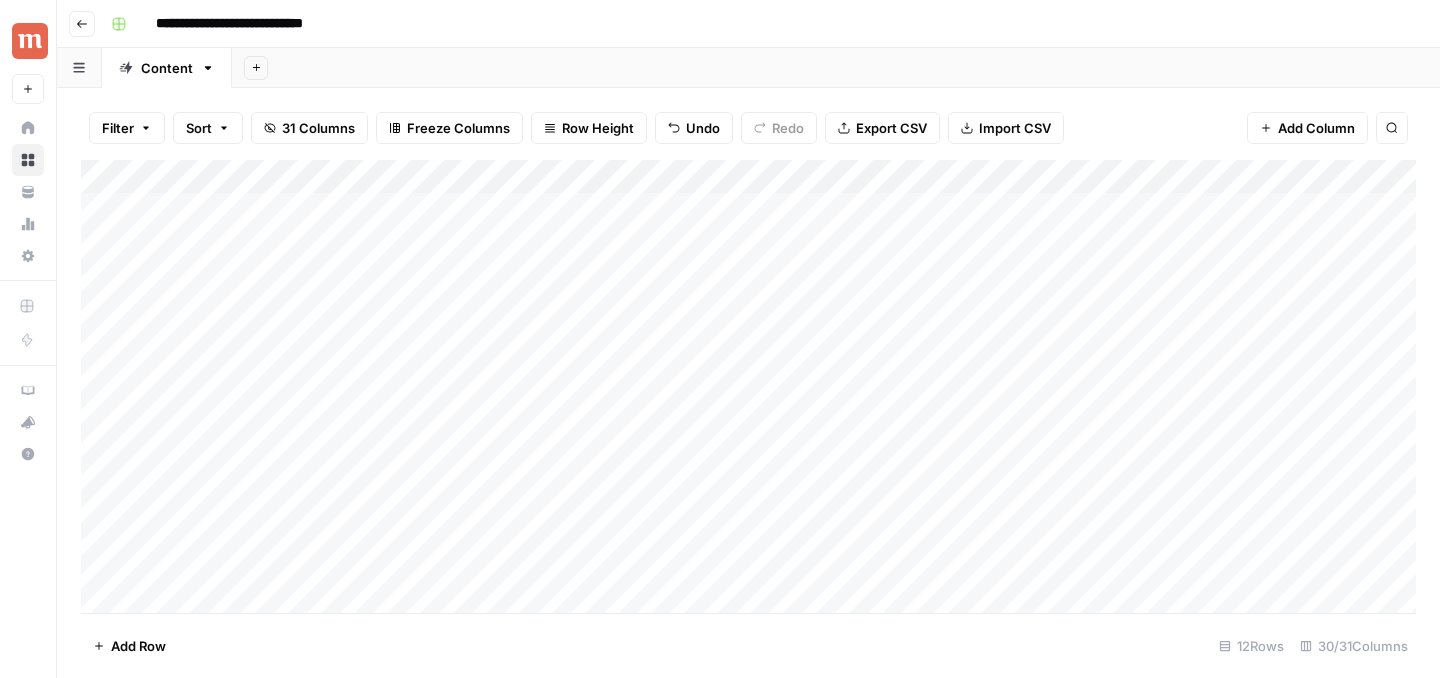 click on "Add Column" at bounding box center (748, 386) 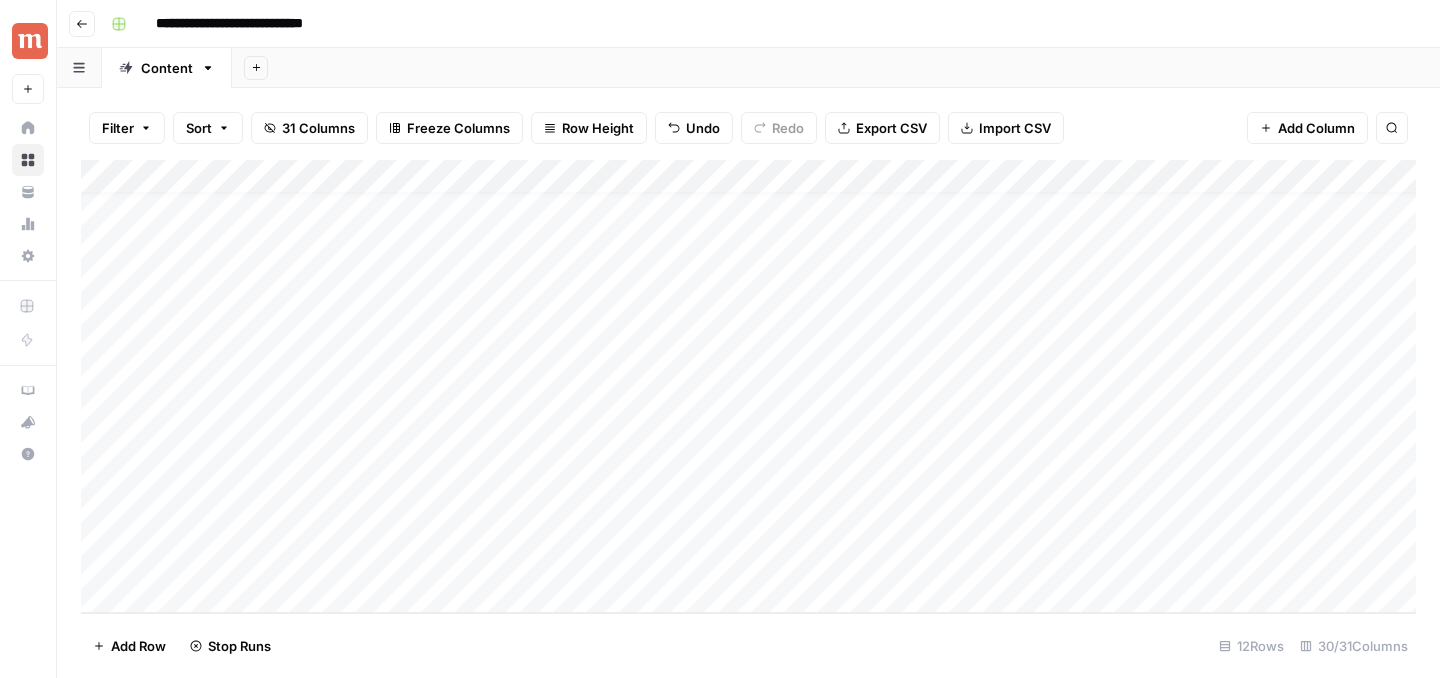 click on "Add Column" at bounding box center (748, 386) 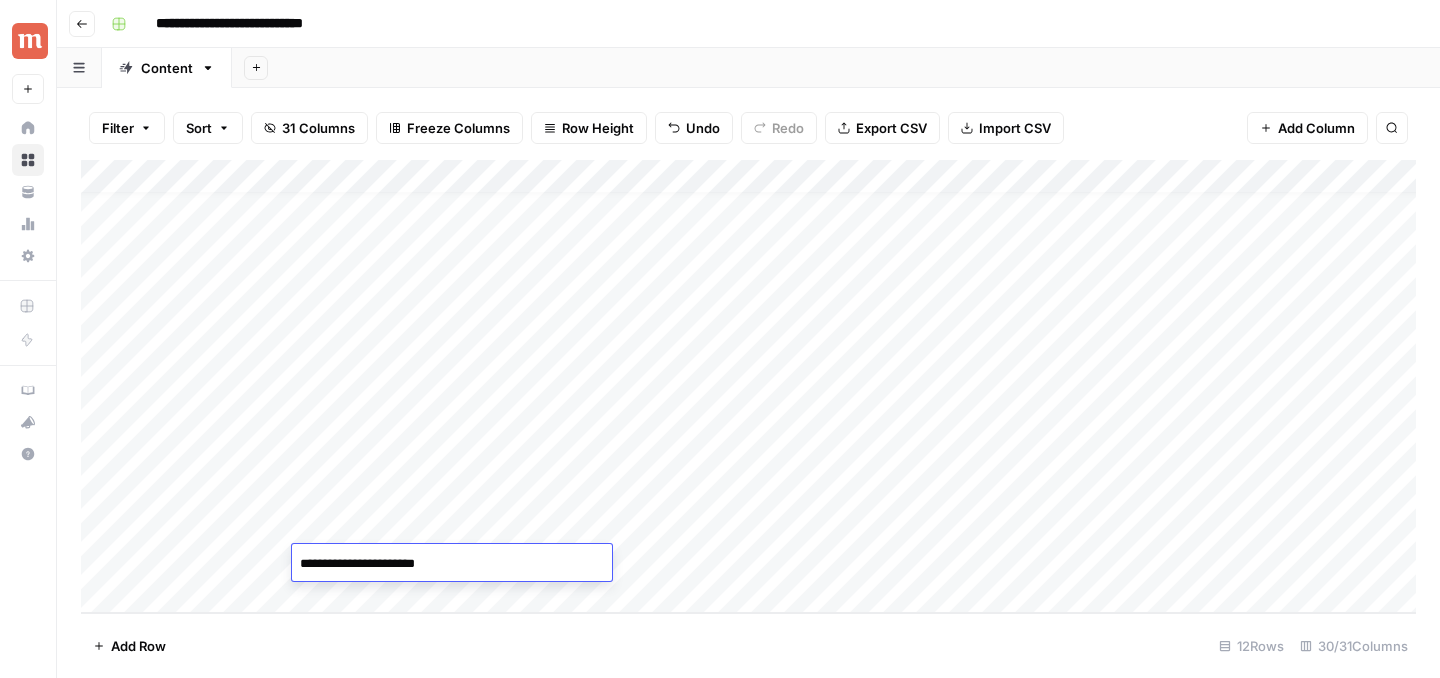 click on "Add Column" at bounding box center [748, 386] 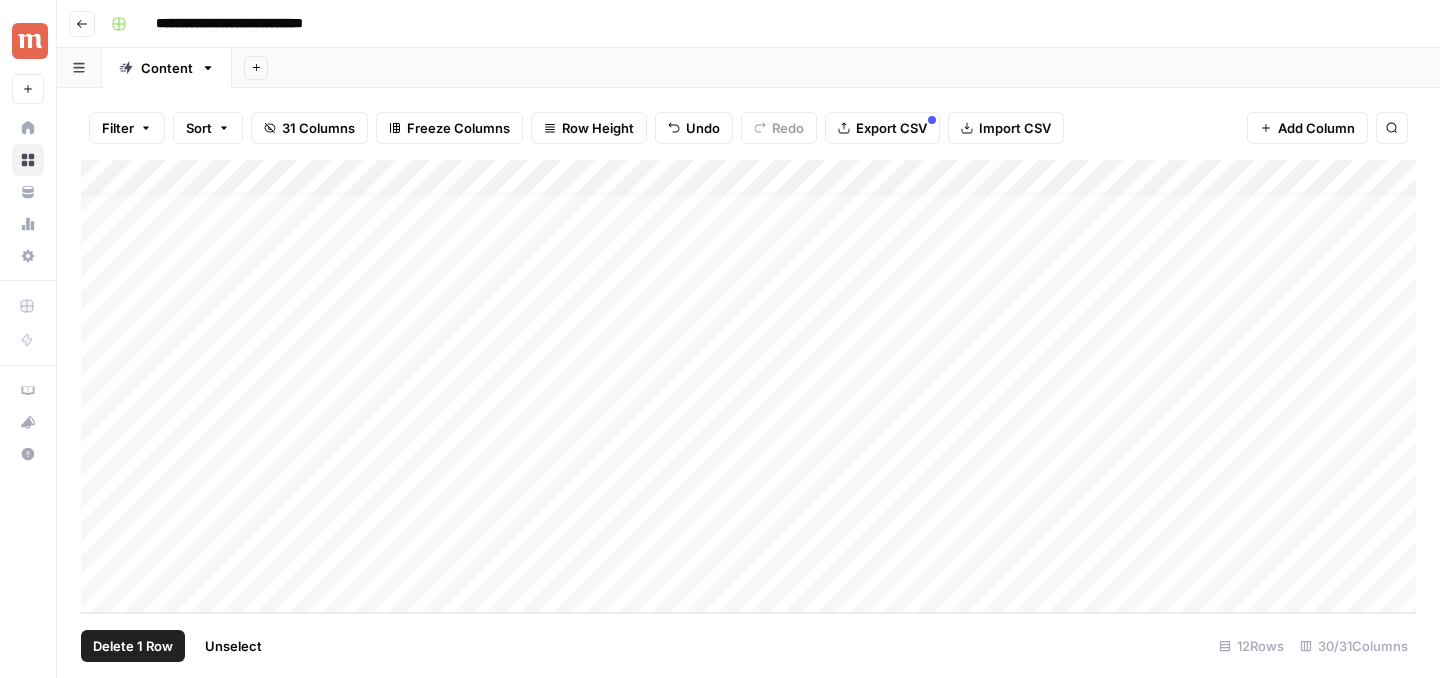 click on "Delete 1 Row" at bounding box center (133, 646) 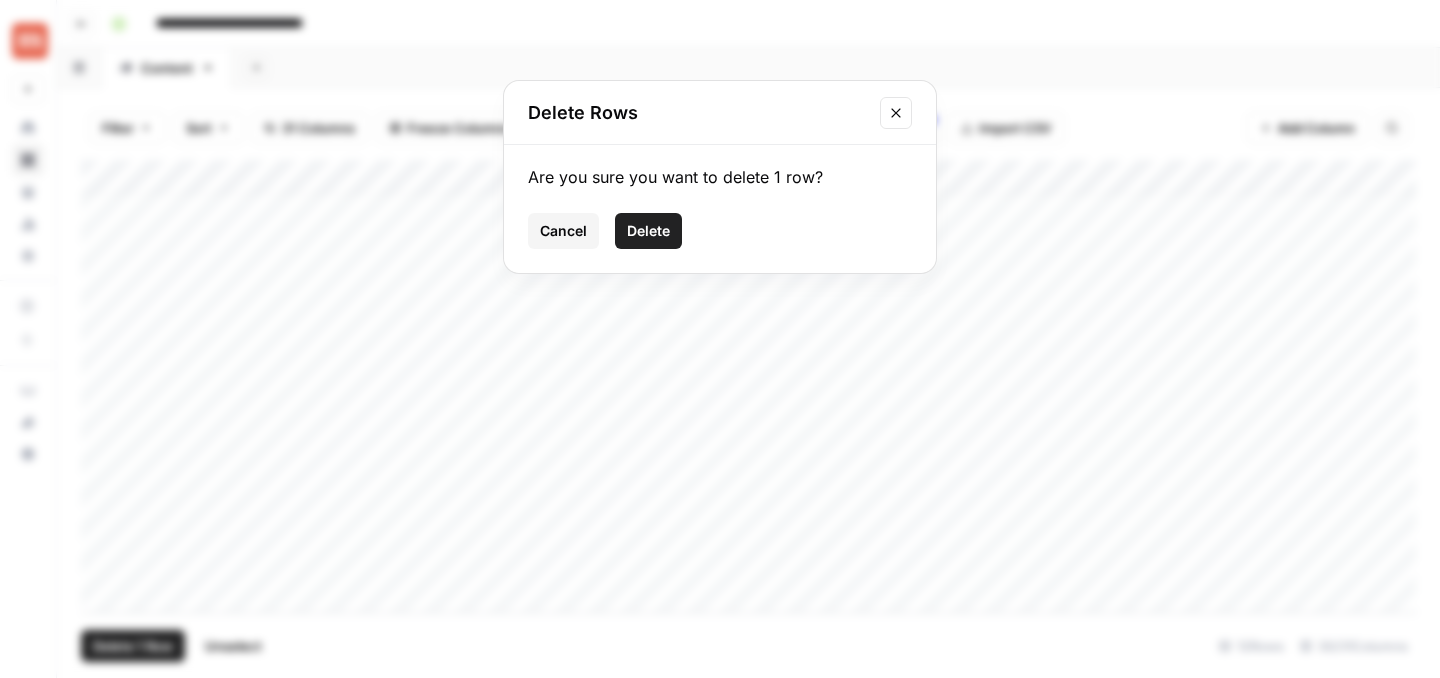 click on "Delete" at bounding box center [648, 231] 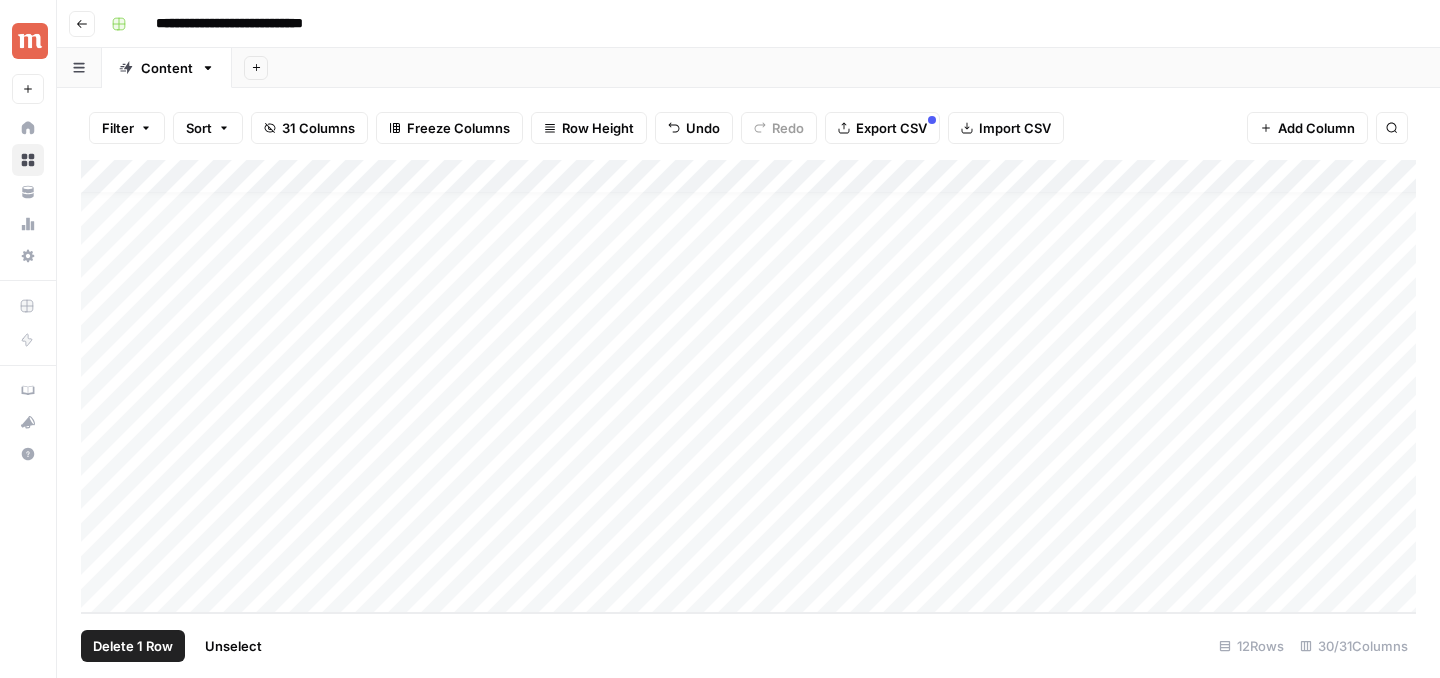 scroll, scrollTop: 0, scrollLeft: 0, axis: both 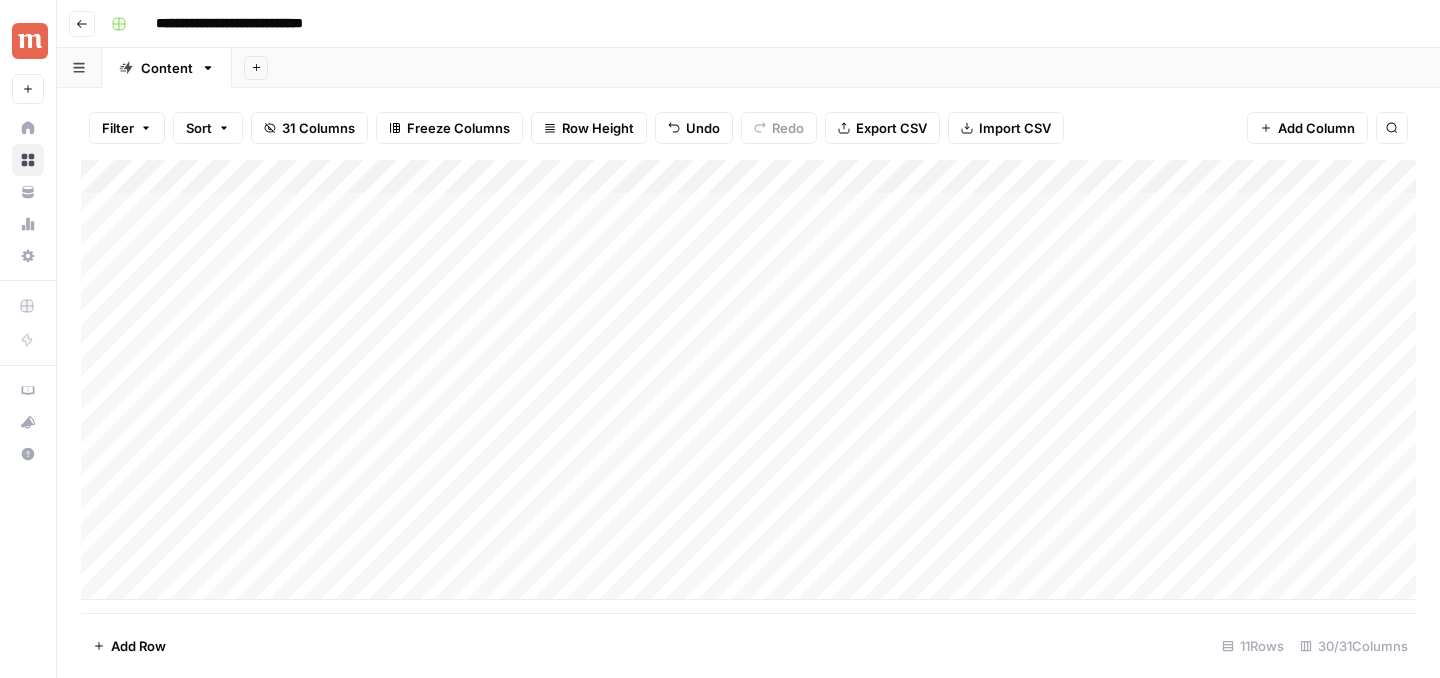 click on "Add Column" at bounding box center [748, 380] 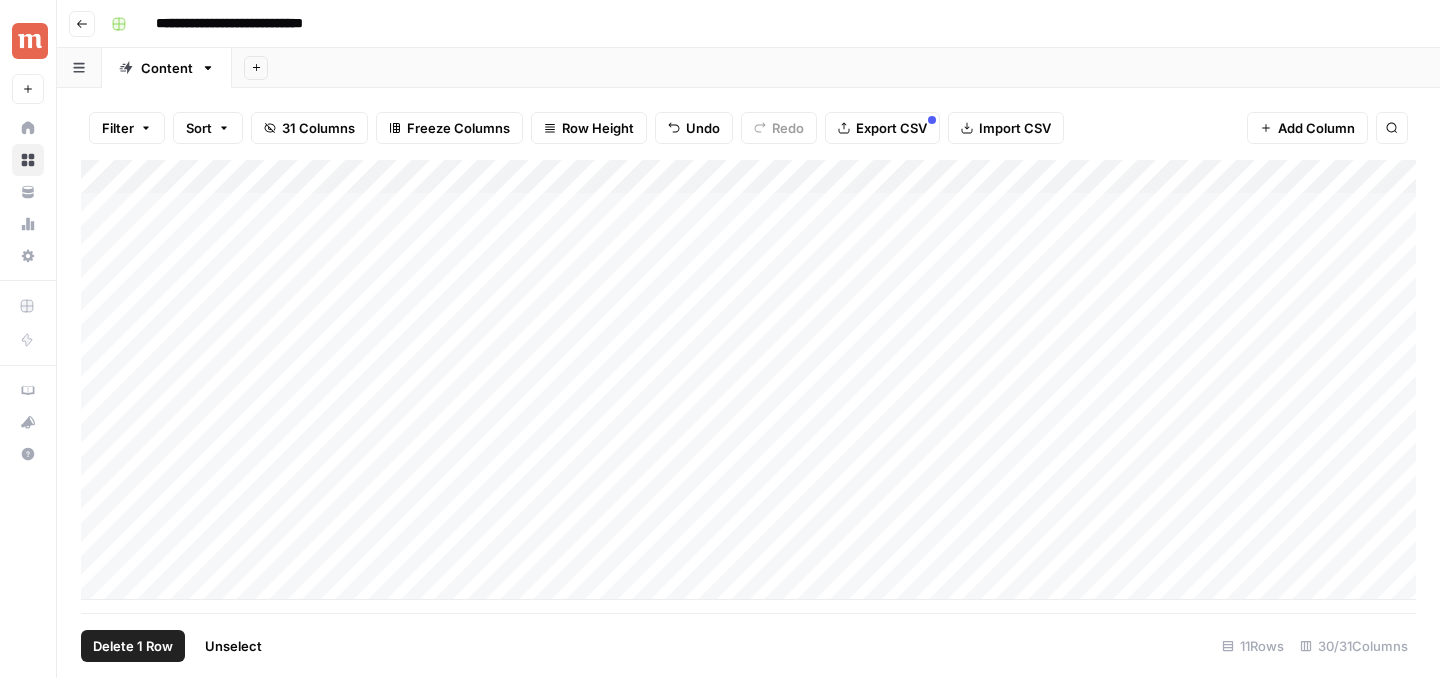 click on "Delete 1 Row" at bounding box center [133, 646] 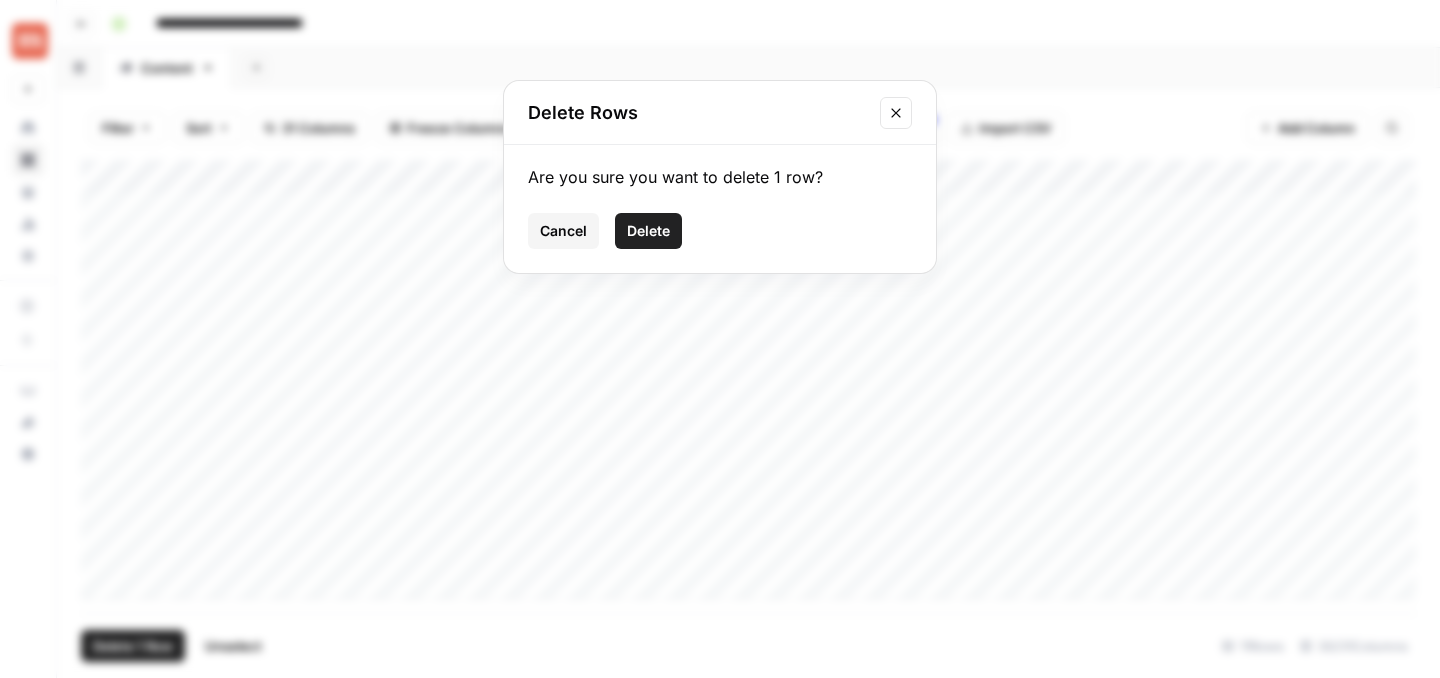 click on "Delete" at bounding box center [648, 231] 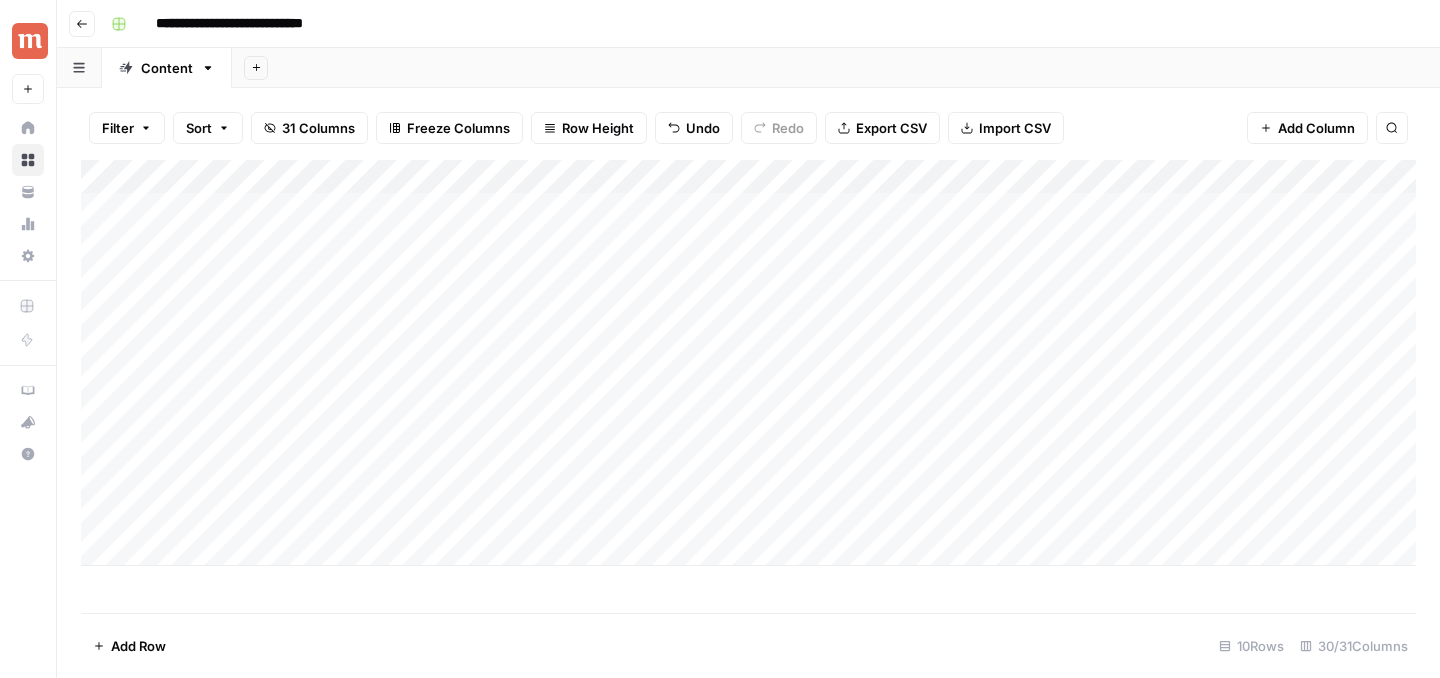 click on "Add Column" at bounding box center [748, 363] 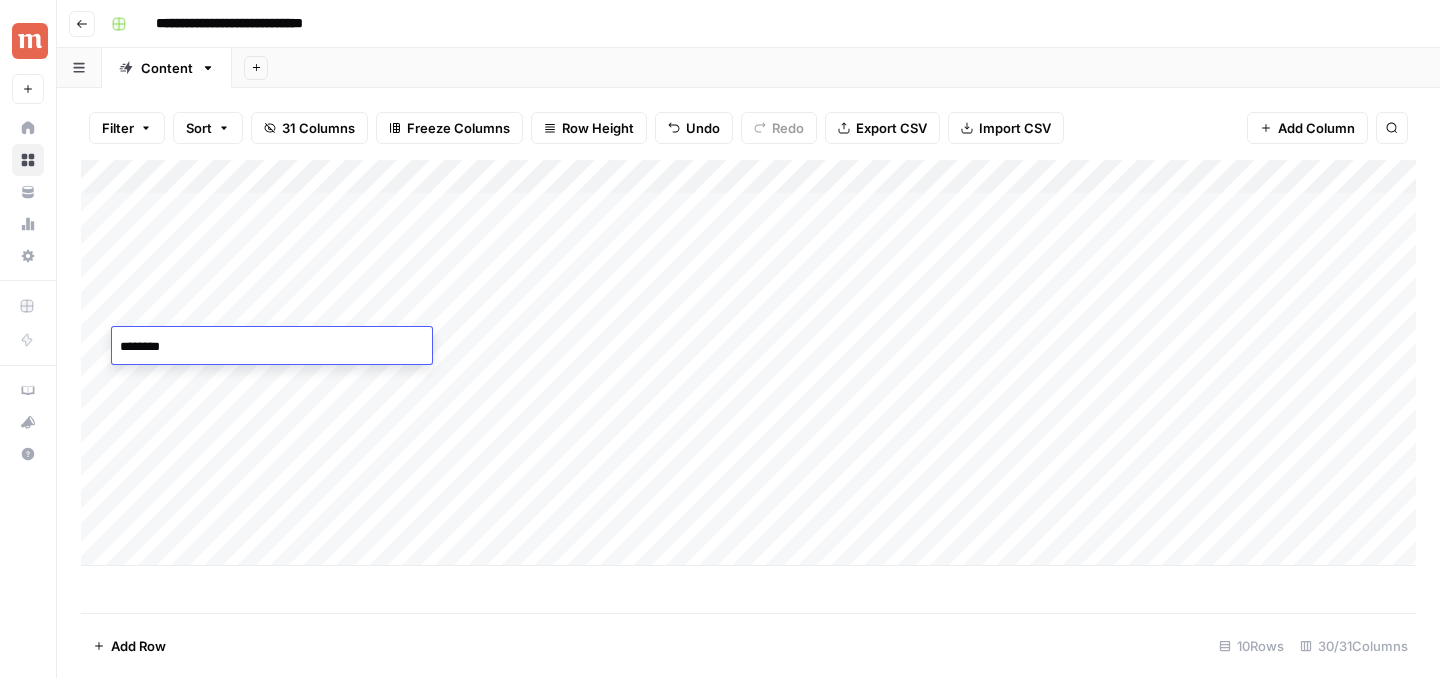 click on "********" at bounding box center [272, 347] 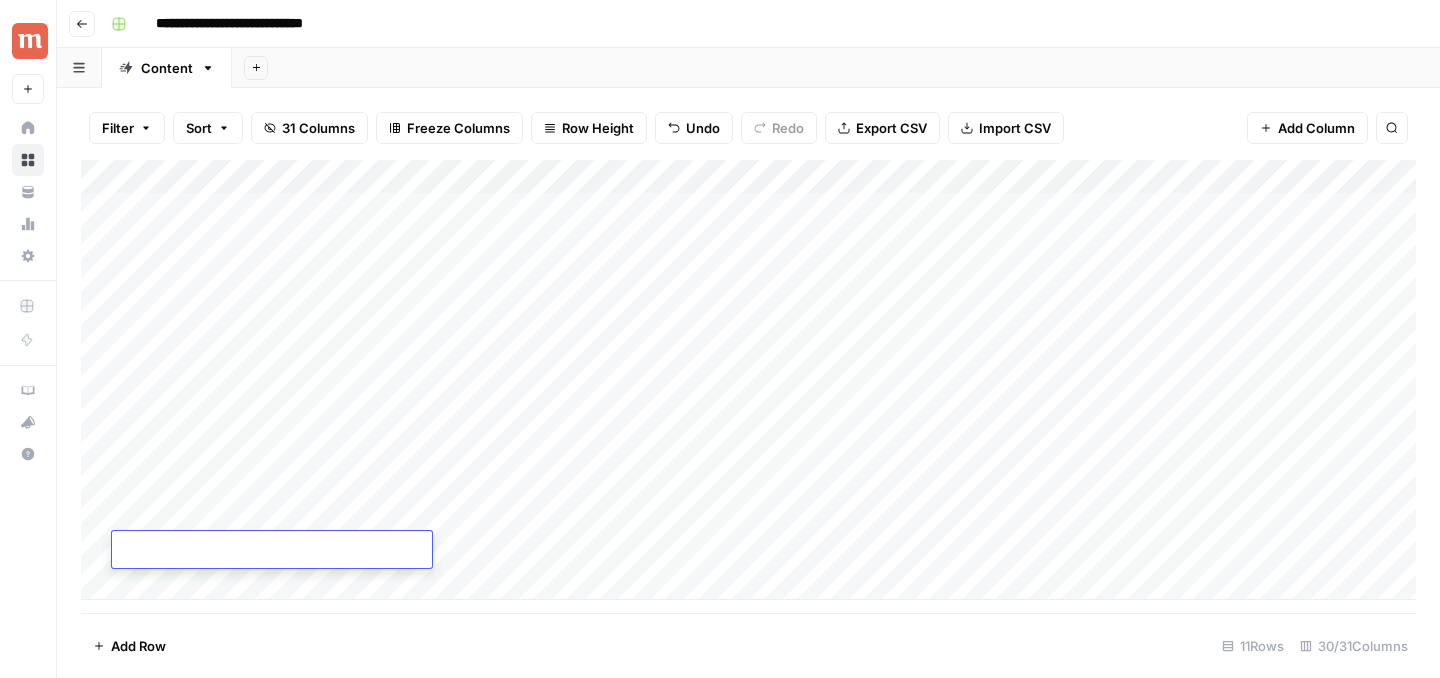 click at bounding box center (272, 551) 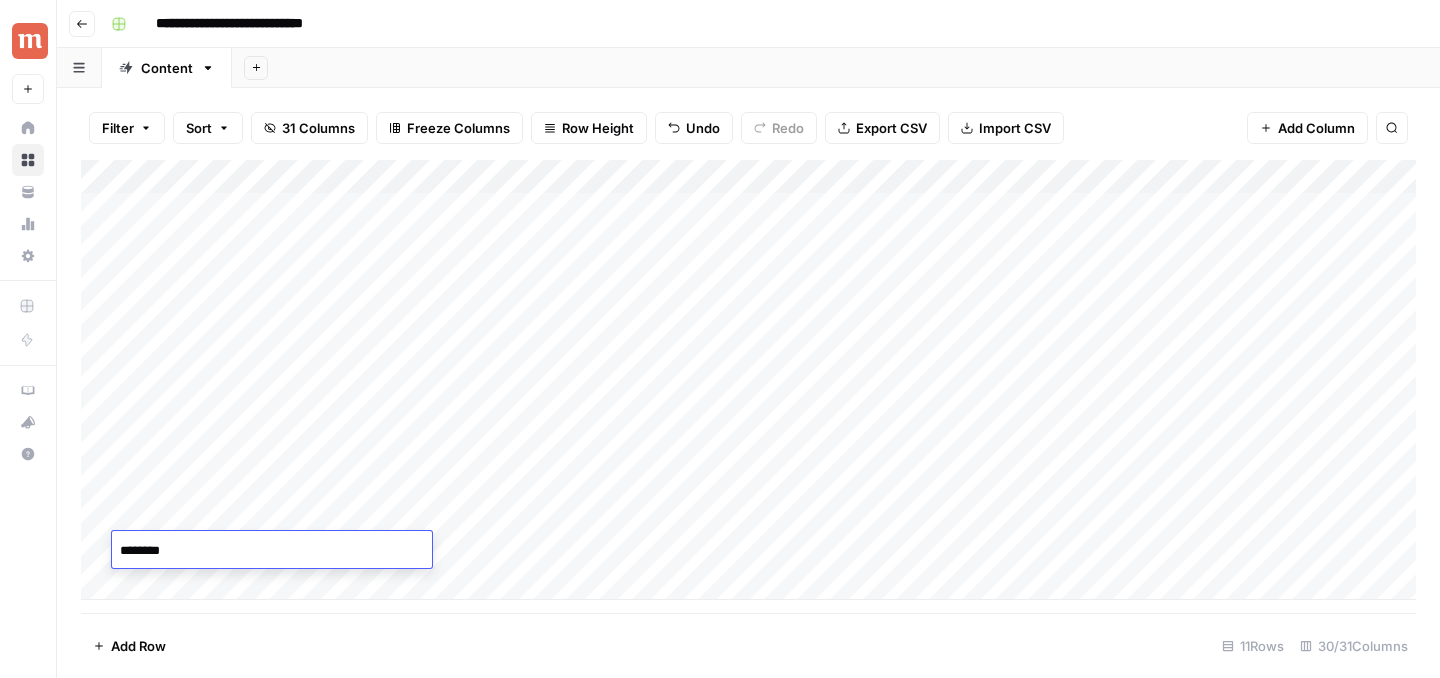 click on "Add Column" at bounding box center (748, 380) 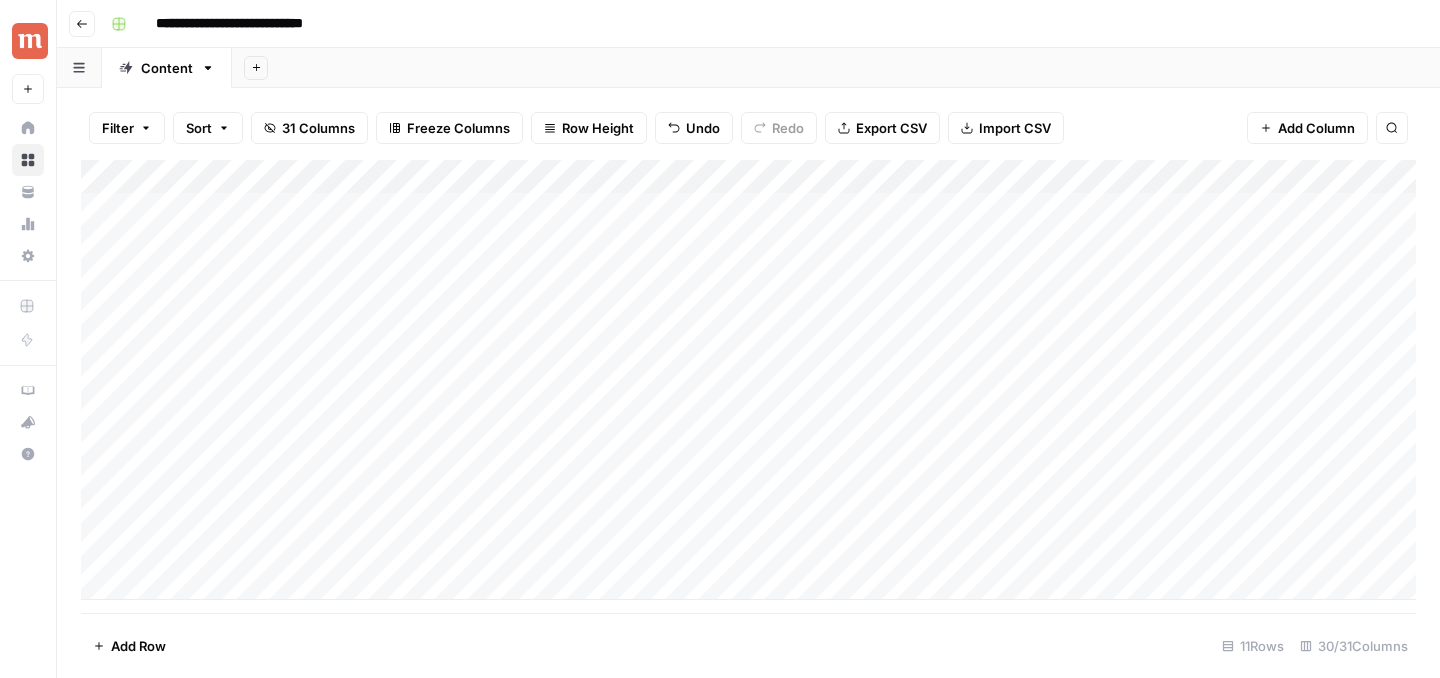 click on "Add Column" at bounding box center (748, 380) 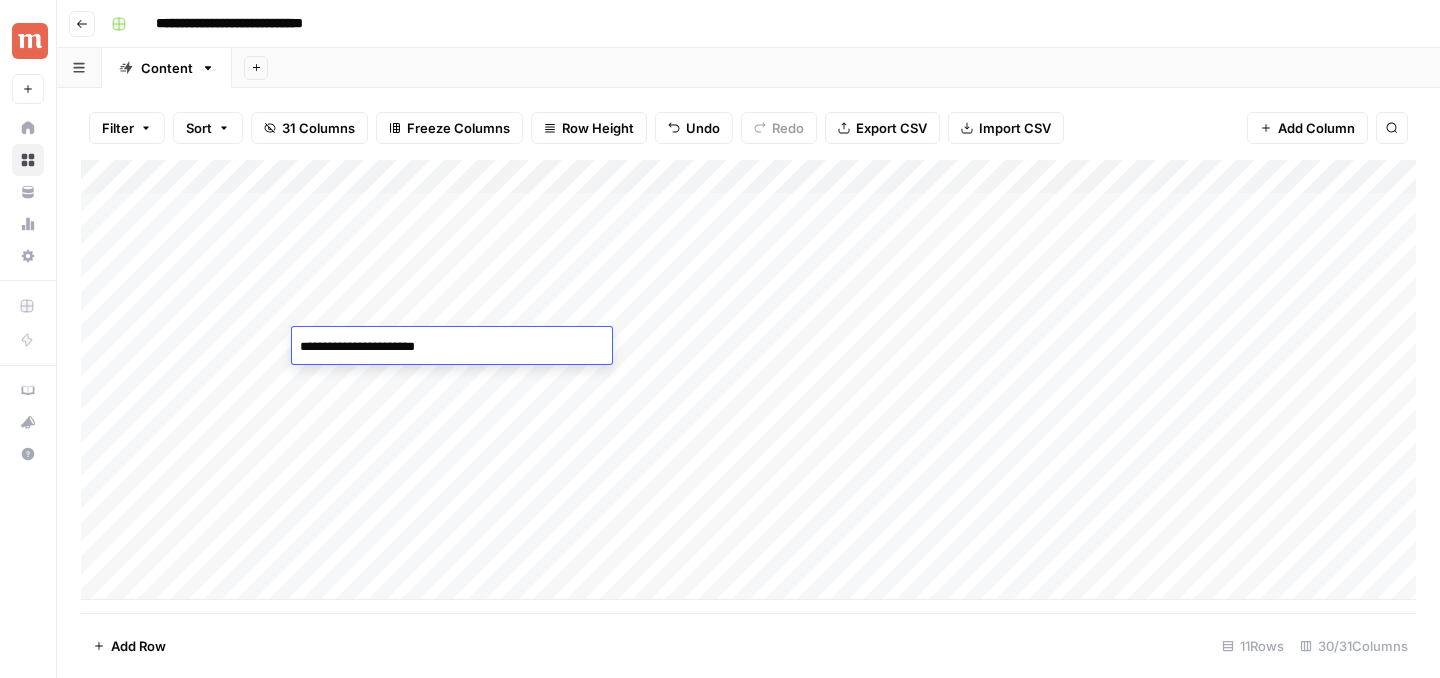 click on "Add Column" at bounding box center [748, 380] 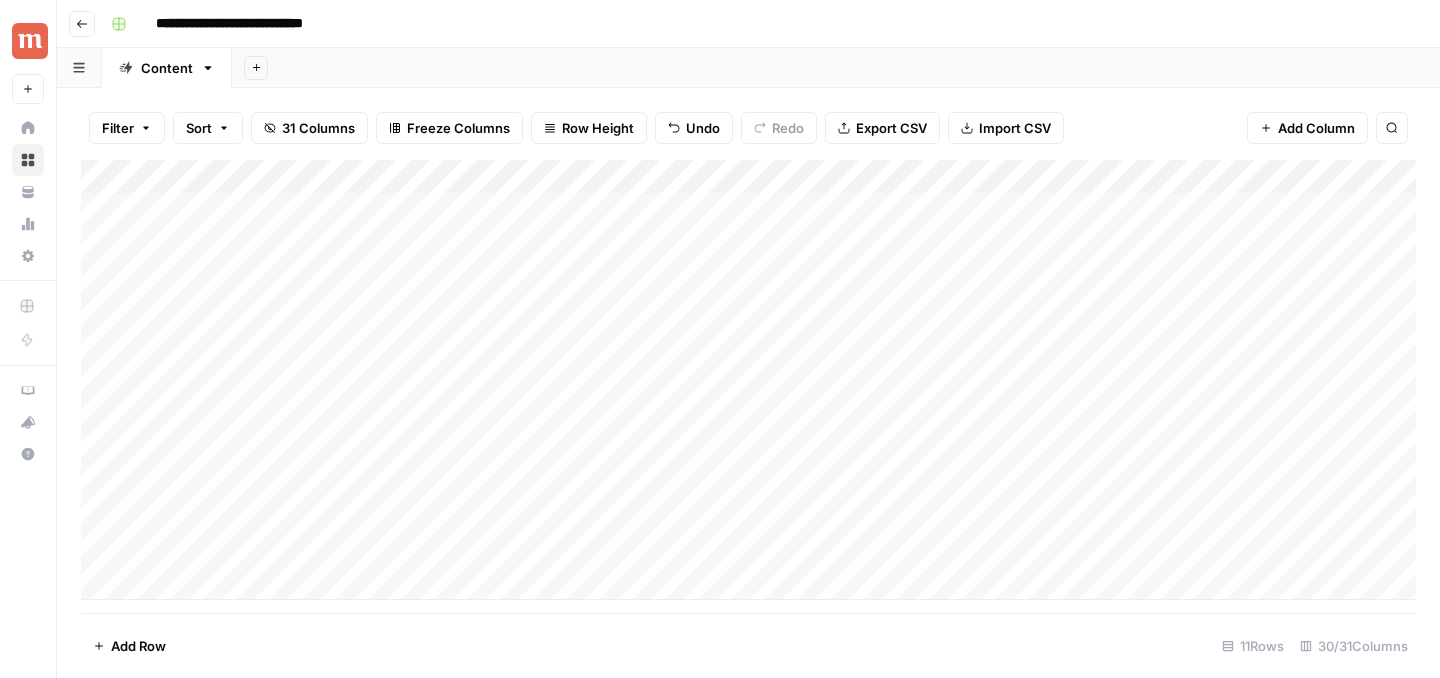 click on "Add Column" at bounding box center [748, 380] 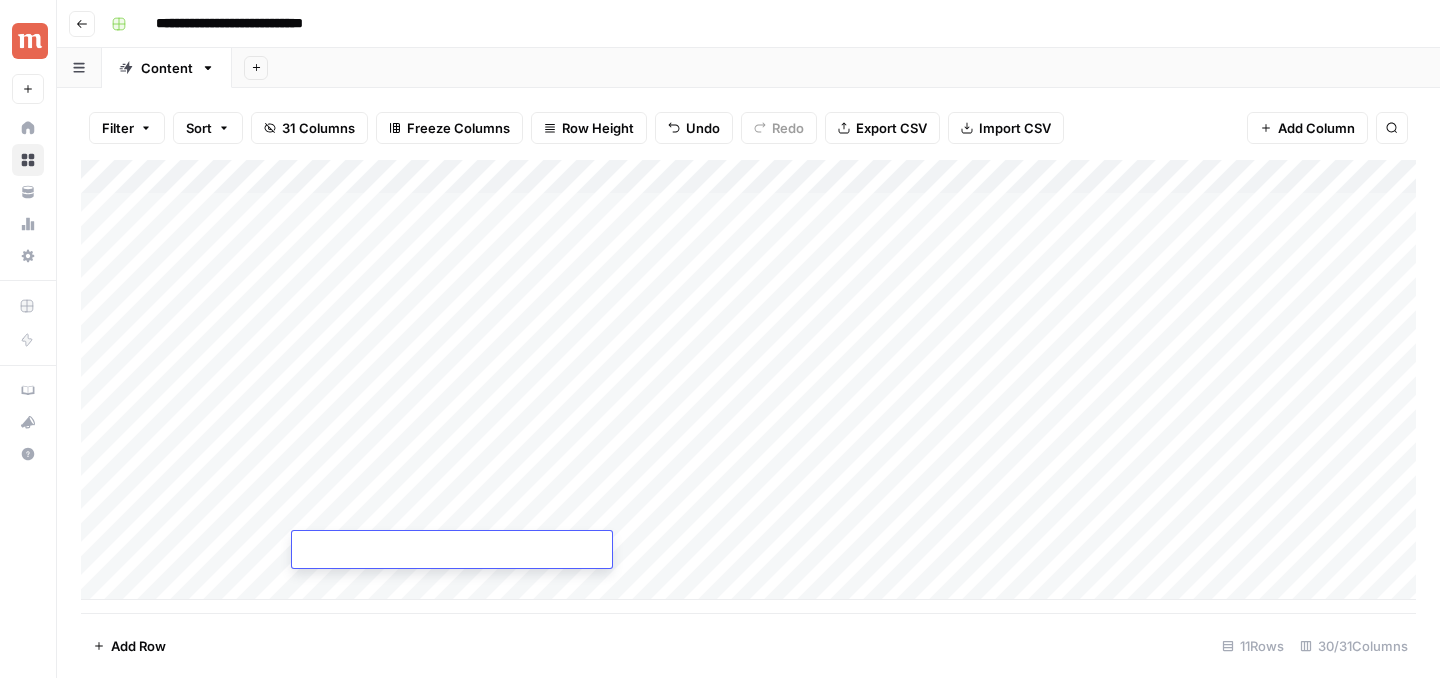 type on "**********" 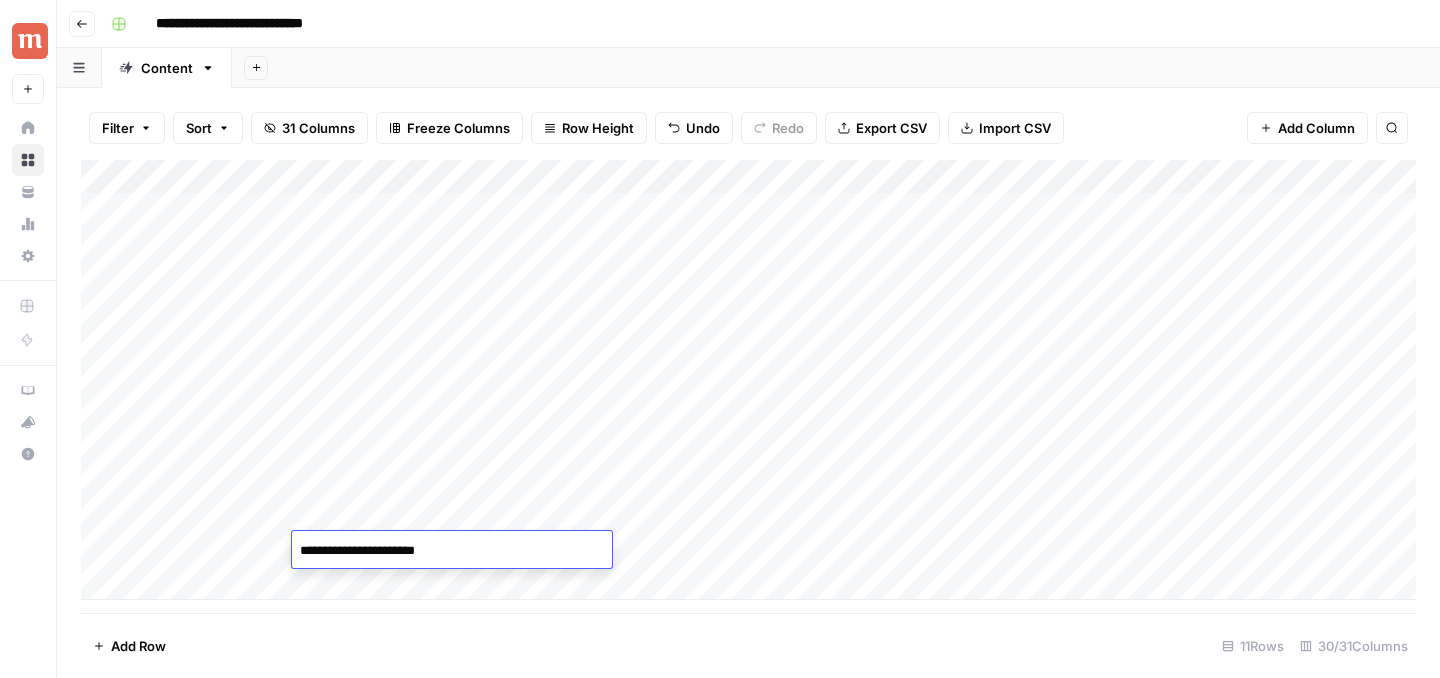click on "Add Column" at bounding box center (748, 386) 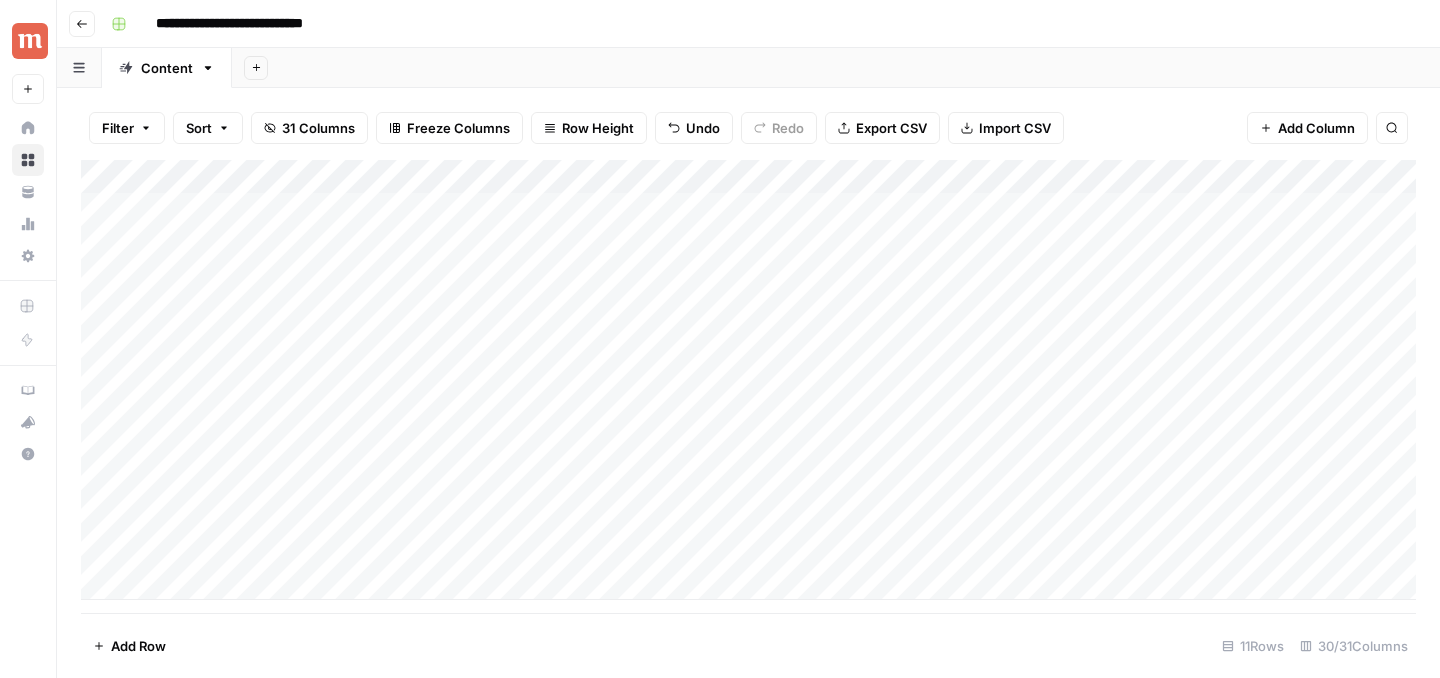 click on "Add Column" at bounding box center (748, 380) 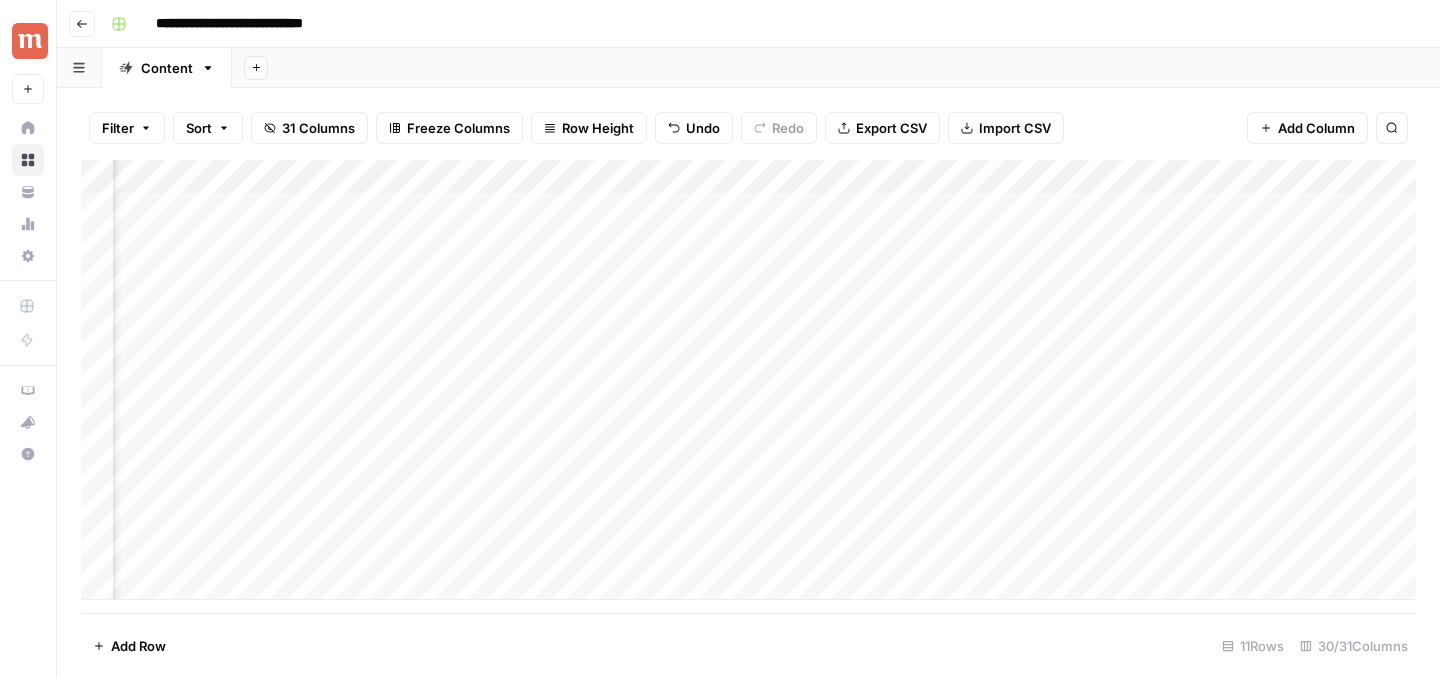 scroll, scrollTop: 0, scrollLeft: 442, axis: horizontal 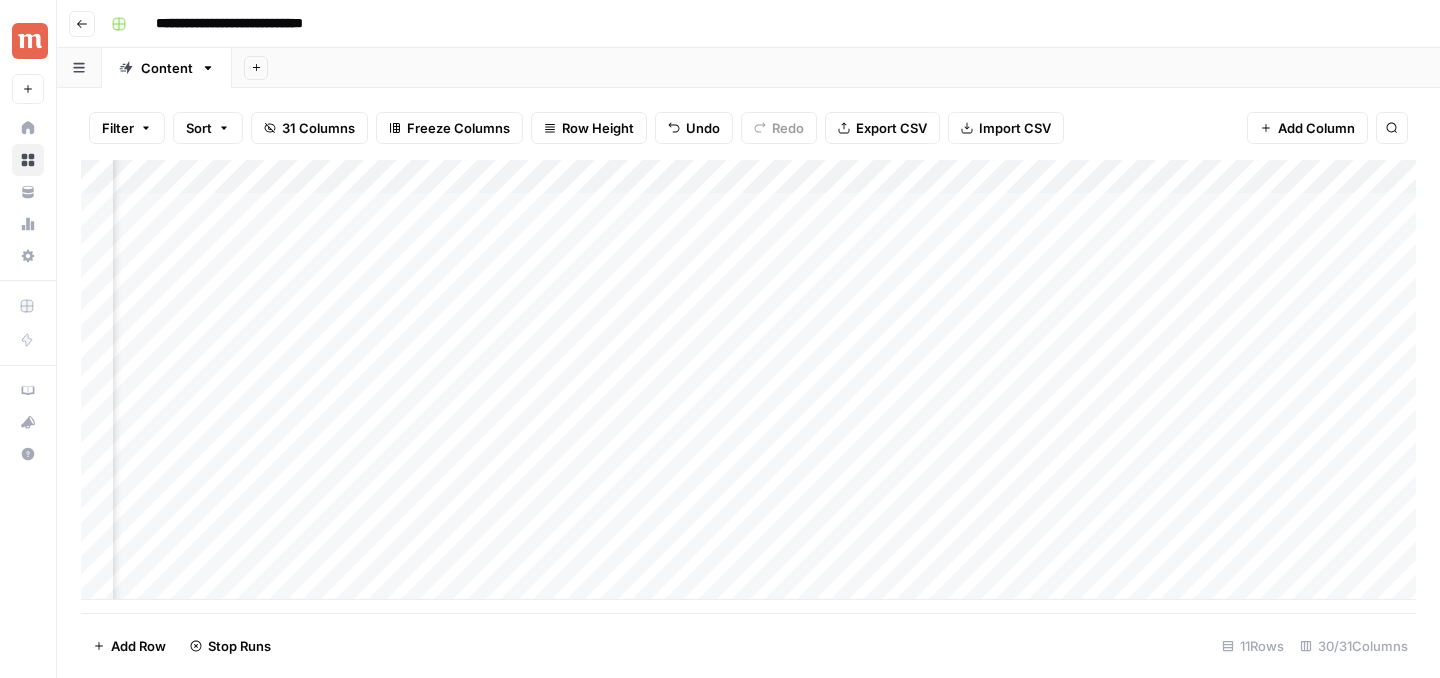 click on "Add Column" at bounding box center [748, 380] 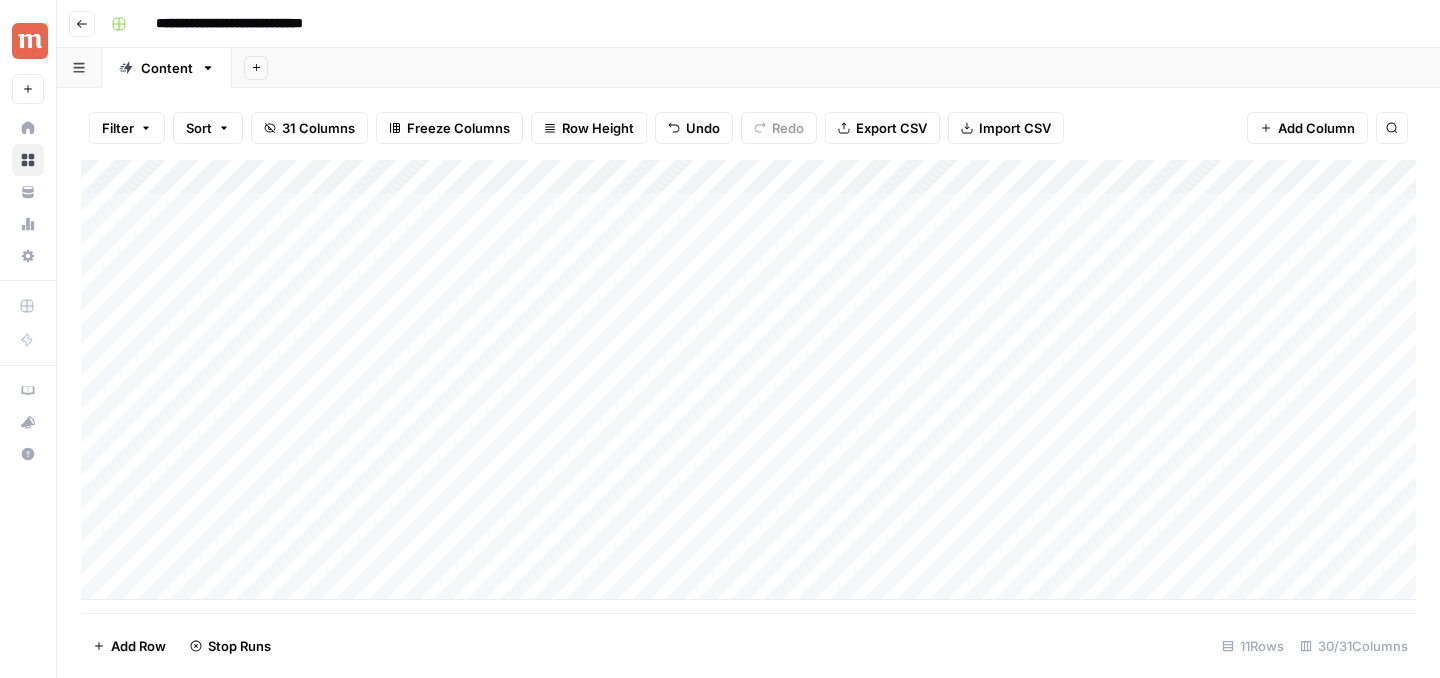 click on "Add Column" at bounding box center (748, 380) 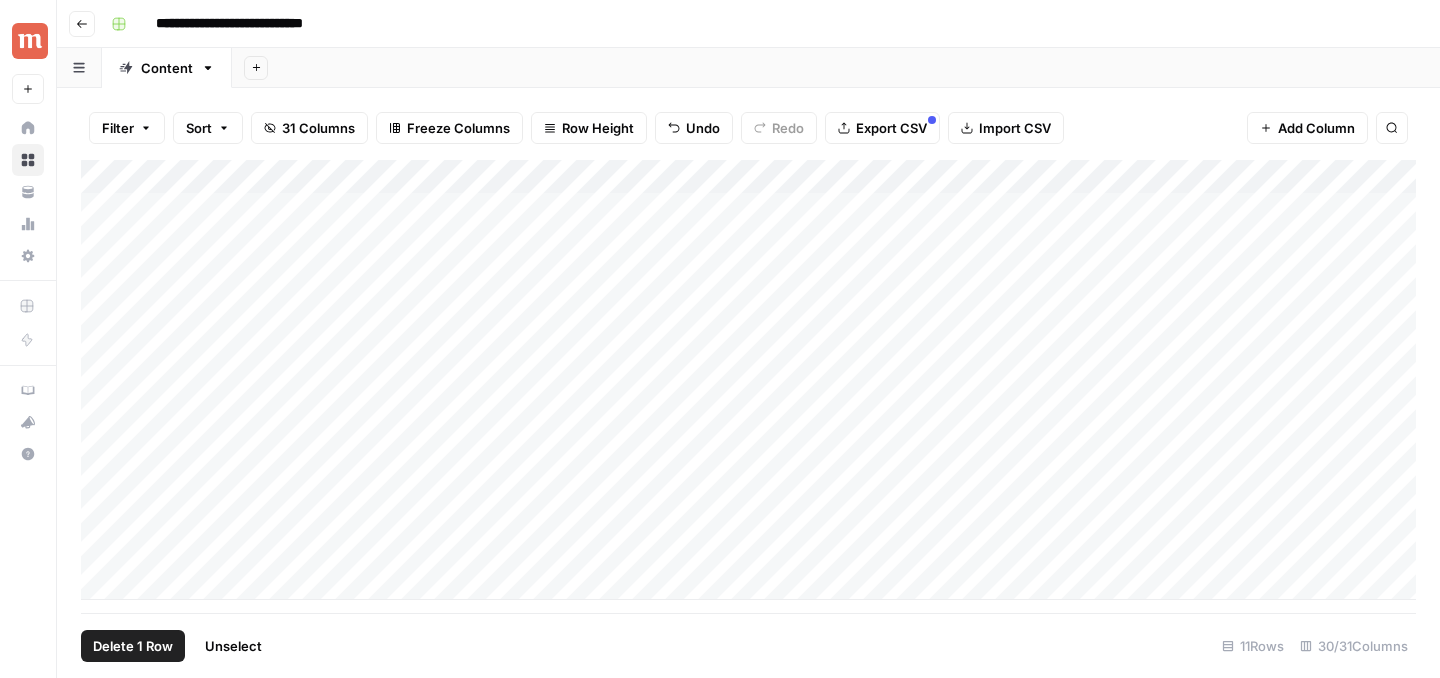click on "Add Column" at bounding box center [748, 380] 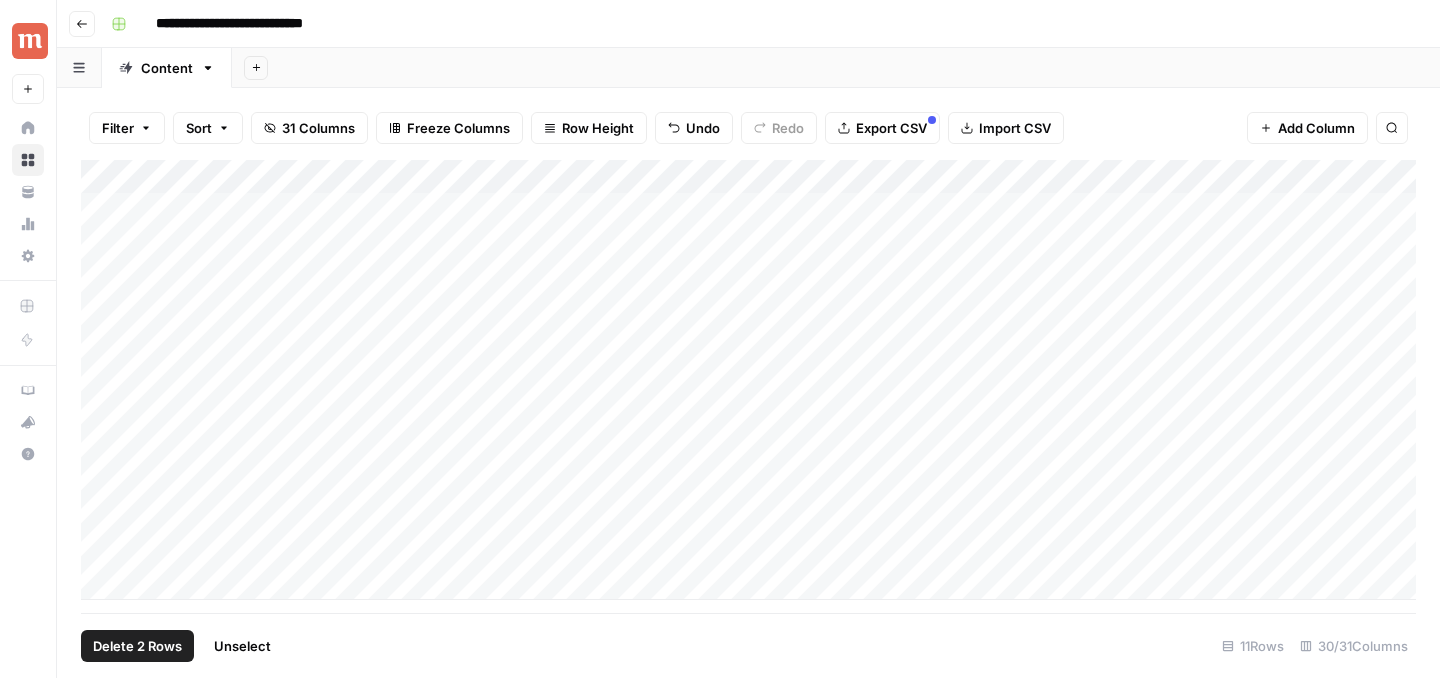 click on "Delete 2 Rows" at bounding box center [137, 646] 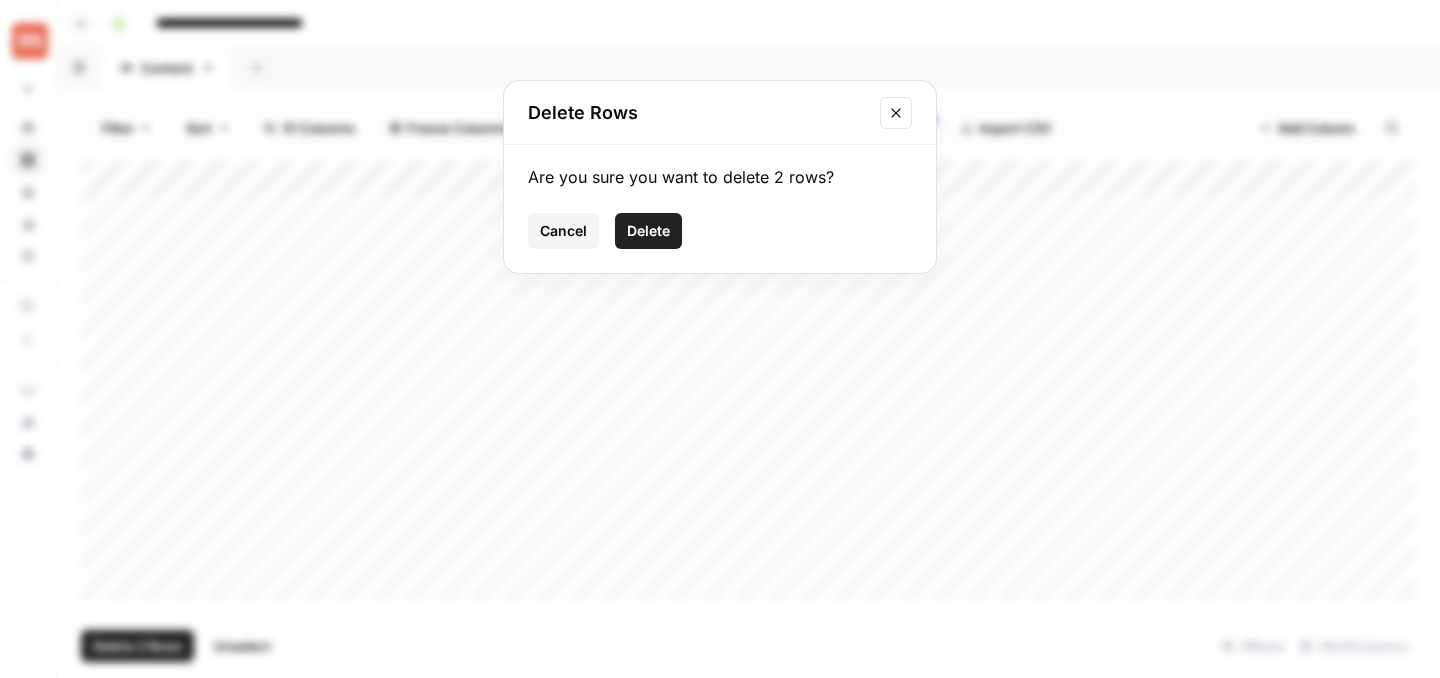 click on "Delete" at bounding box center (648, 231) 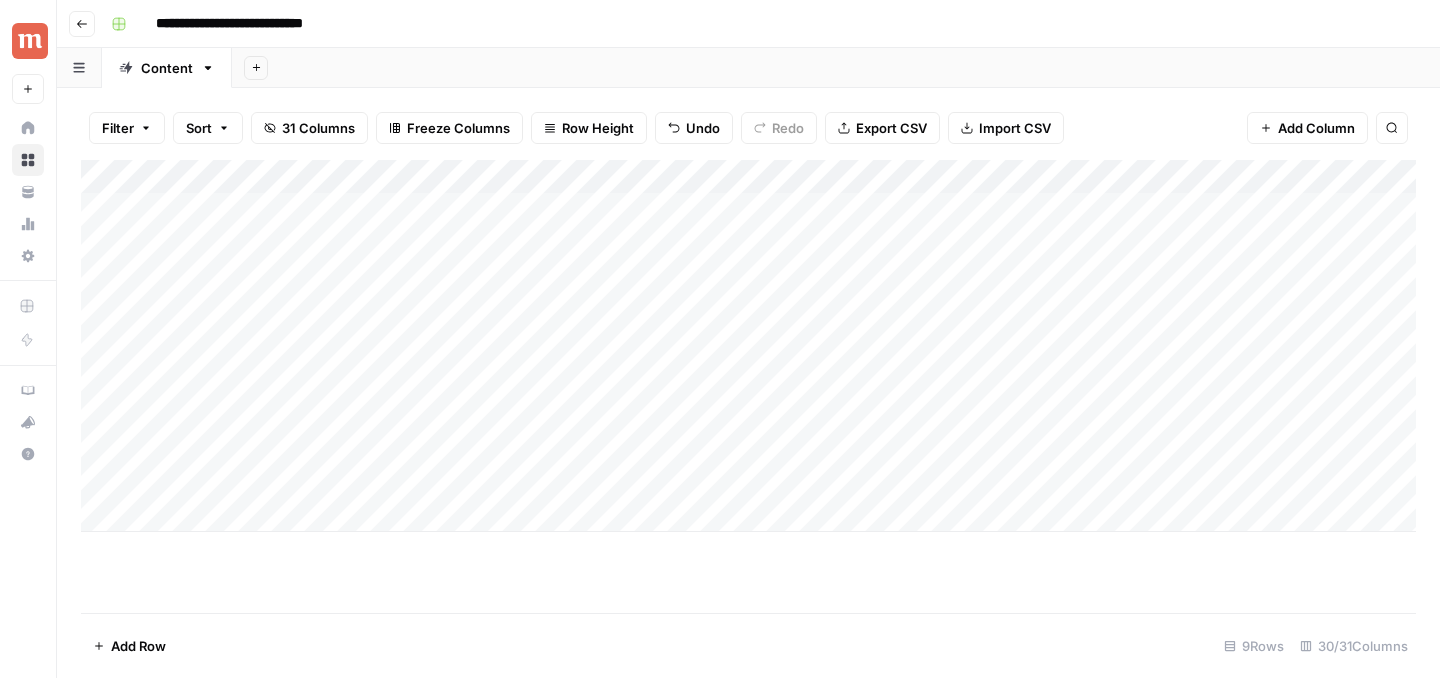 click on "Add Column" at bounding box center (748, 346) 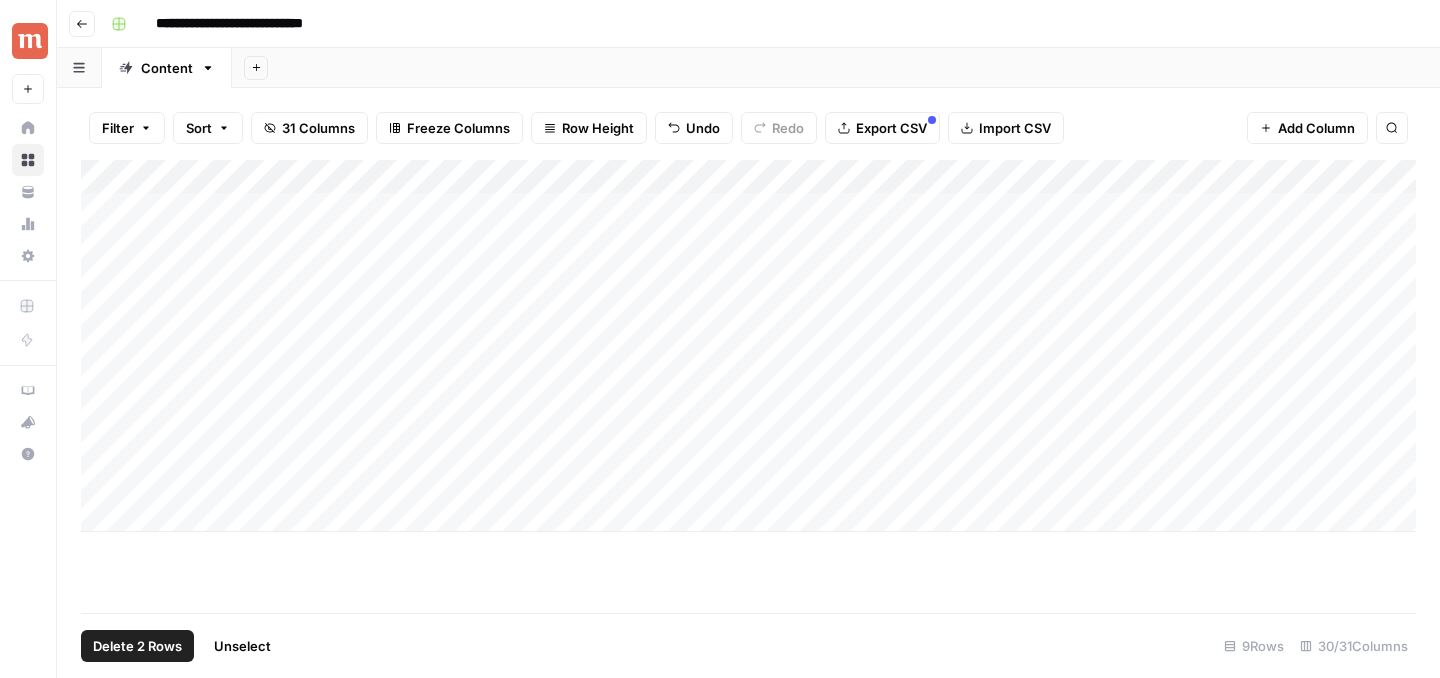 click on "Add Column" at bounding box center [748, 346] 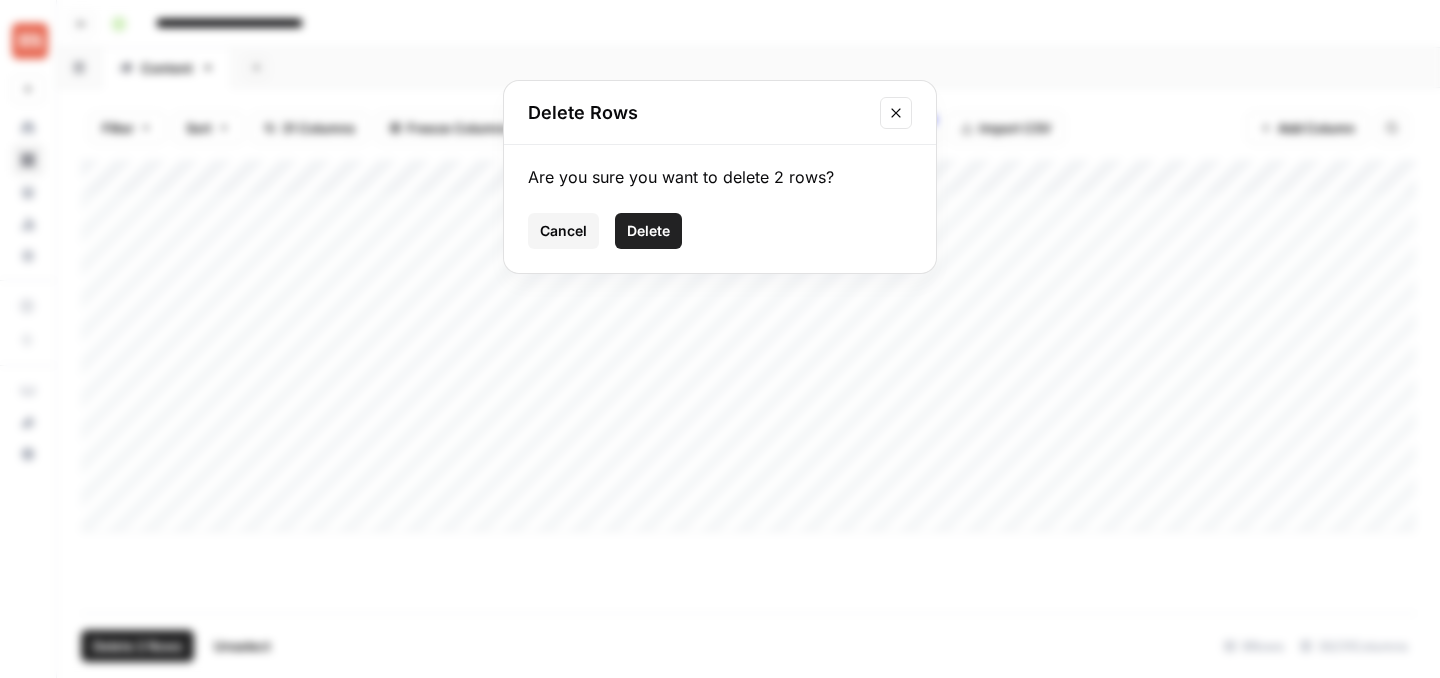 click on "Delete" at bounding box center (648, 231) 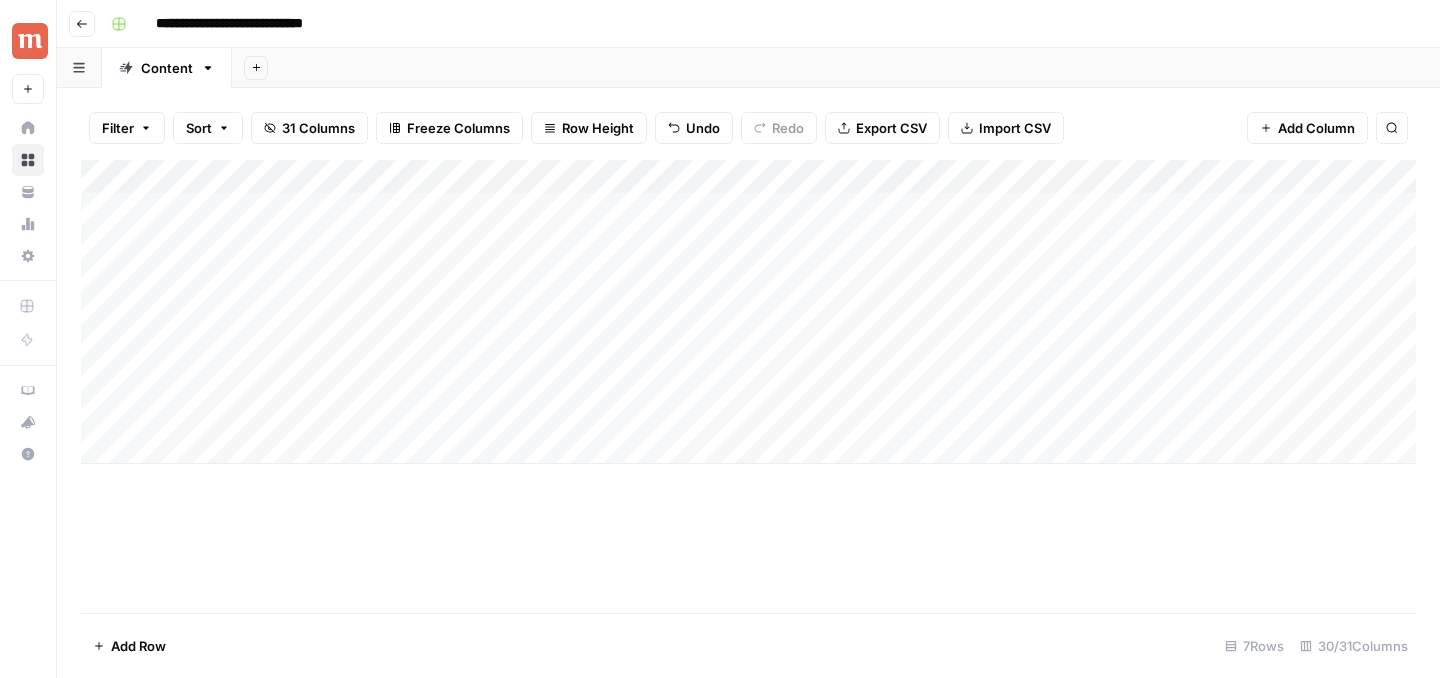 click on "Add Column" at bounding box center [748, 386] 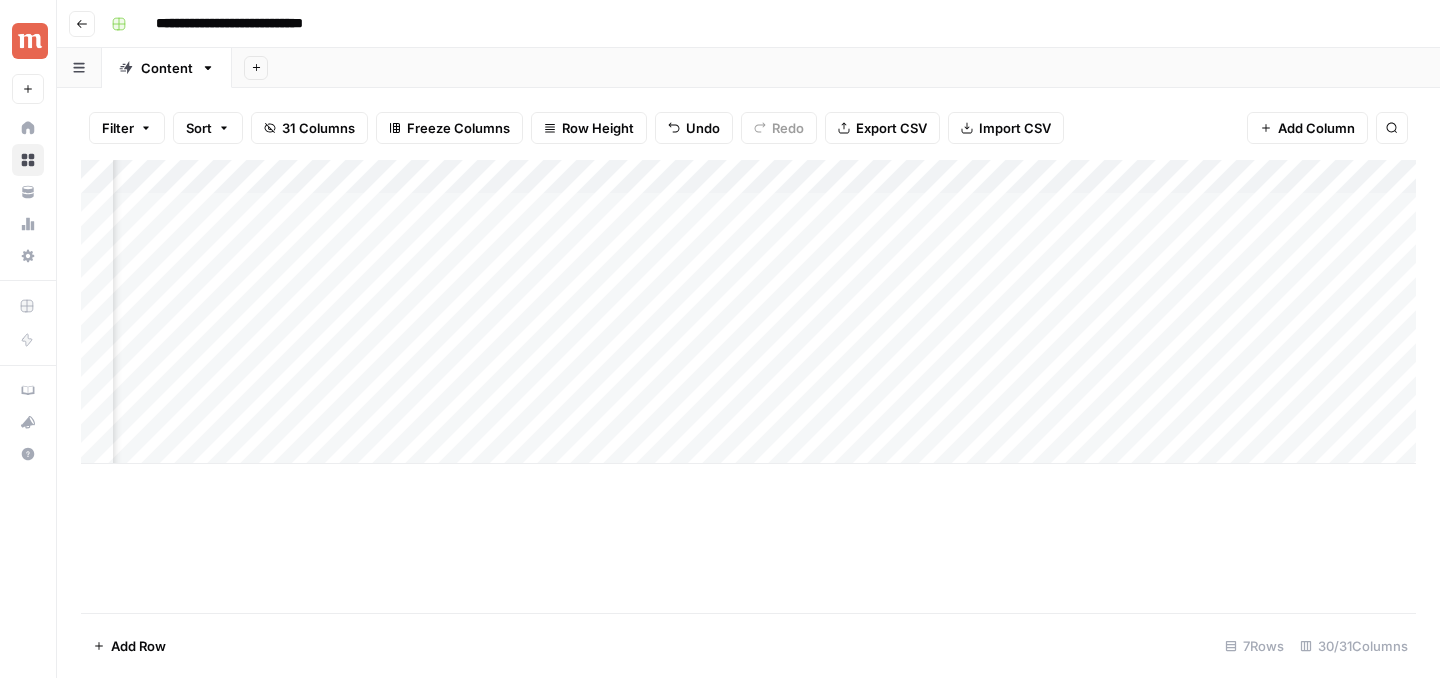 scroll, scrollTop: 0, scrollLeft: 899, axis: horizontal 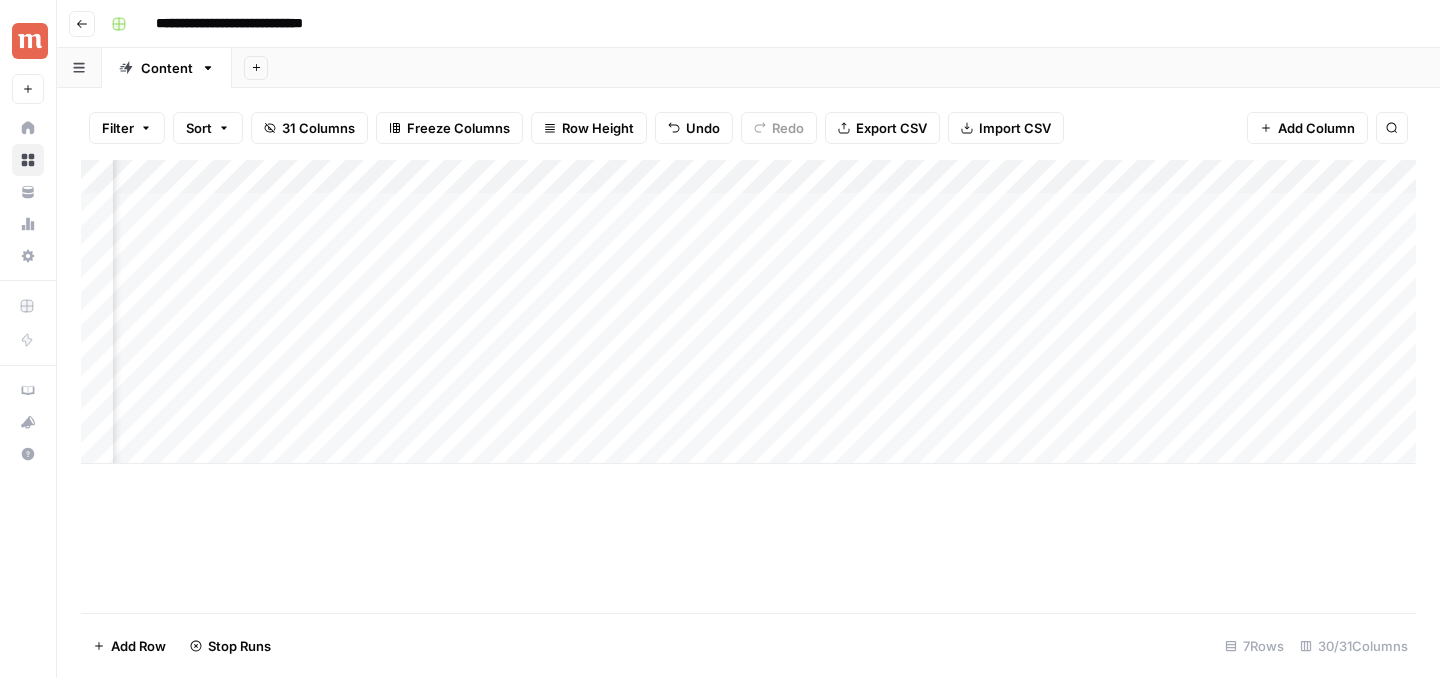click on "Add Column" at bounding box center (748, 312) 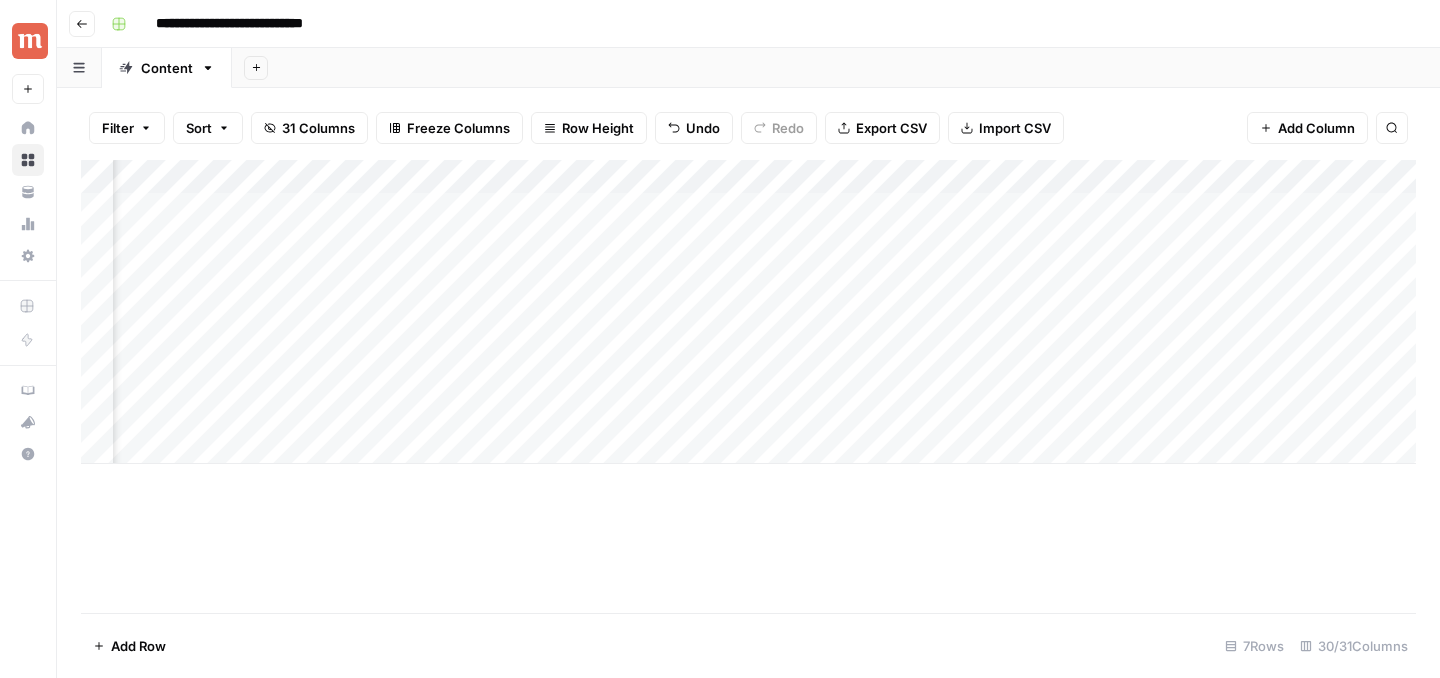 click on "Add Column" at bounding box center [748, 312] 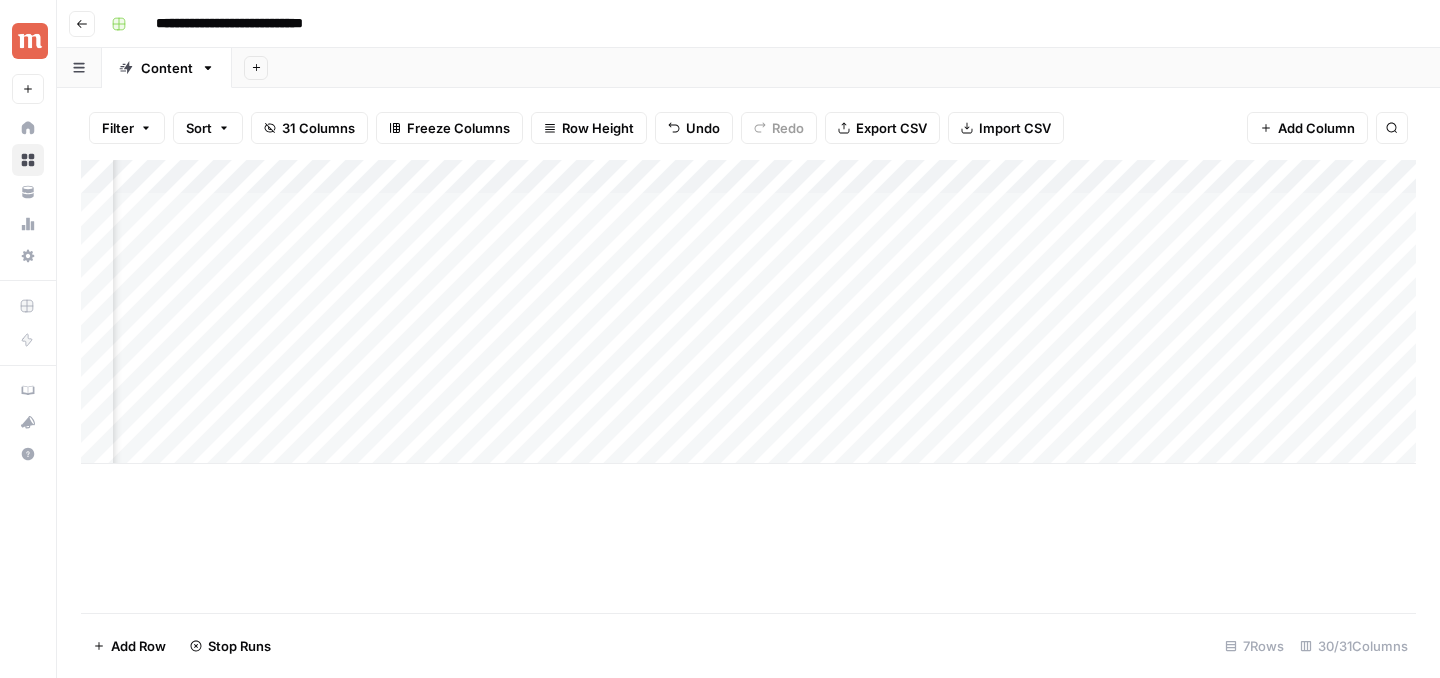 click on "Add Column" at bounding box center [748, 312] 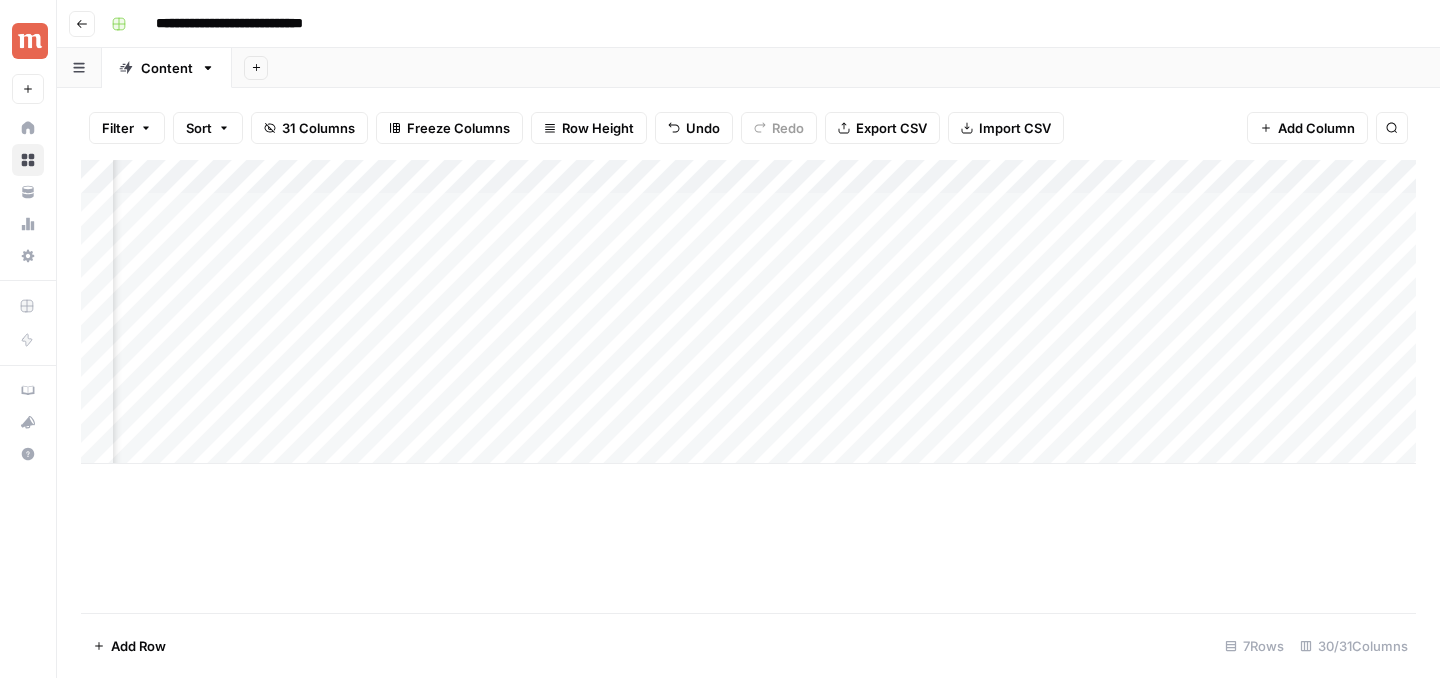 click on "Add Column" at bounding box center (748, 312) 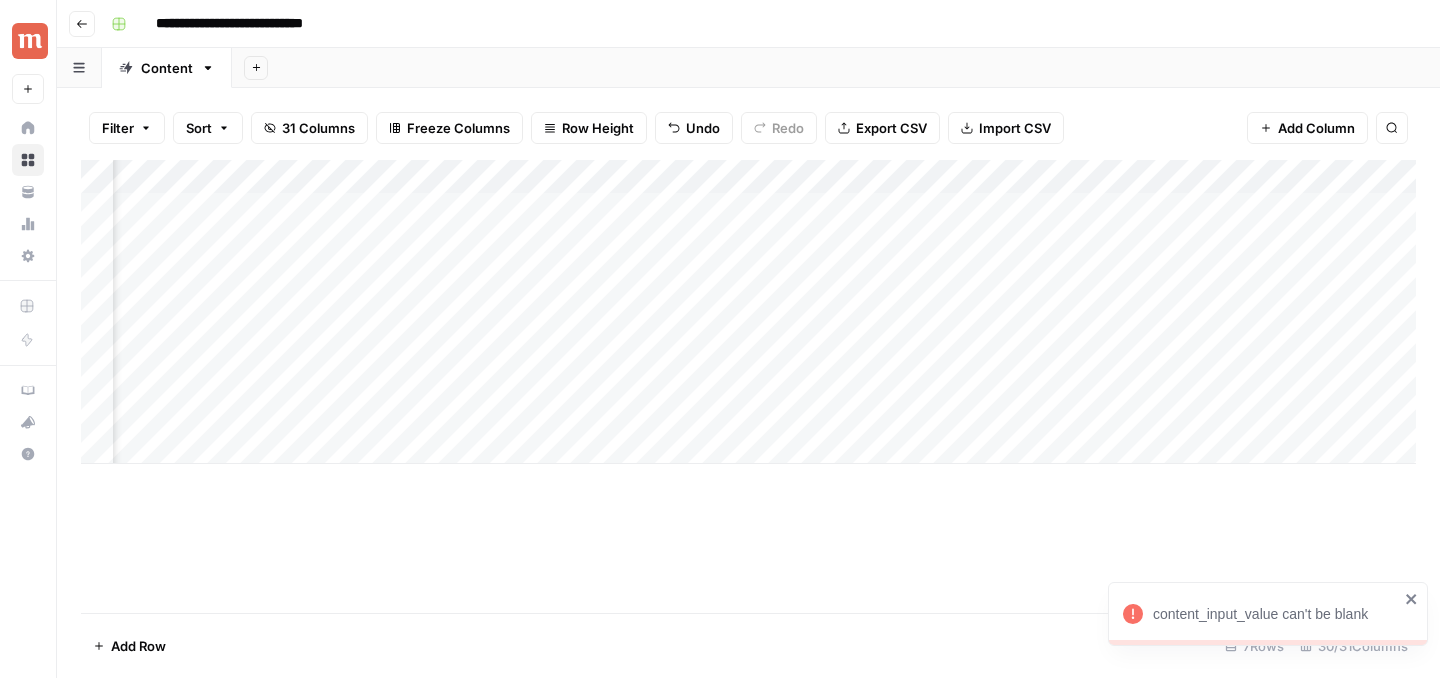 scroll, scrollTop: 0, scrollLeft: 2232, axis: horizontal 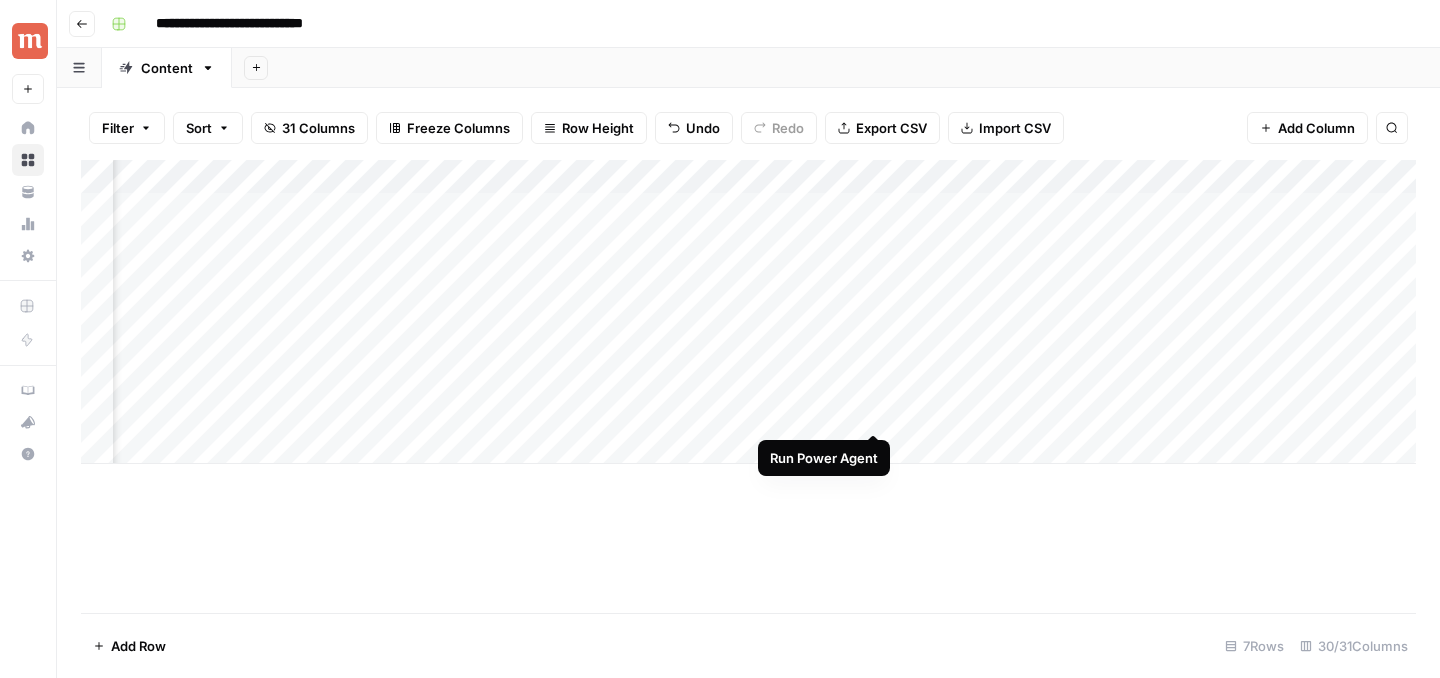 click on "Add Column" at bounding box center (748, 312) 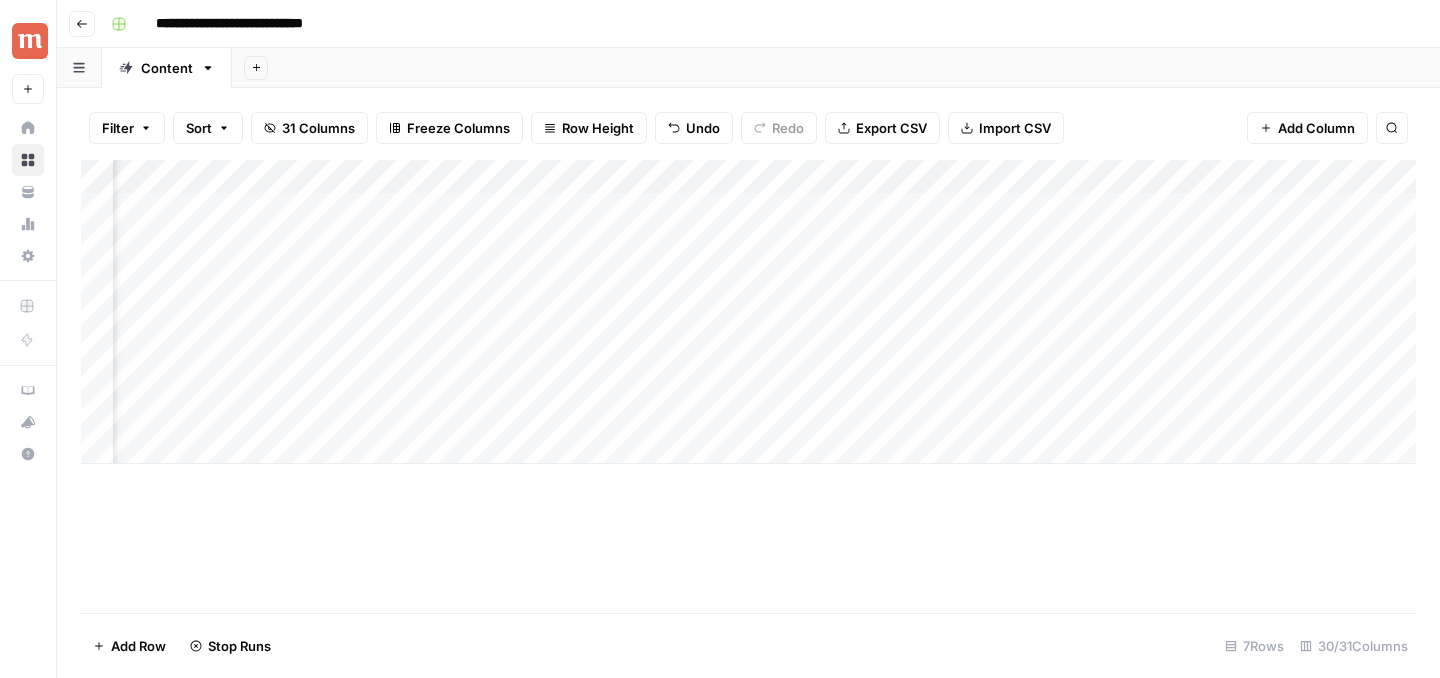 scroll, scrollTop: 0, scrollLeft: 1987, axis: horizontal 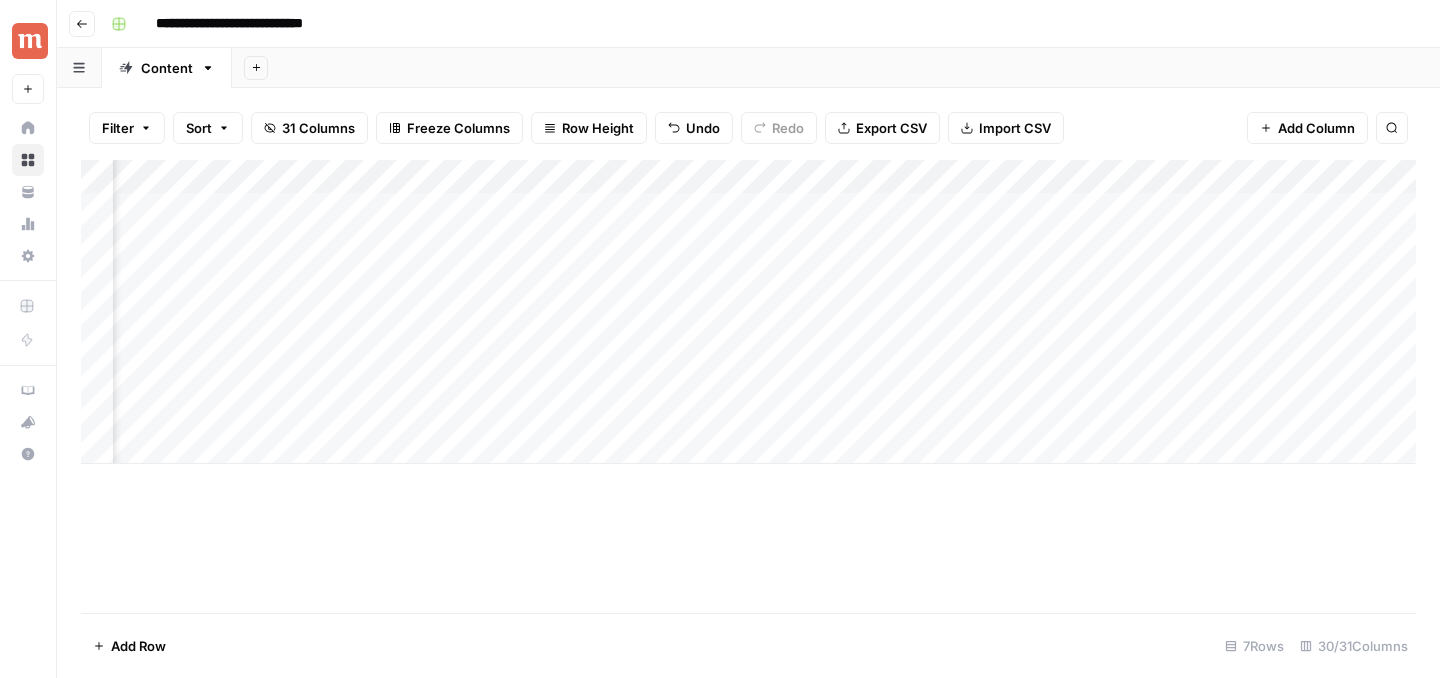 click on "Add Column" at bounding box center [748, 312] 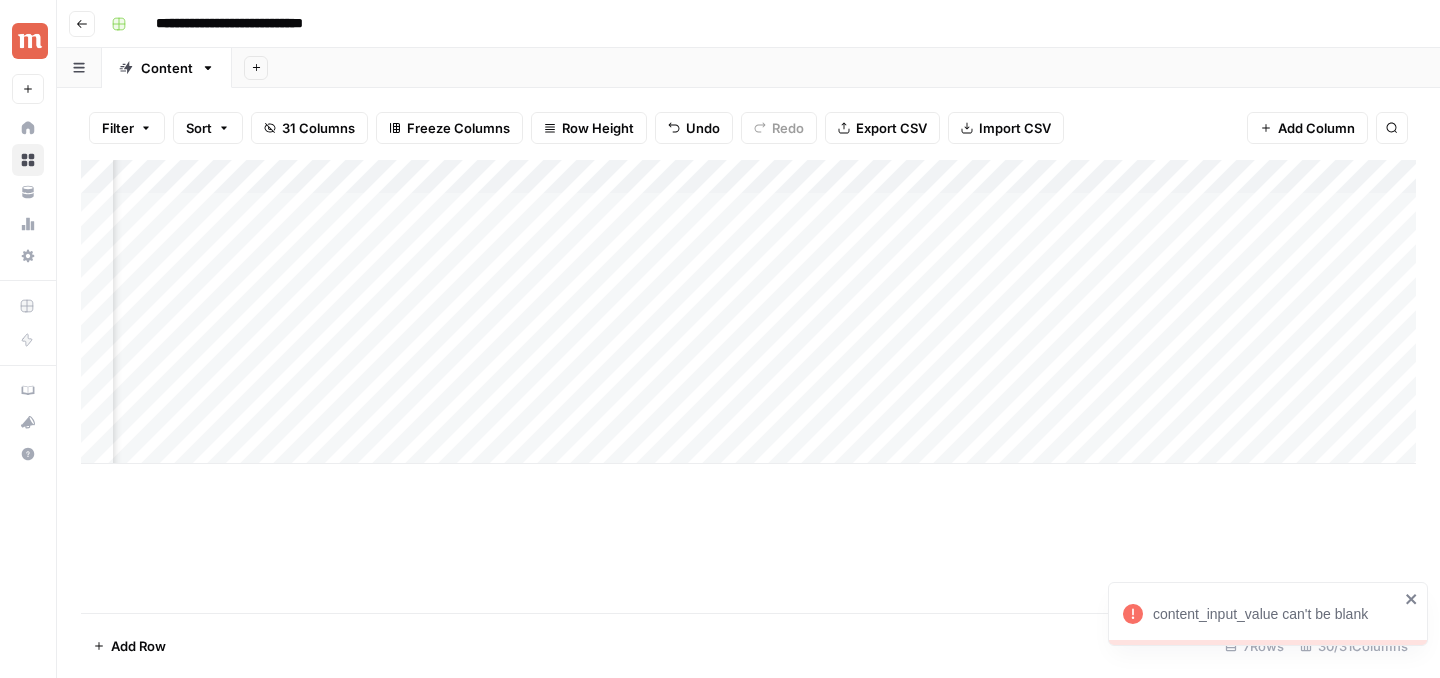 scroll, scrollTop: 0, scrollLeft: 2652, axis: horizontal 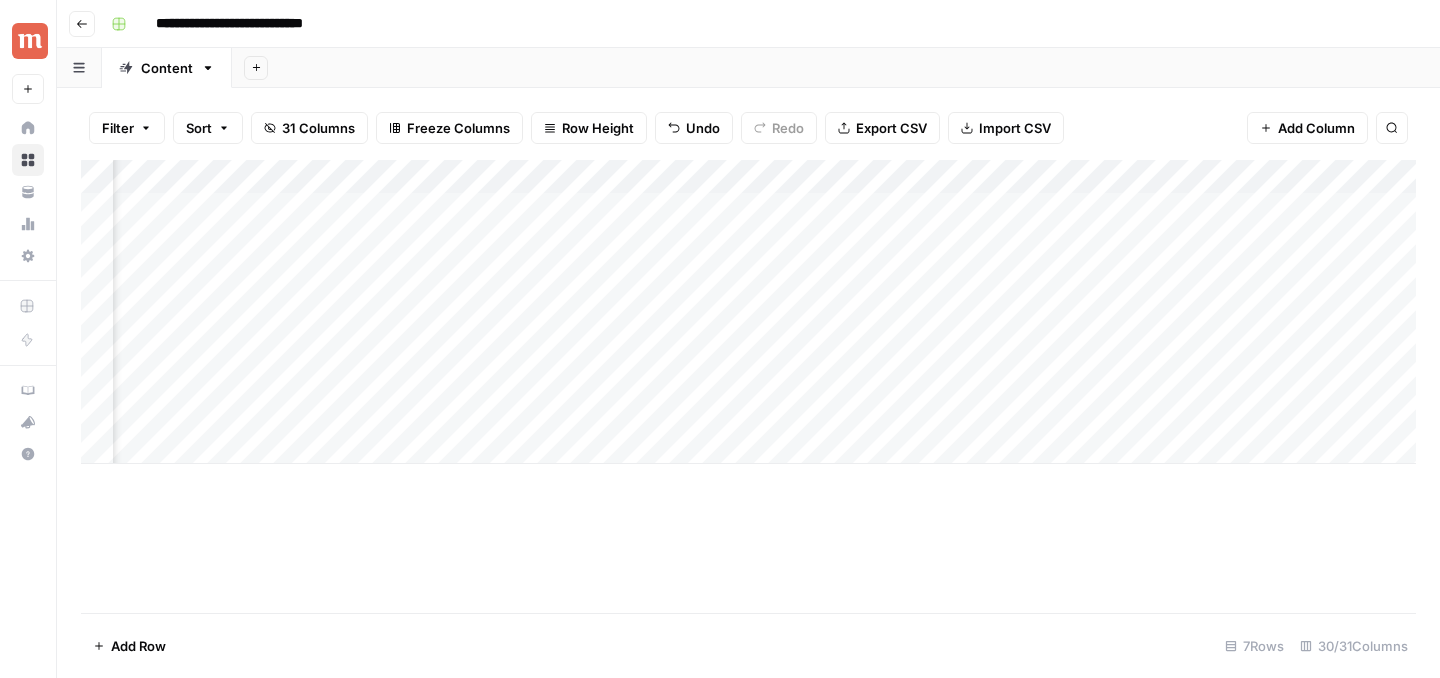 click on "Add Column" at bounding box center [748, 312] 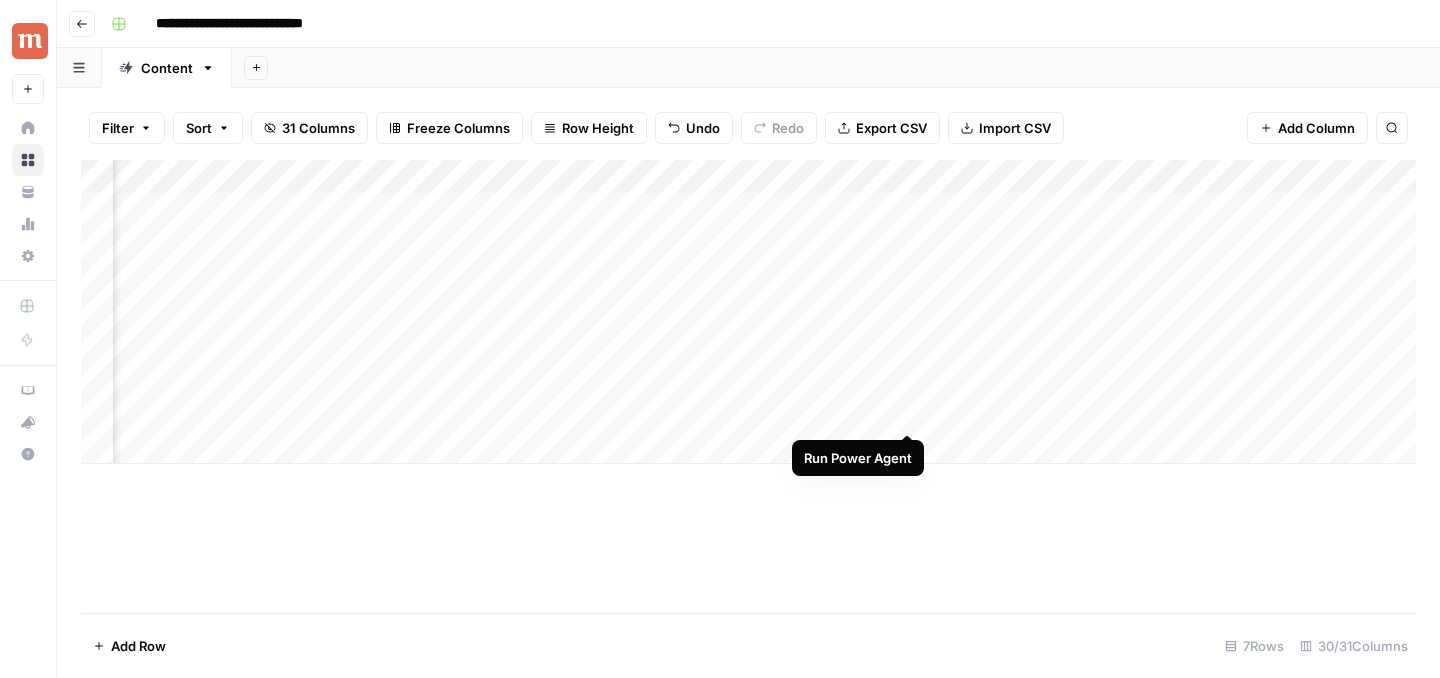 click on "Add Column" at bounding box center [748, 312] 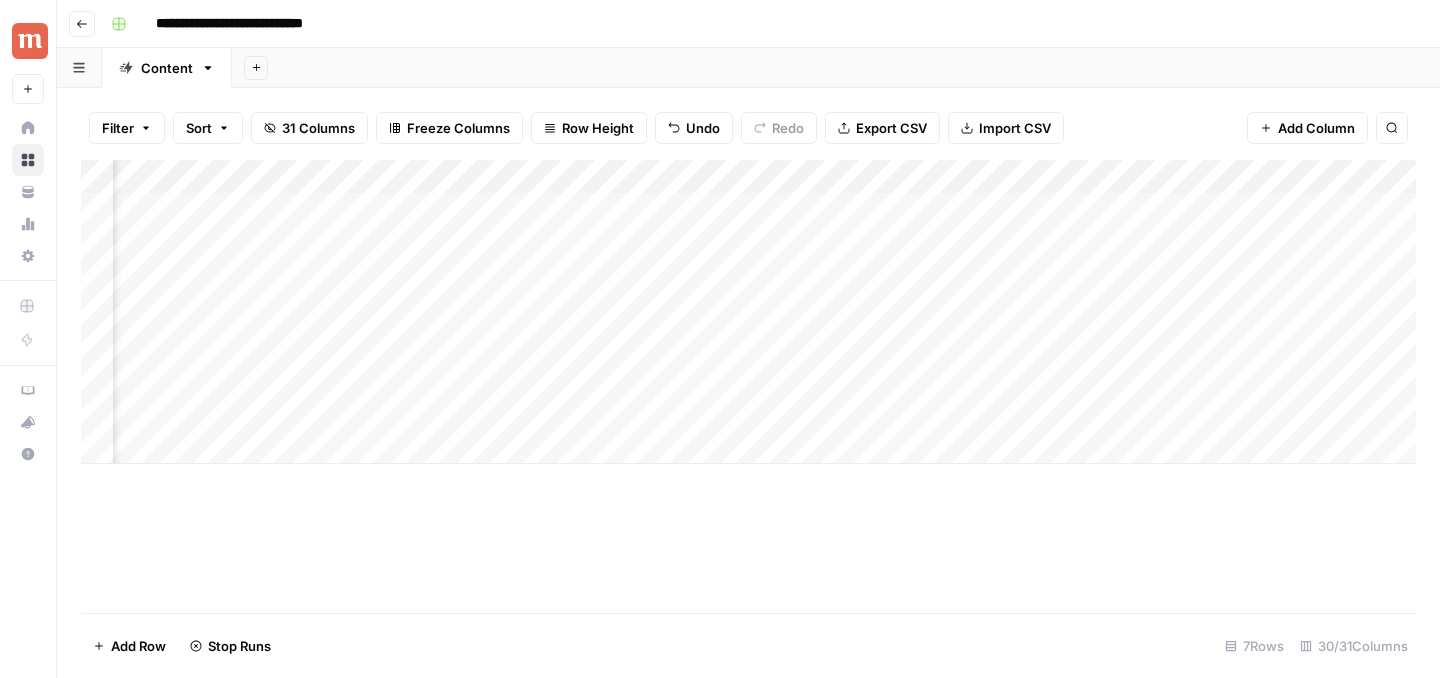 scroll, scrollTop: 0, scrollLeft: 2489, axis: horizontal 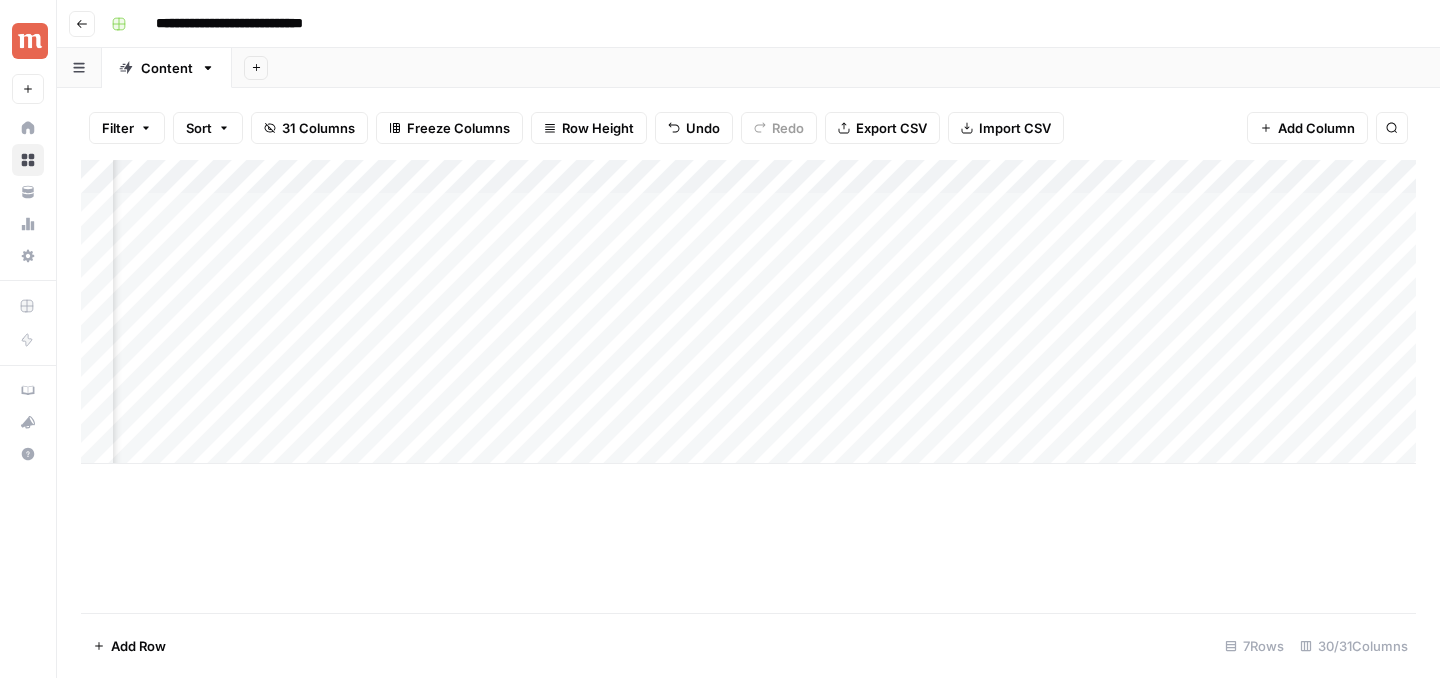click on "Add Column" at bounding box center [748, 312] 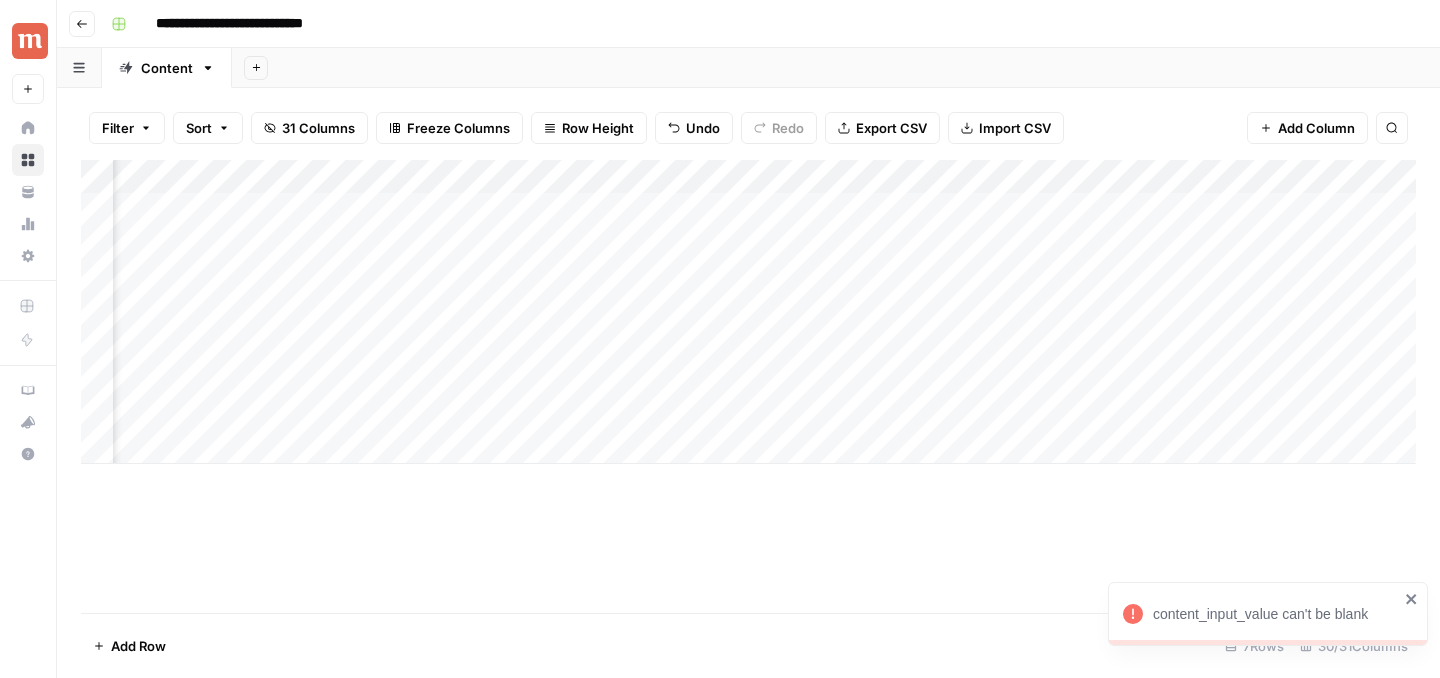 click on "Add Column" at bounding box center [748, 312] 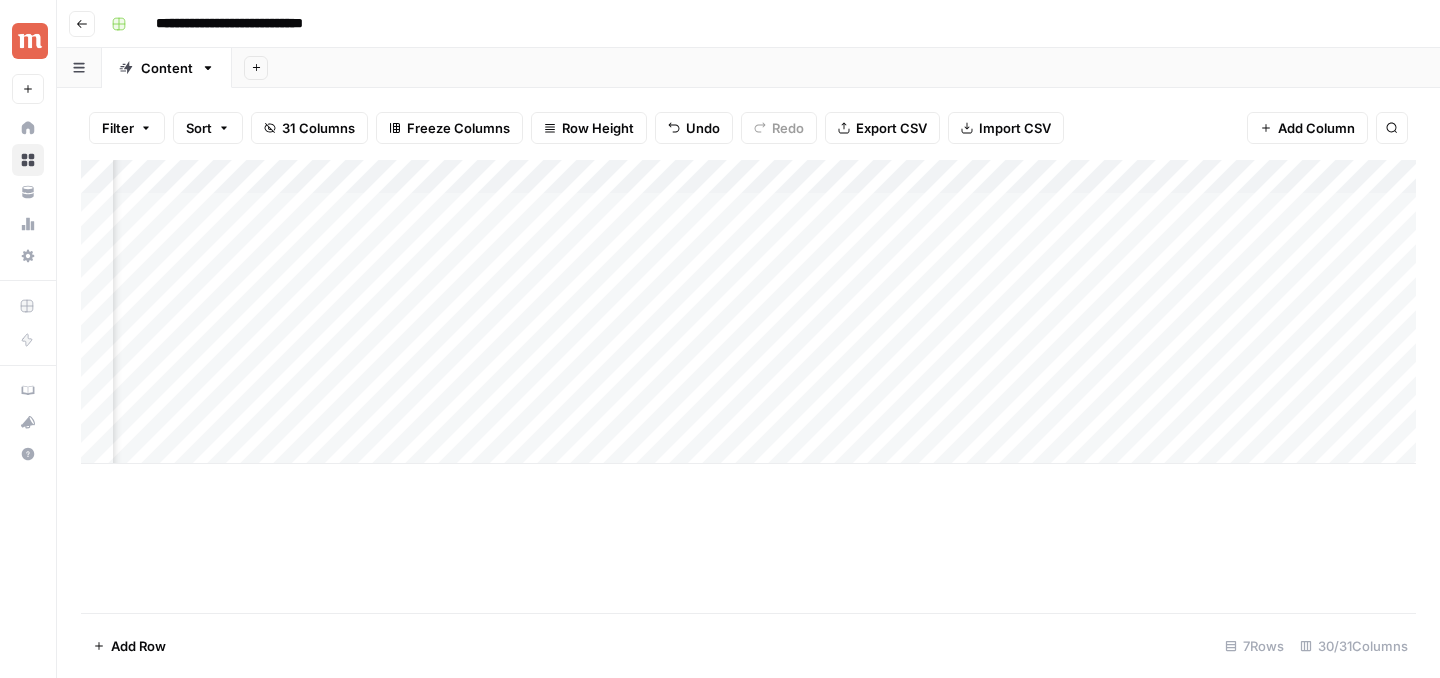 scroll, scrollTop: 0, scrollLeft: 2791, axis: horizontal 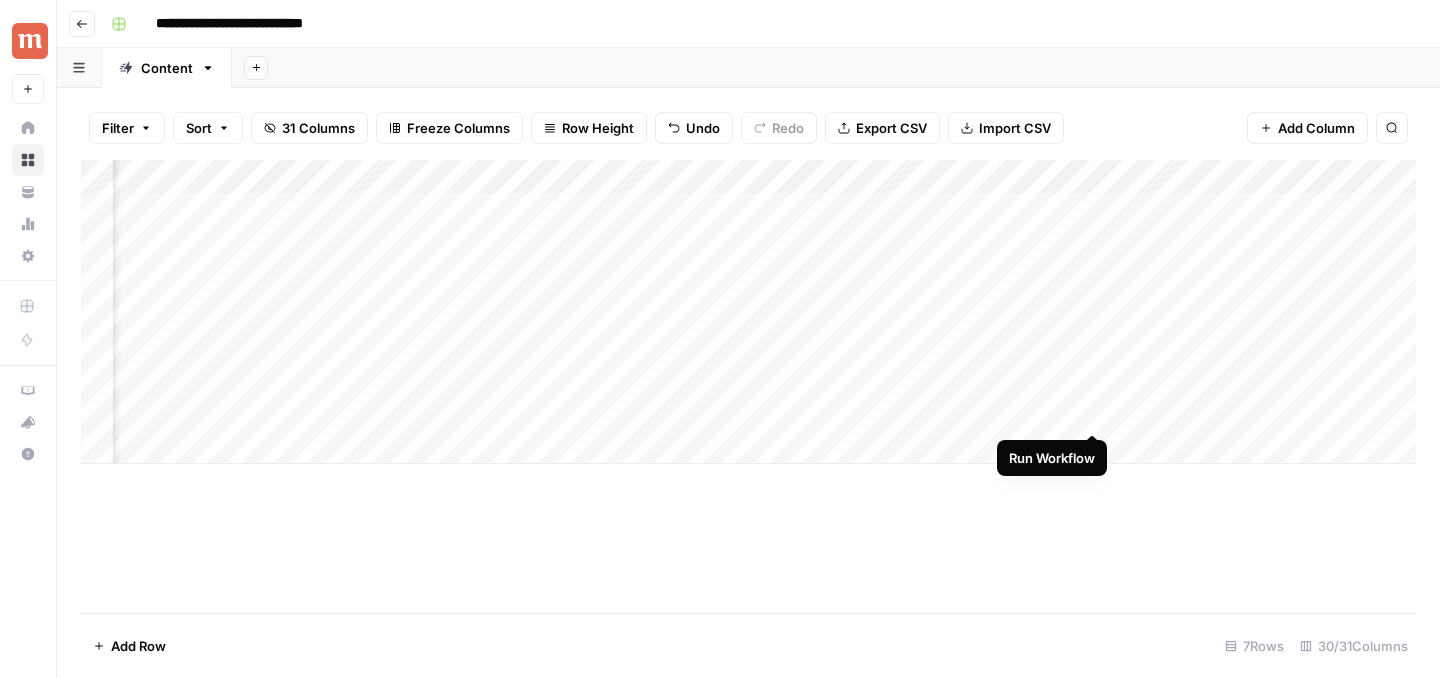 click on "Add Column" at bounding box center (748, 312) 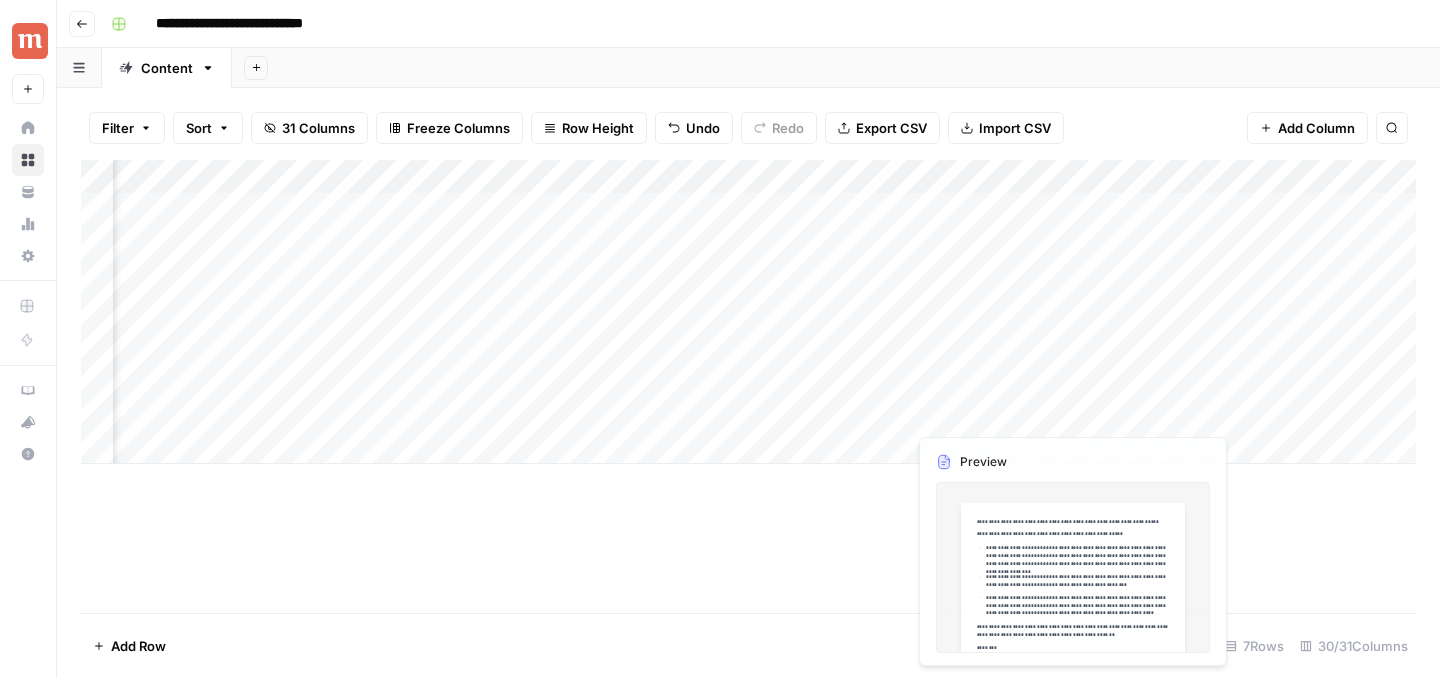 scroll, scrollTop: 0, scrollLeft: 3162, axis: horizontal 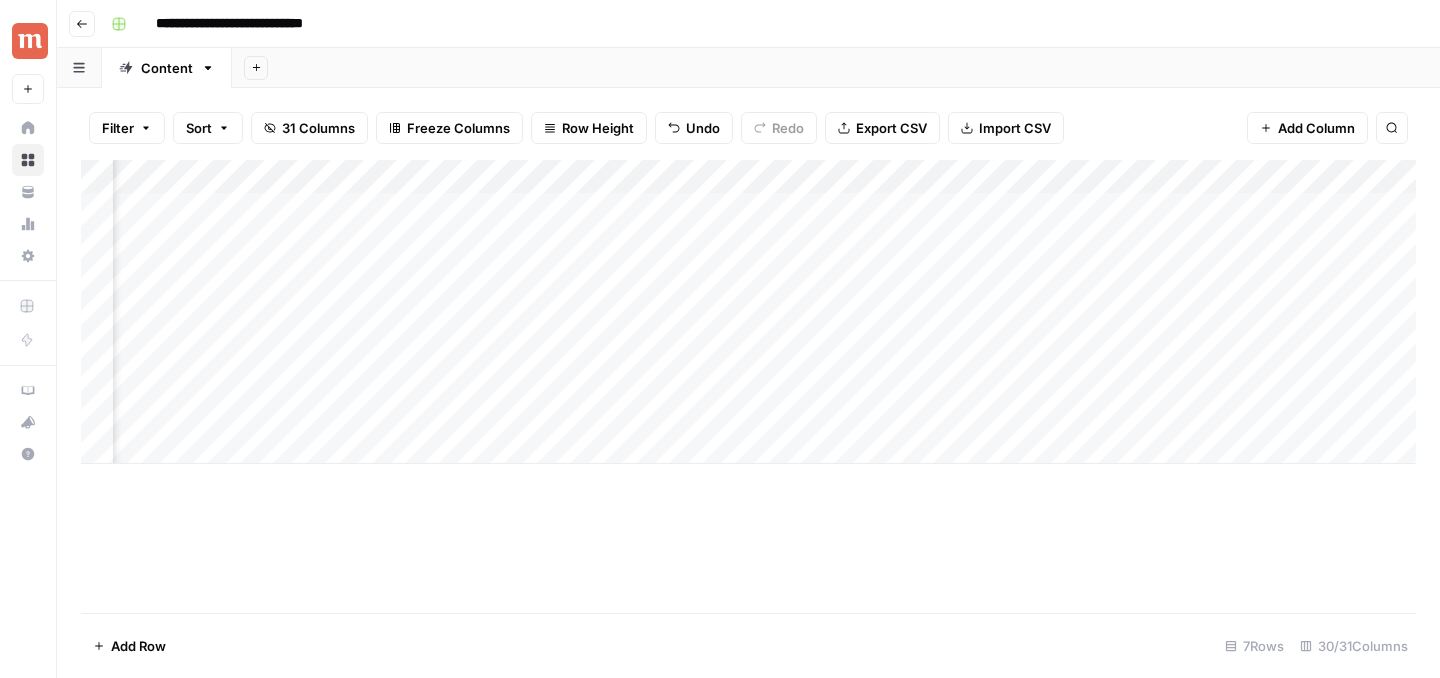 click on "Add Column" at bounding box center [748, 312] 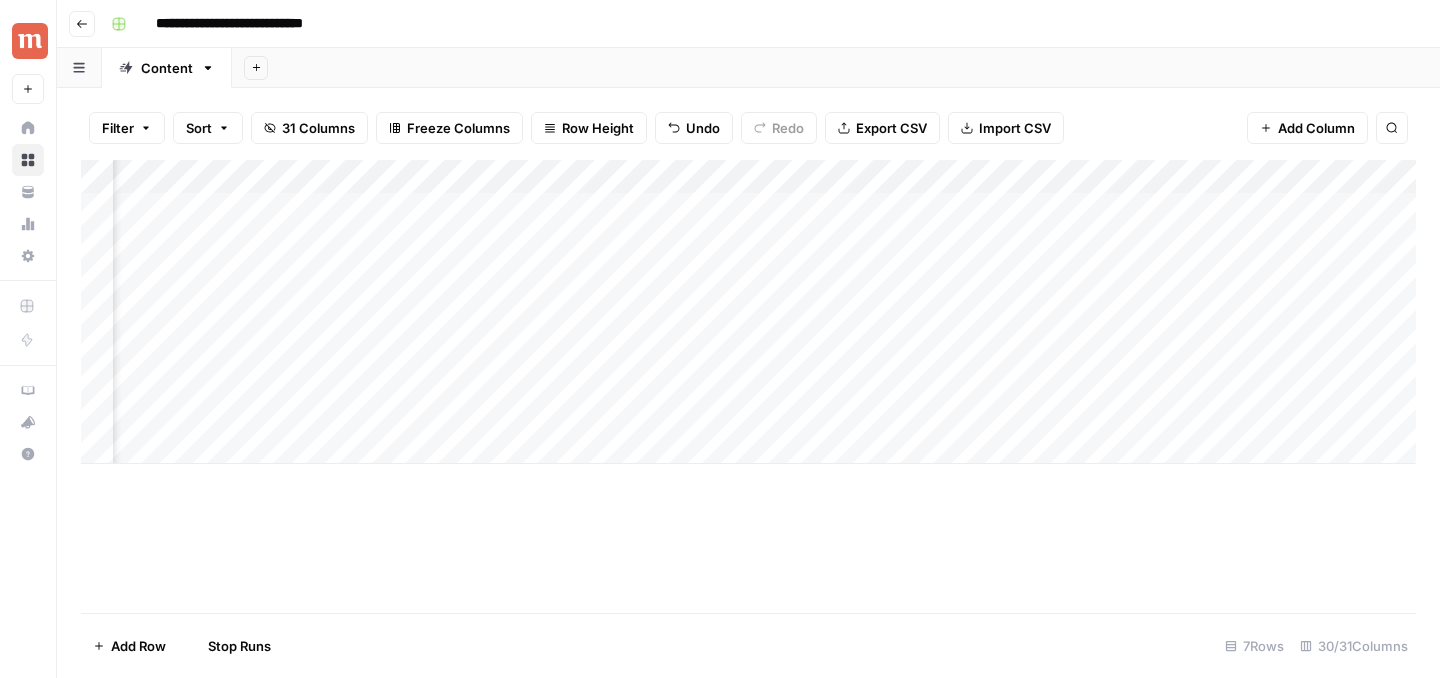 click on "Add Column" at bounding box center (748, 312) 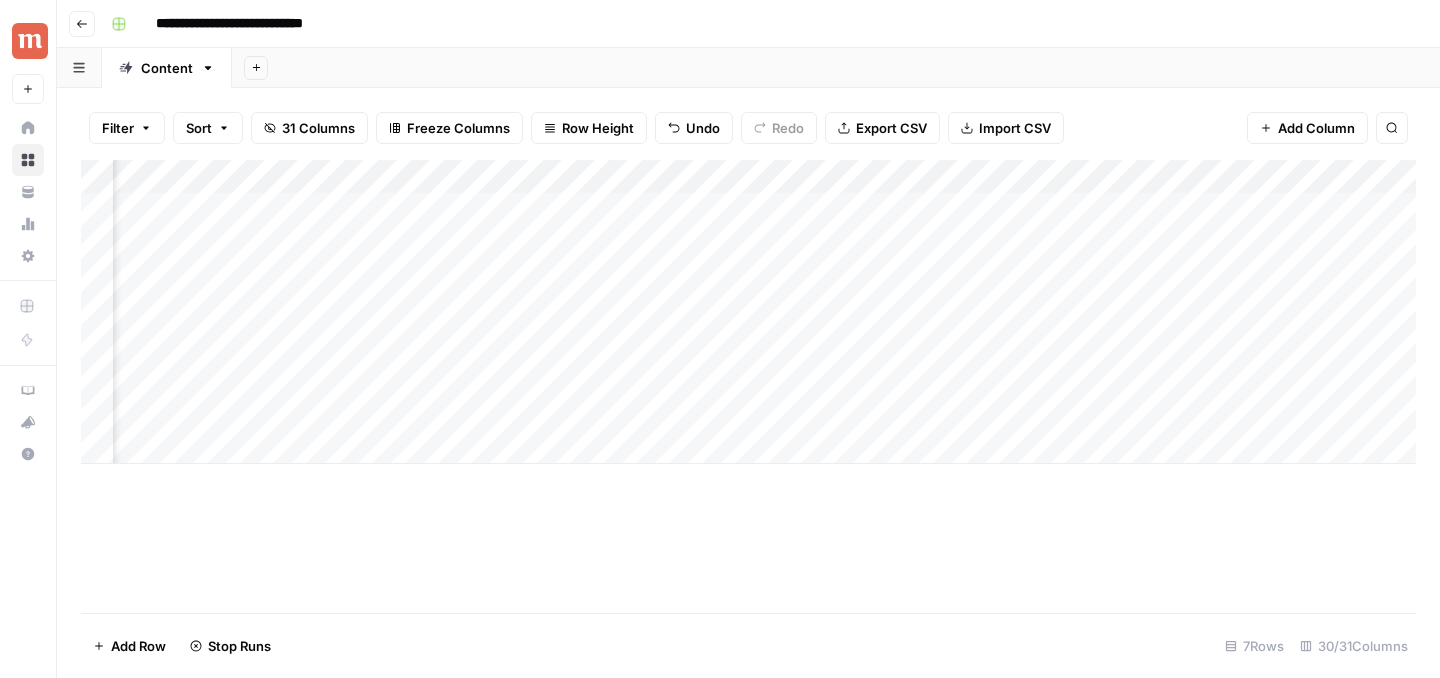 click on "Add Column" at bounding box center (748, 312) 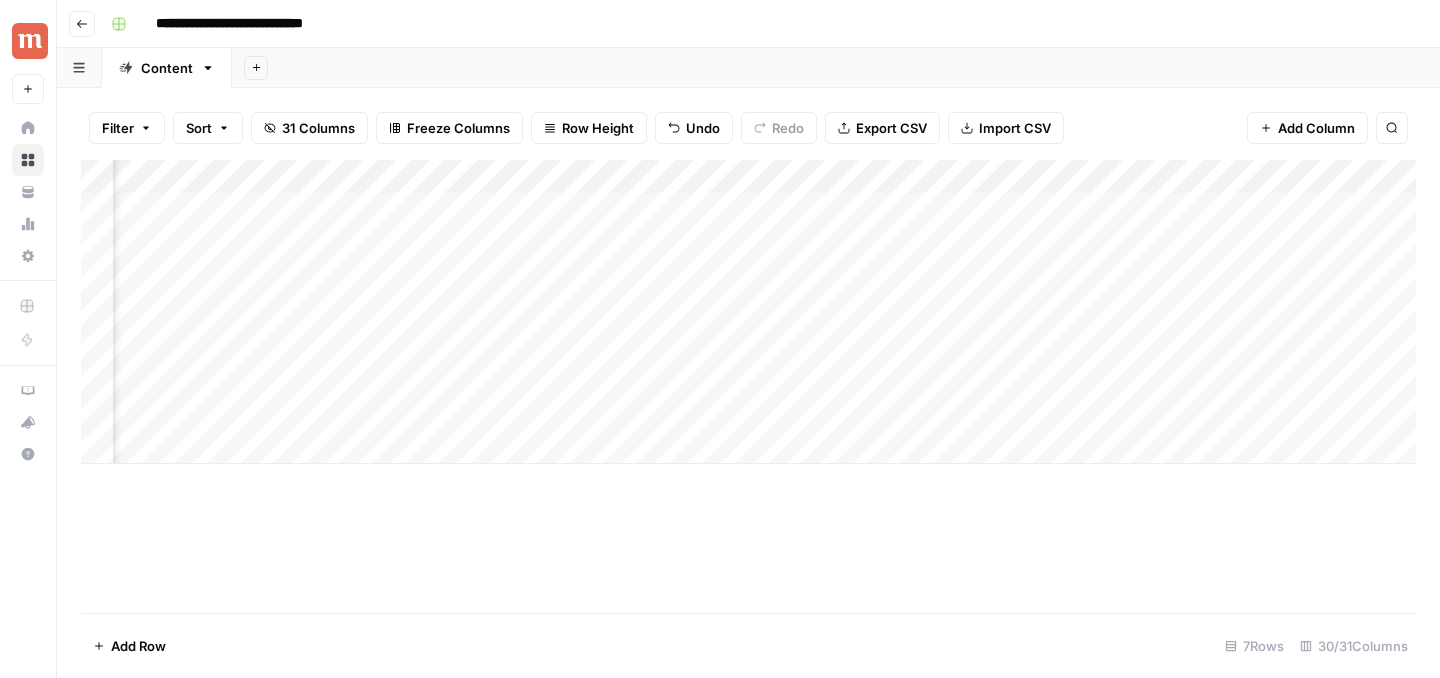 scroll, scrollTop: 0, scrollLeft: 3226, axis: horizontal 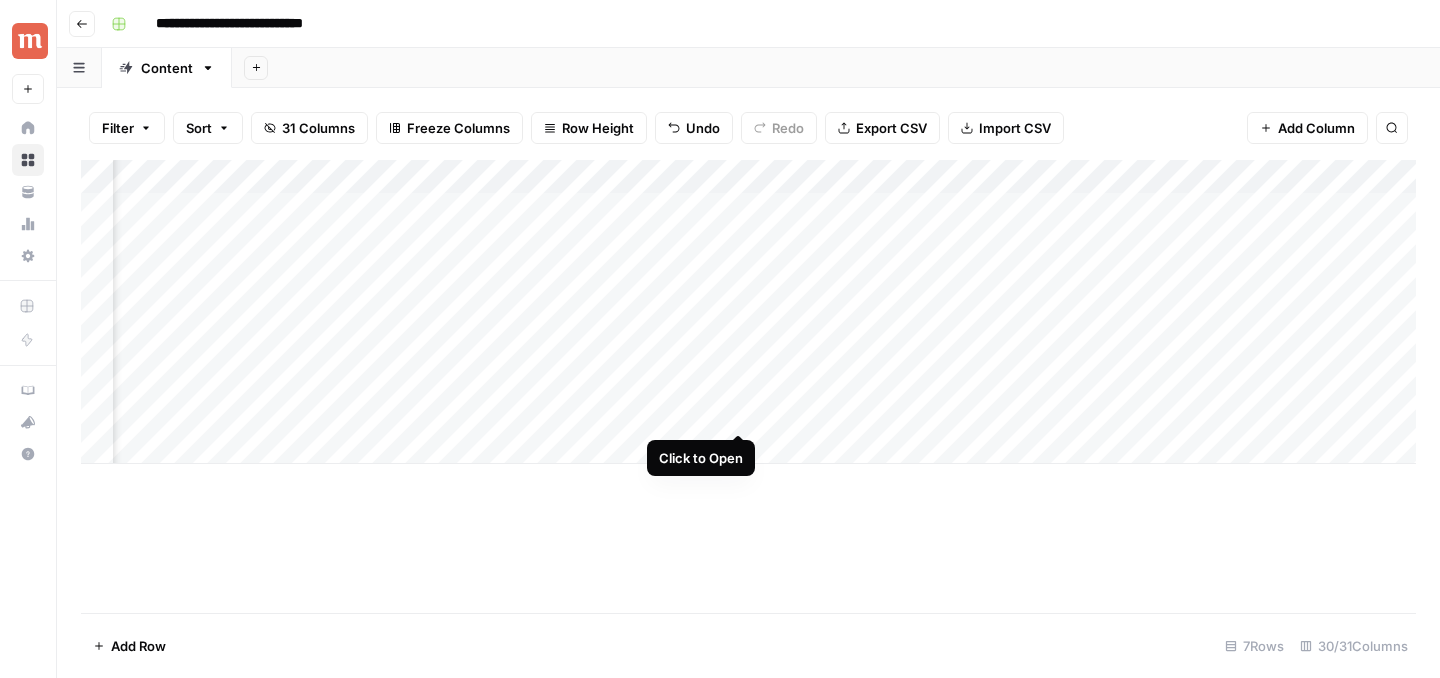 click on "Add Column" at bounding box center (748, 312) 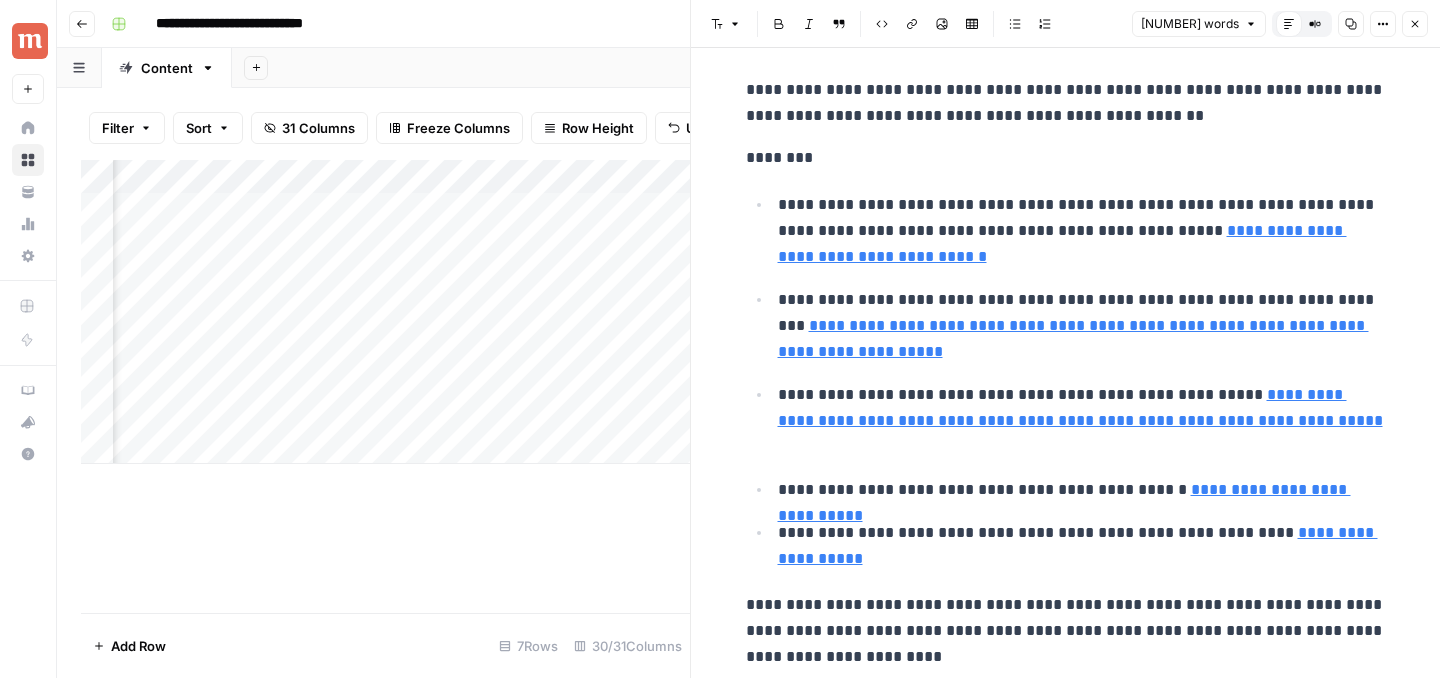 scroll, scrollTop: 0, scrollLeft: 0, axis: both 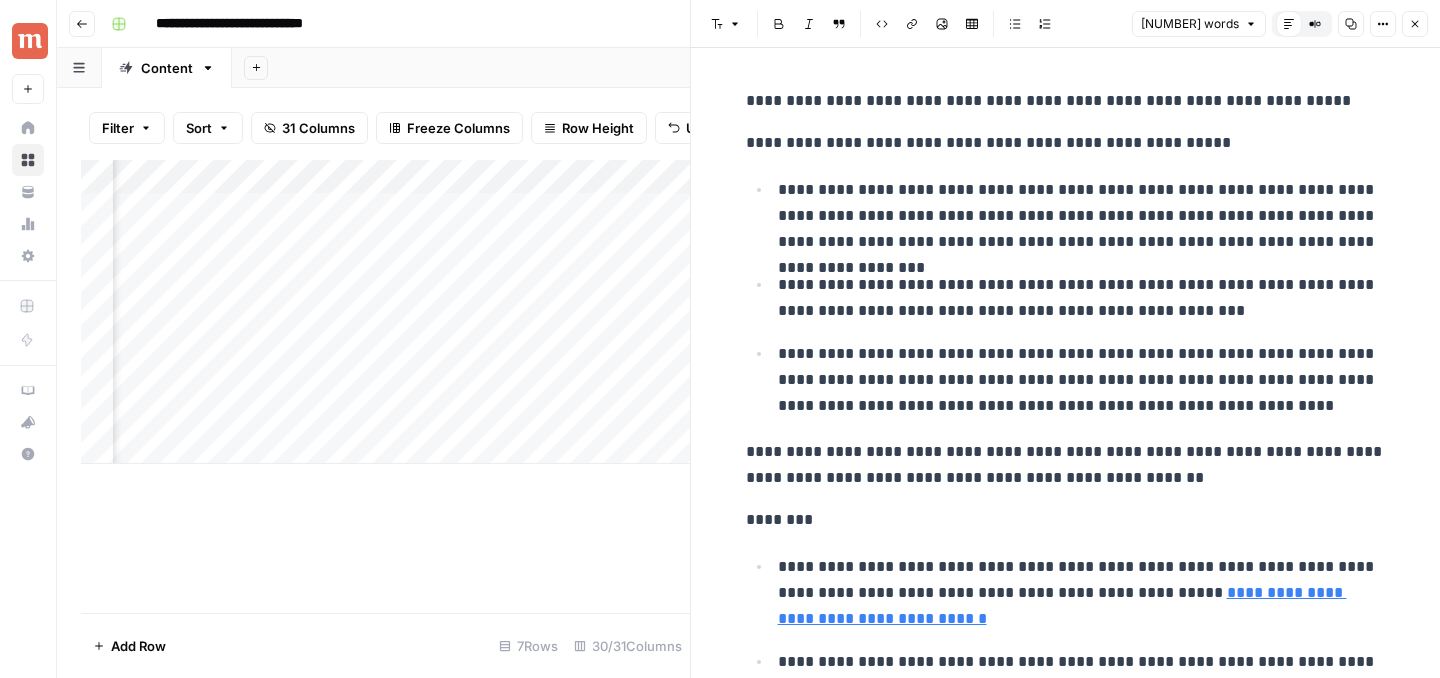 click on "Add Column" at bounding box center (385, 386) 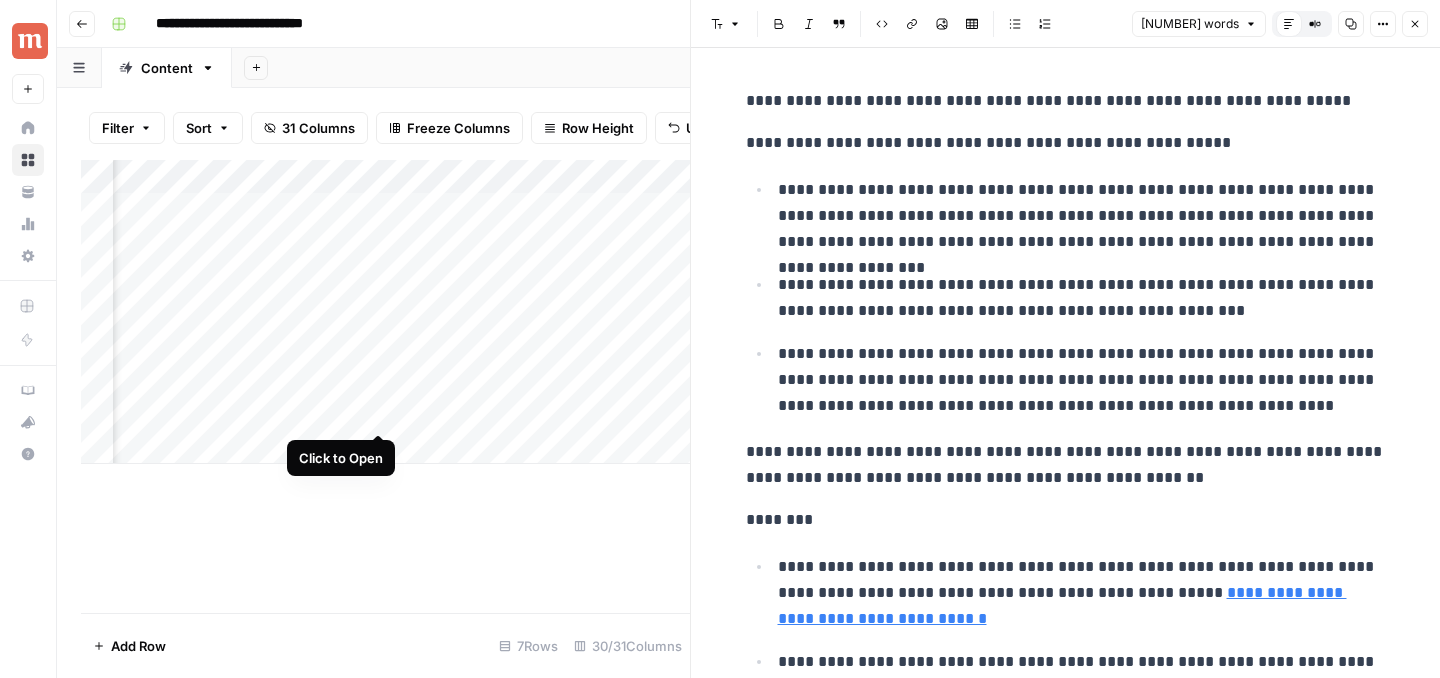click on "Add Column" at bounding box center [385, 312] 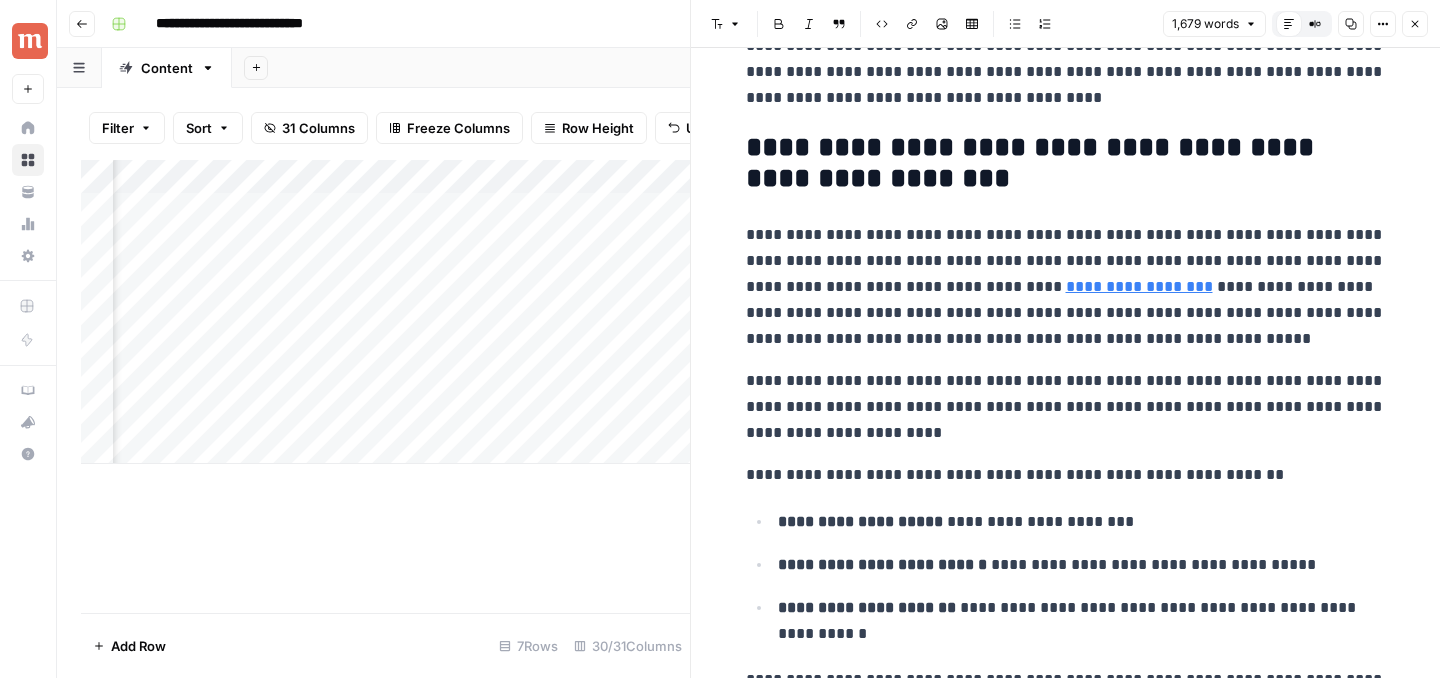 scroll, scrollTop: 0, scrollLeft: 0, axis: both 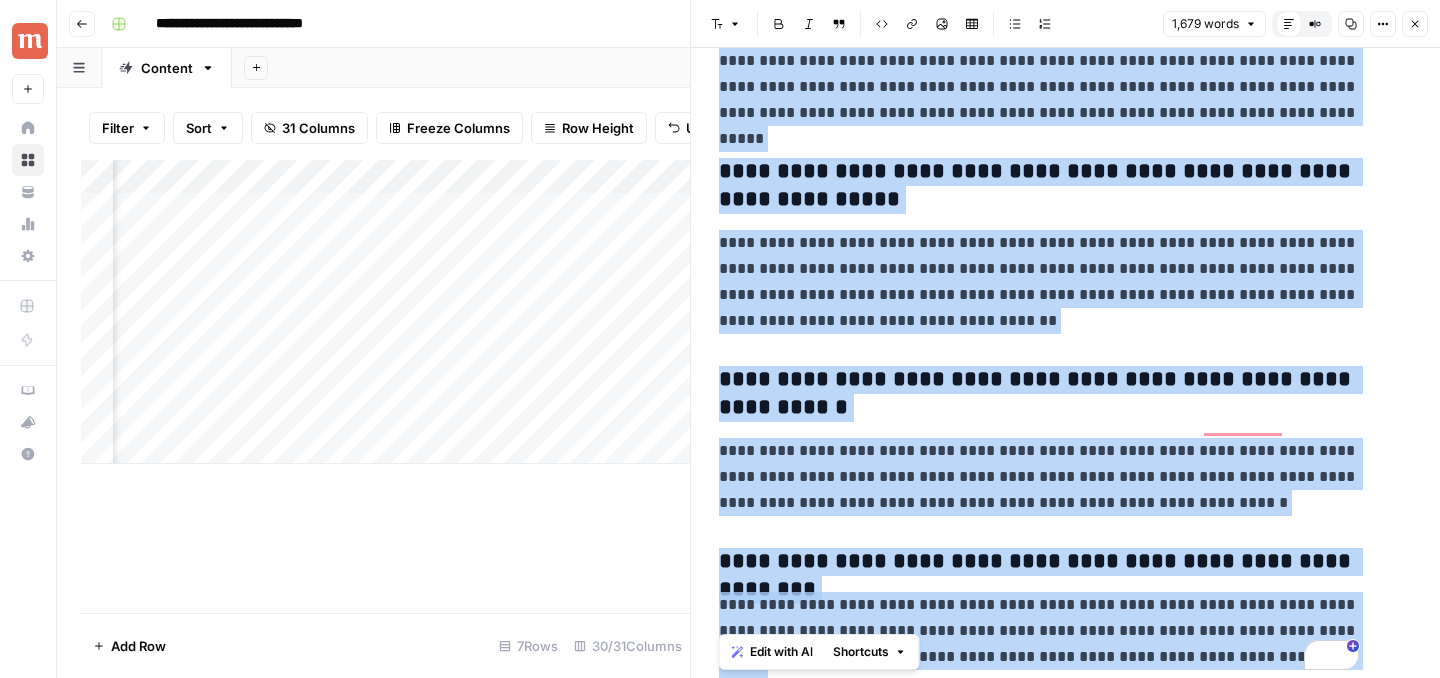 drag, startPoint x: 751, startPoint y: 113, endPoint x: 1369, endPoint y: 626, distance: 803.1768 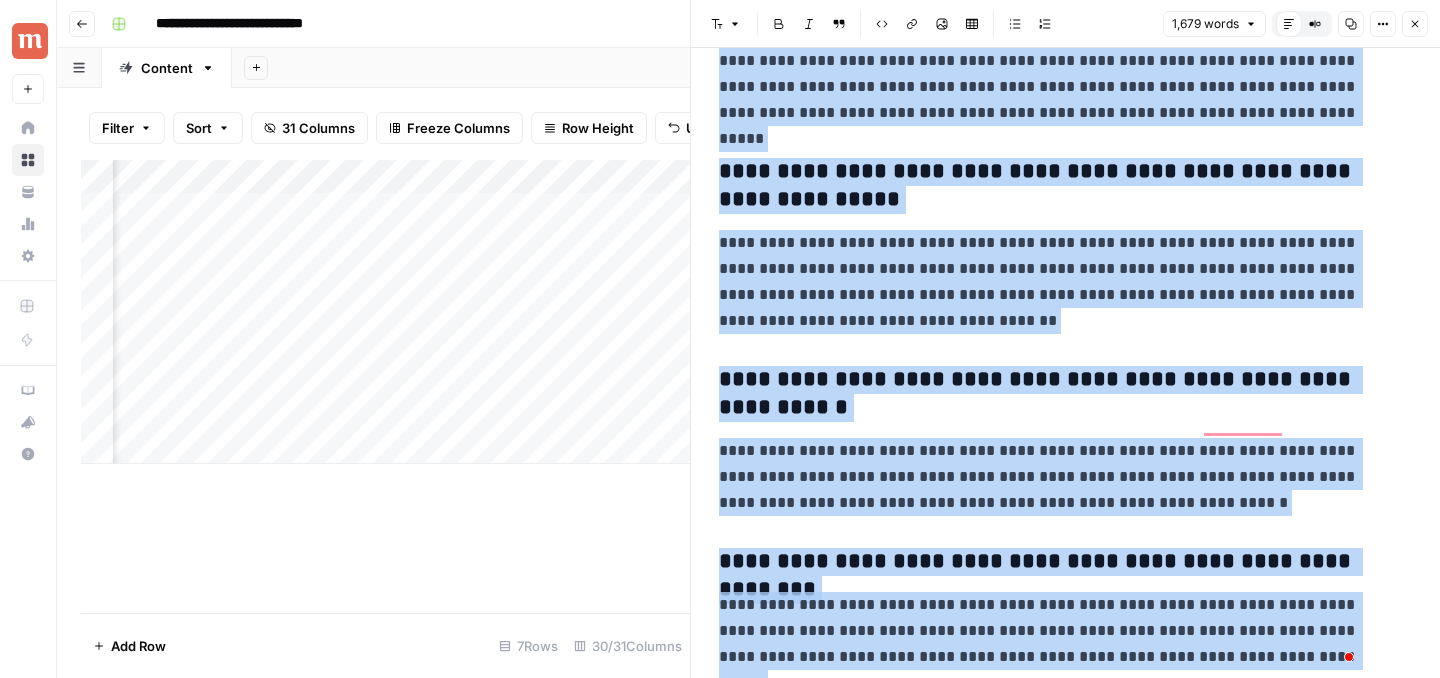click on "**********" at bounding box center (1039, 477) 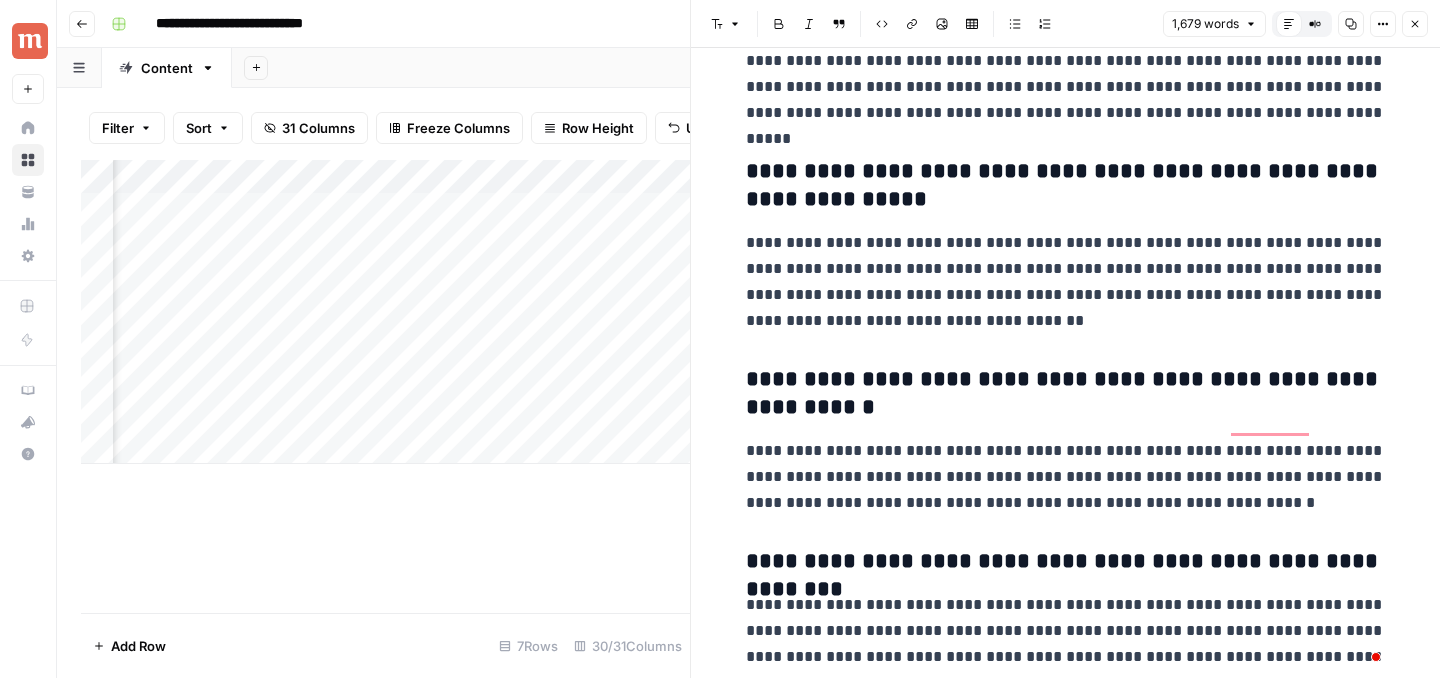 click on "**********" at bounding box center [1066, 644] 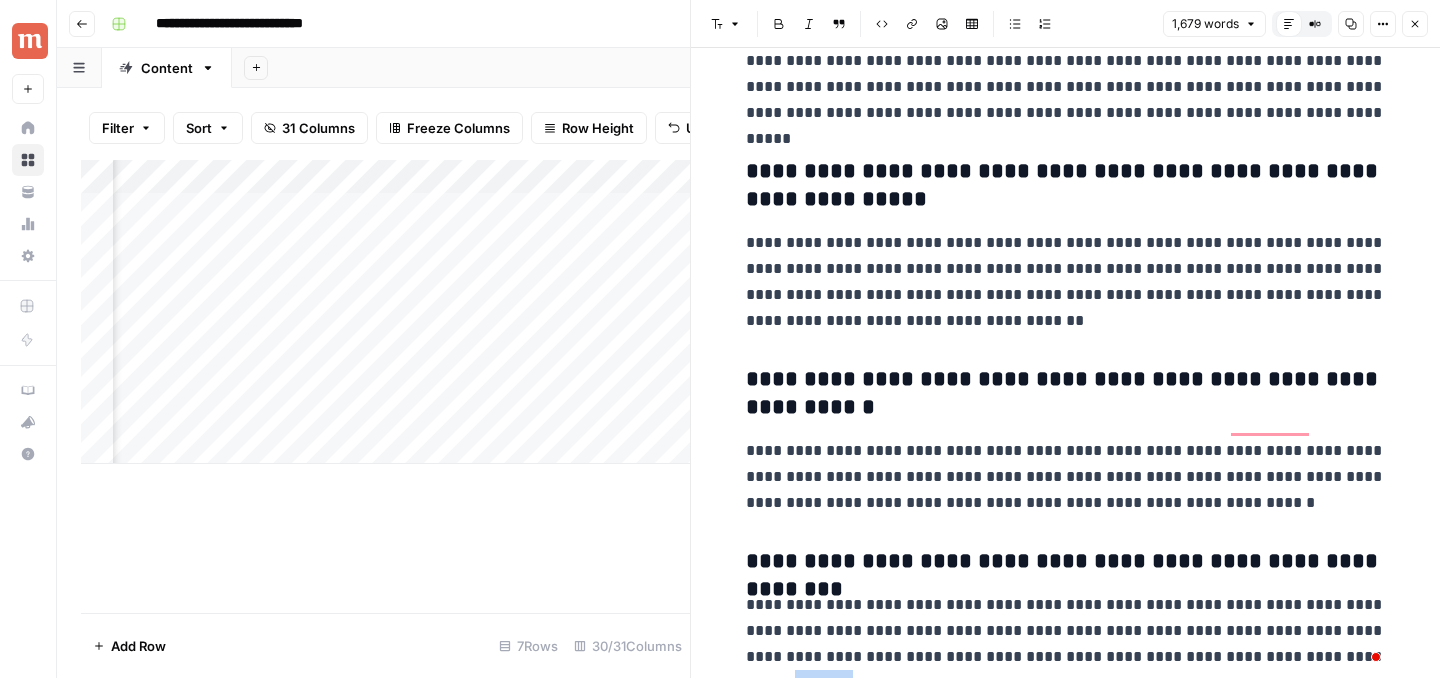 click on "Maple New Home Browse Your Data Usage Settings Recent Grids Medication Cost Articles Grid How to Get [Medication] Articles Grid Programmatic Page Refresh Recent Workflows Perplexity Research Keyword to Brief Add Internal Links from Knowledge Base (Price Articles) AirOps Academy What's new?
5
Help + Support Go back [TEXT] Content Add Sheet Filter Sort 31 Columns Freeze Columns Row Height Undo Redo Export CSV Import CSV Add Column Search Add Column Add Row 7  Rows 30/31  Columns Oops! Your window is too small AirOps is currently only supported on desktop devices. Please switch to access. Go Back
Press space bar to start a drag.
When dragging you can use the arrow keys to move the item around and escape to cancel.
Some screen readers may require you to be in focus mode or to use your pass through key
Font style Bold Italic Block quote Code block Link Image Insert Table Copy" at bounding box center (720, 339) 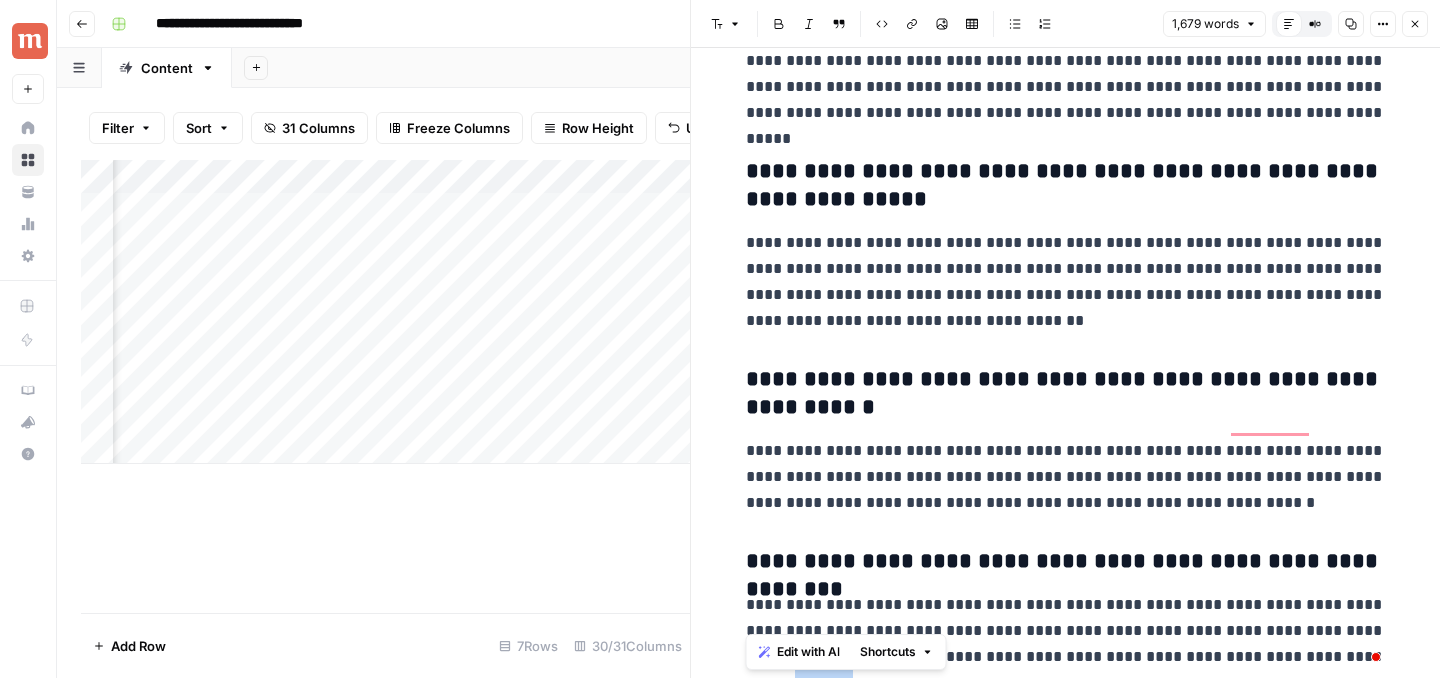 copy on "*******" 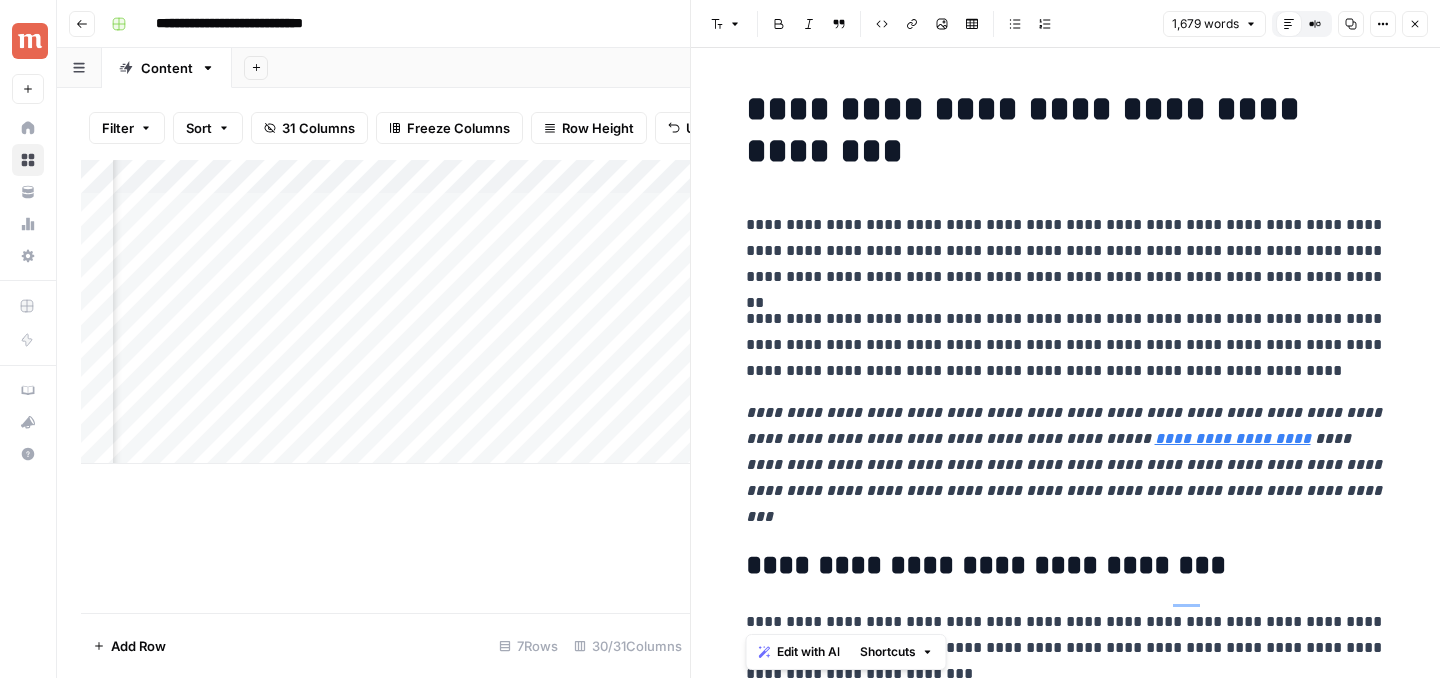 scroll, scrollTop: 0, scrollLeft: 0, axis: both 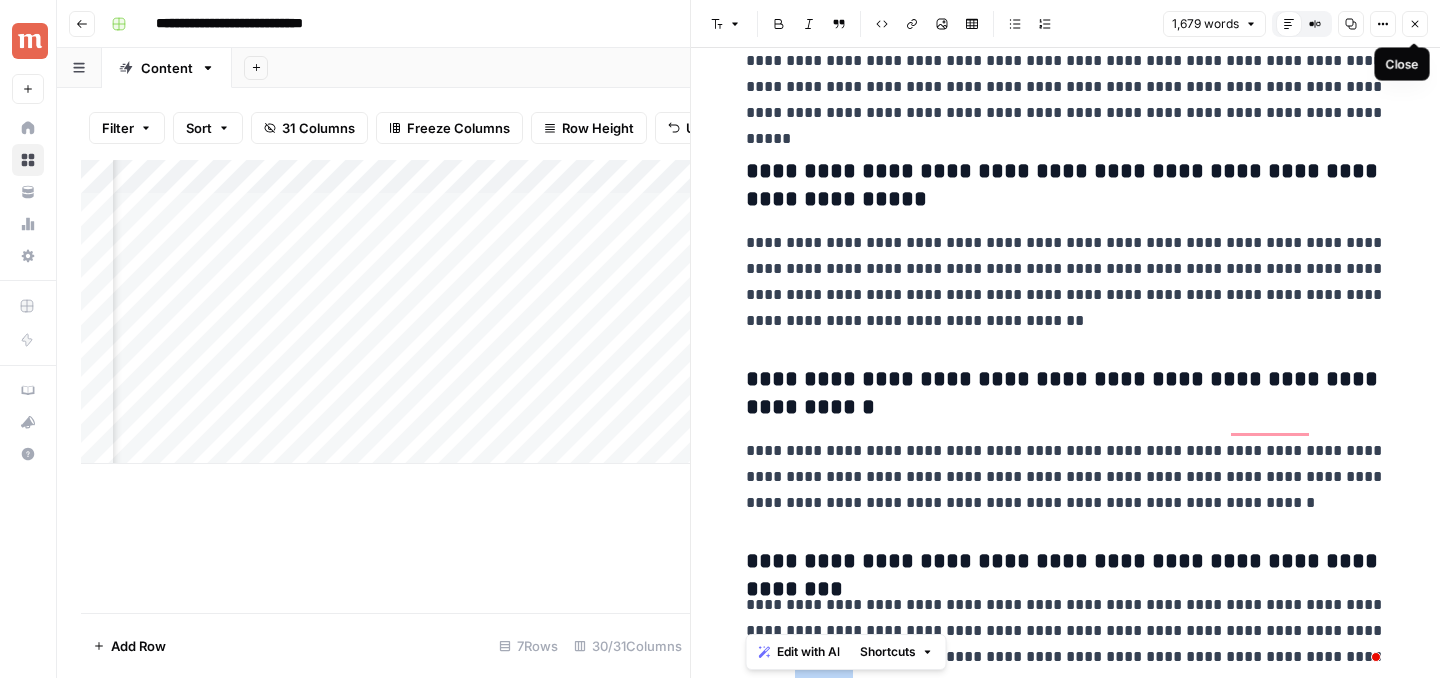 click 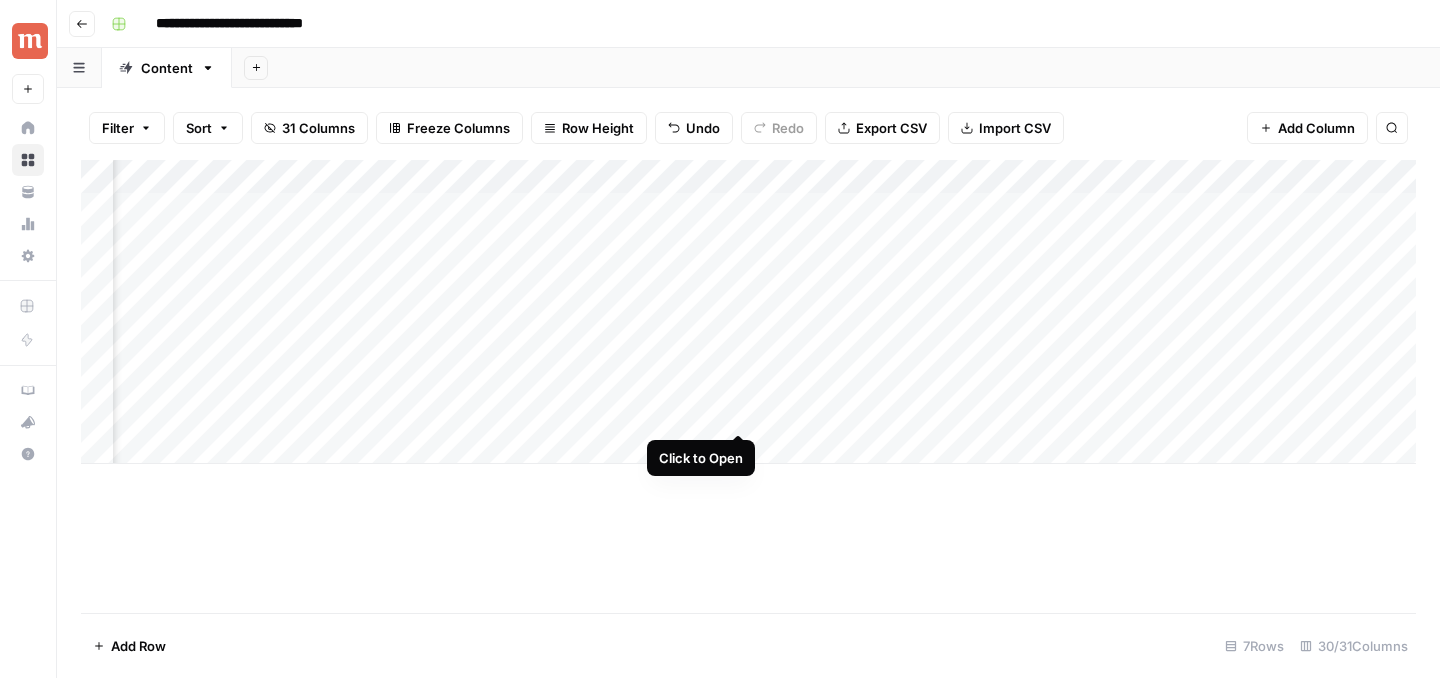 click on "Add Column" at bounding box center [748, 312] 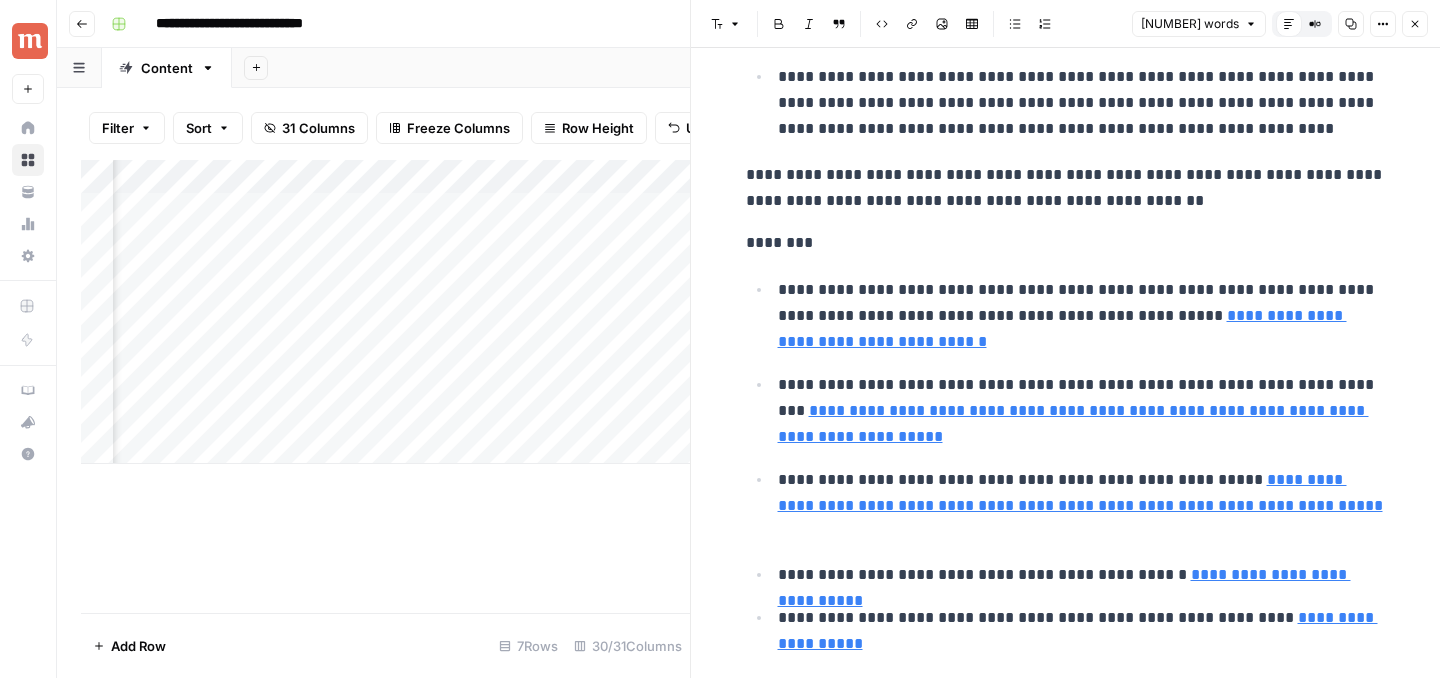 scroll, scrollTop: 362, scrollLeft: 0, axis: vertical 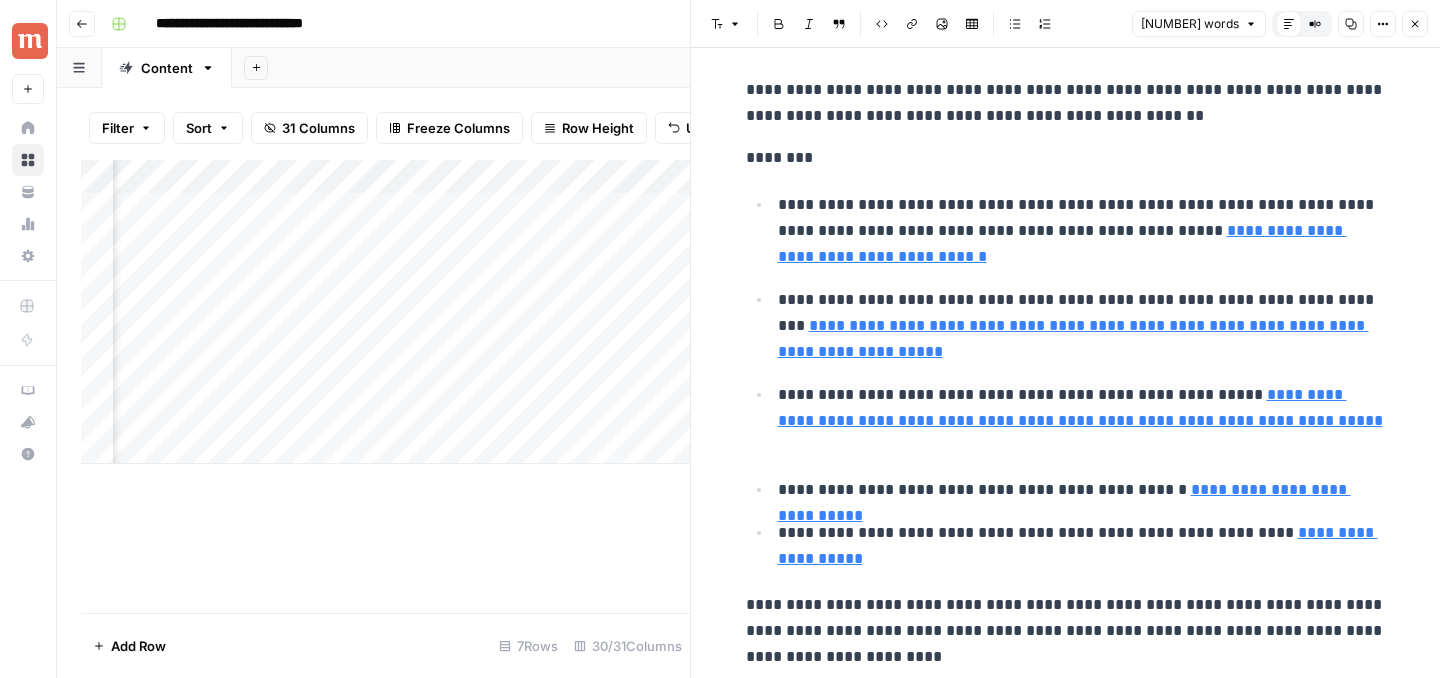 click 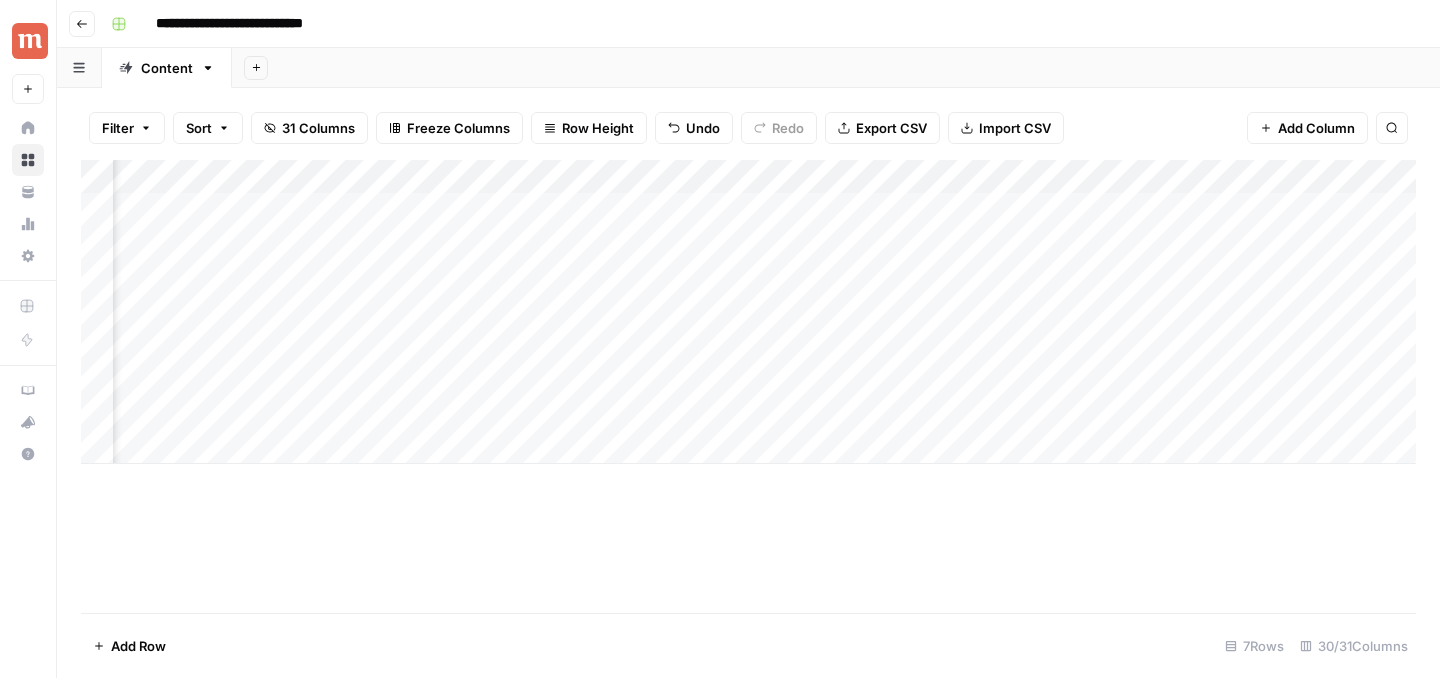 scroll, scrollTop: 0, scrollLeft: 2559, axis: horizontal 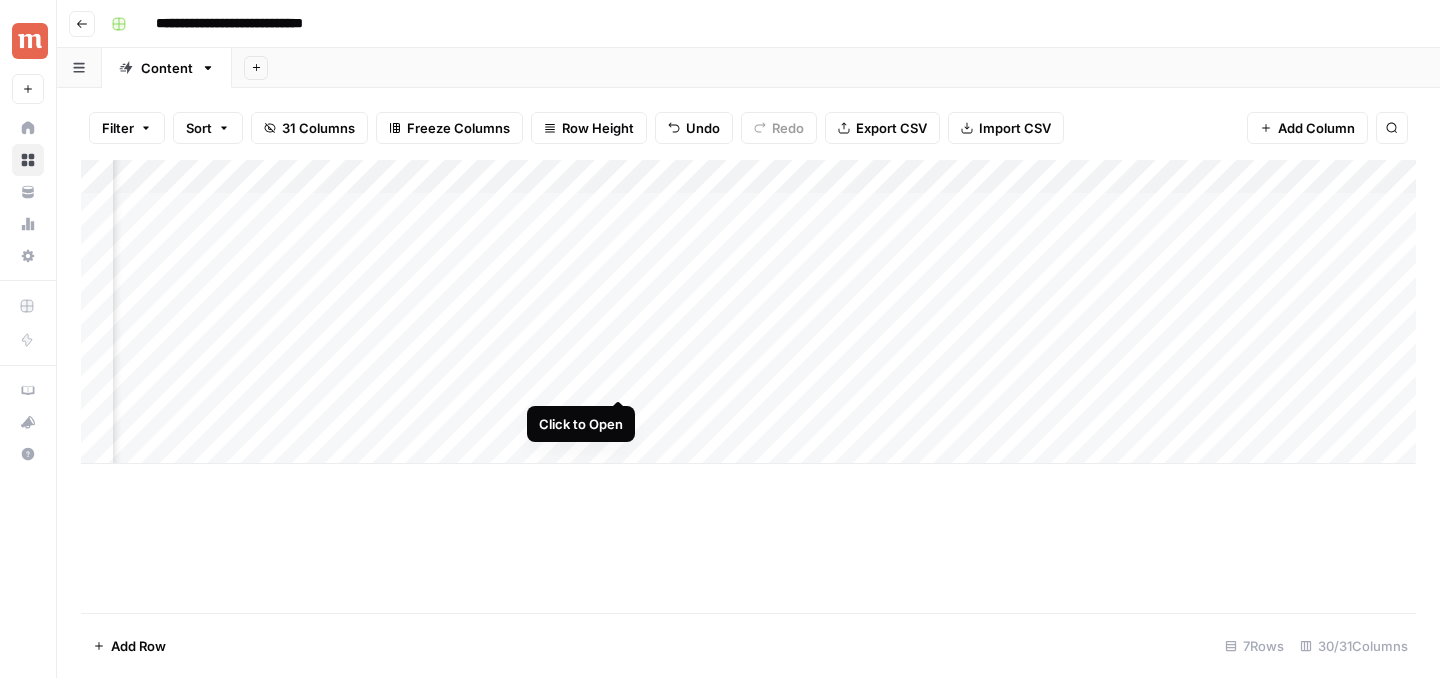 click on "Add Column" at bounding box center (748, 312) 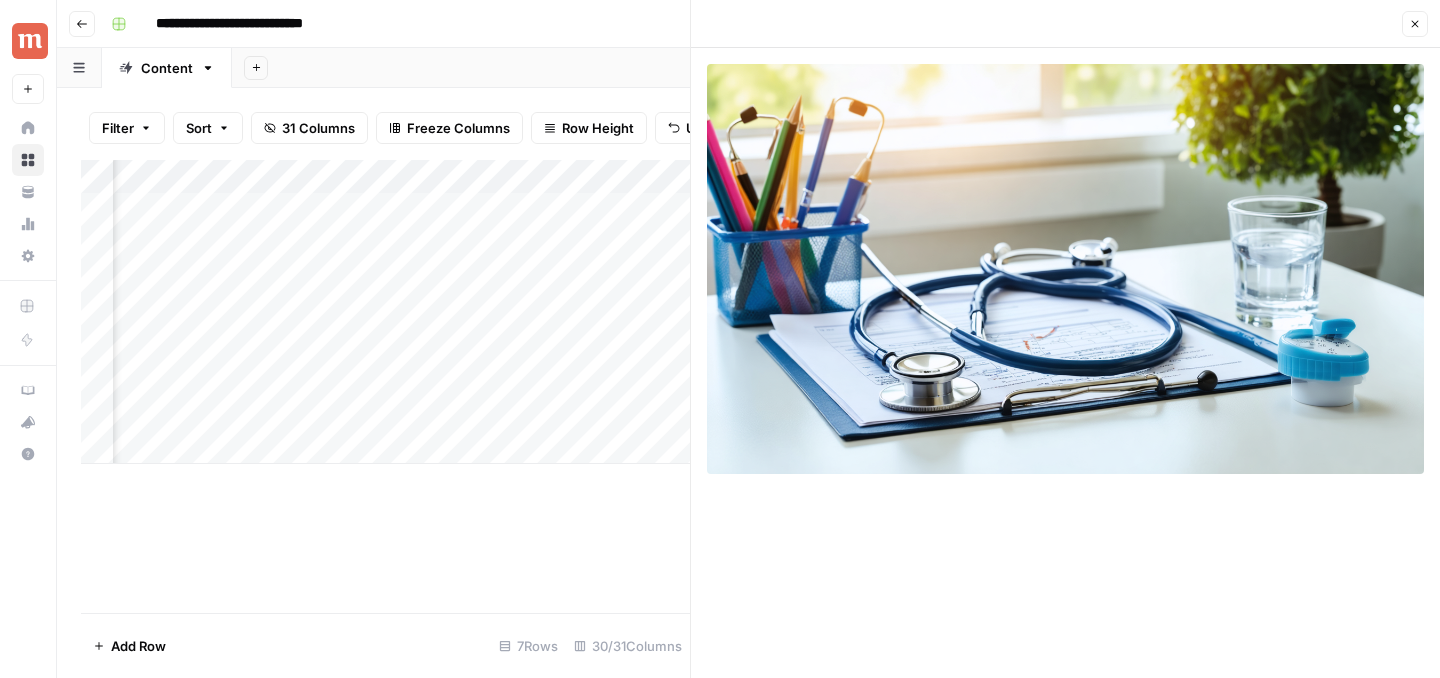 click on "Add Column" at bounding box center (385, 312) 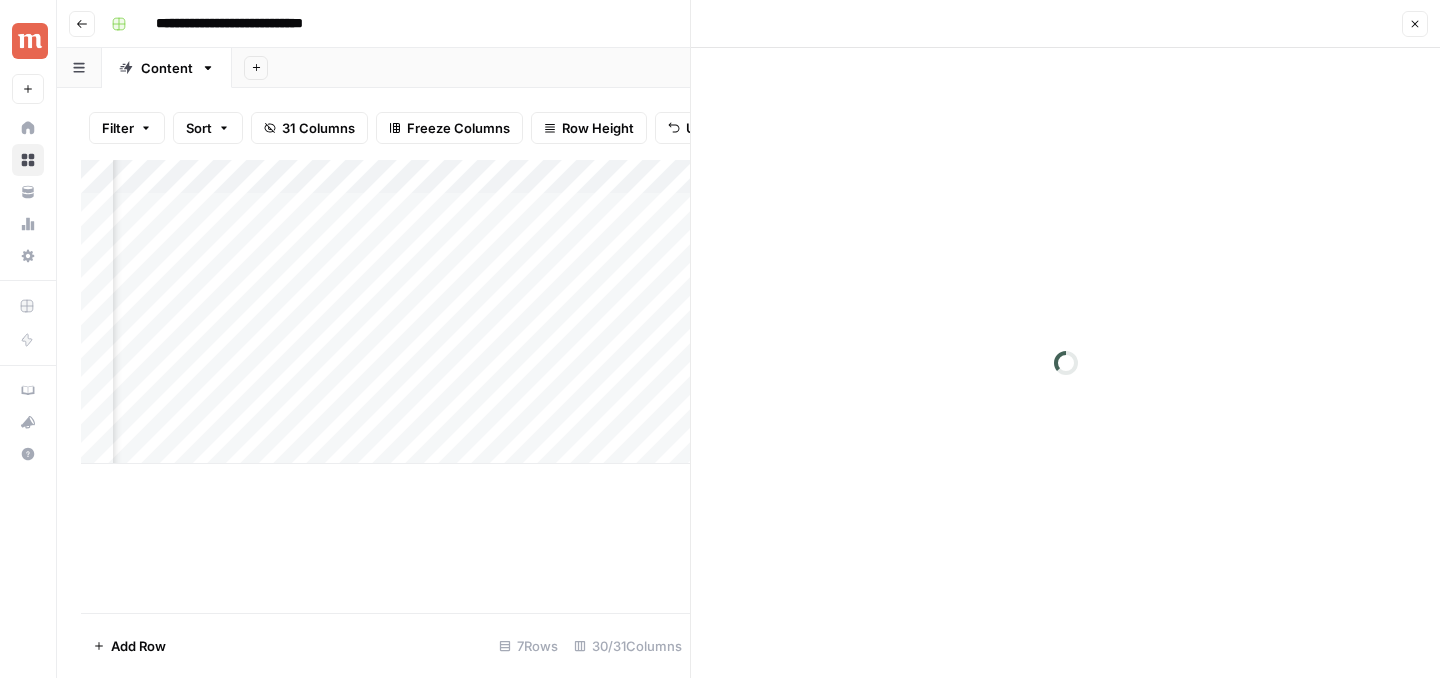 click 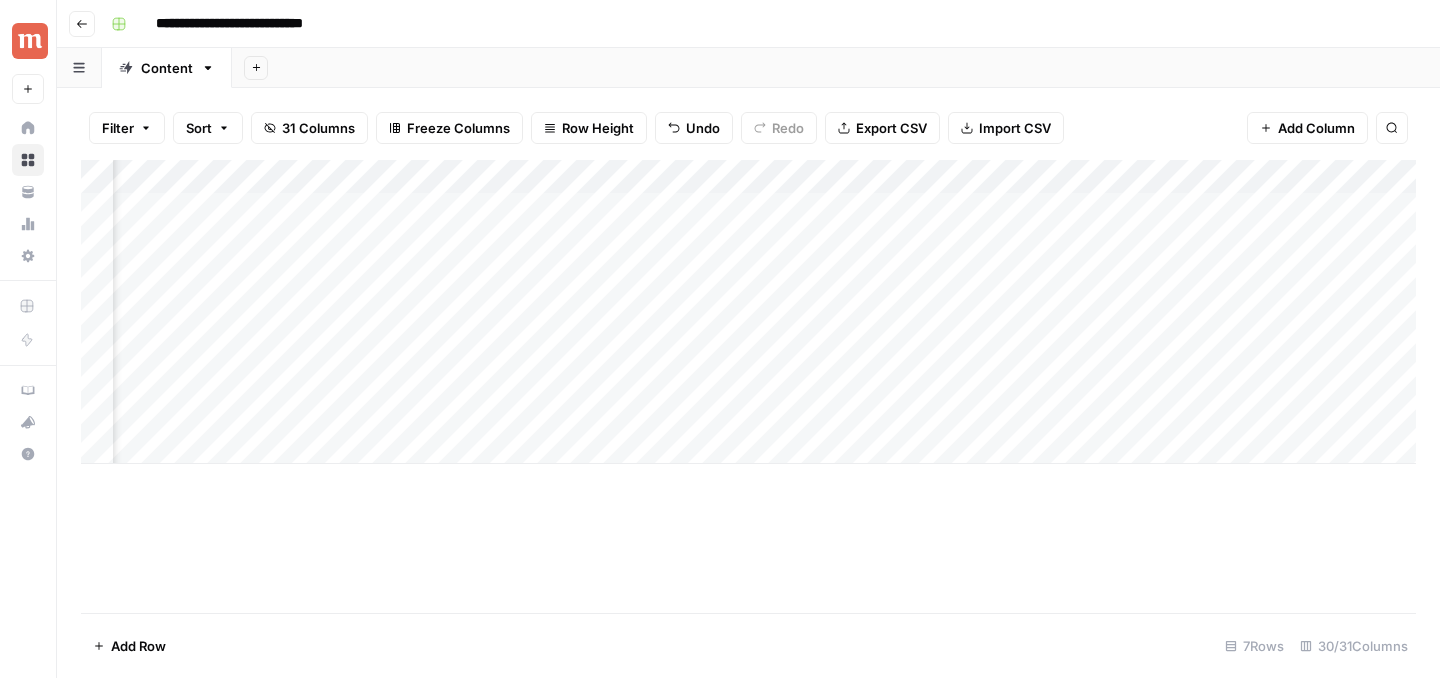scroll, scrollTop: 0, scrollLeft: 2927, axis: horizontal 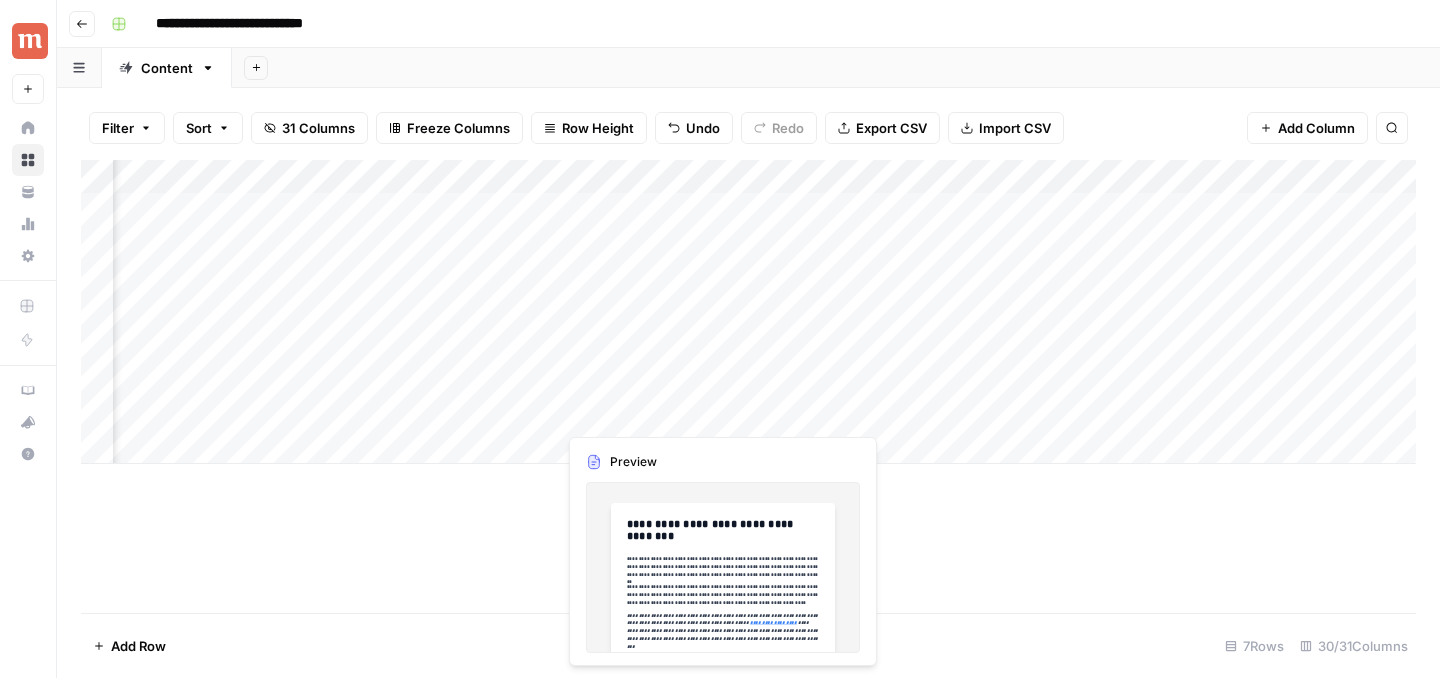 click on "Add Column" at bounding box center (748, 312) 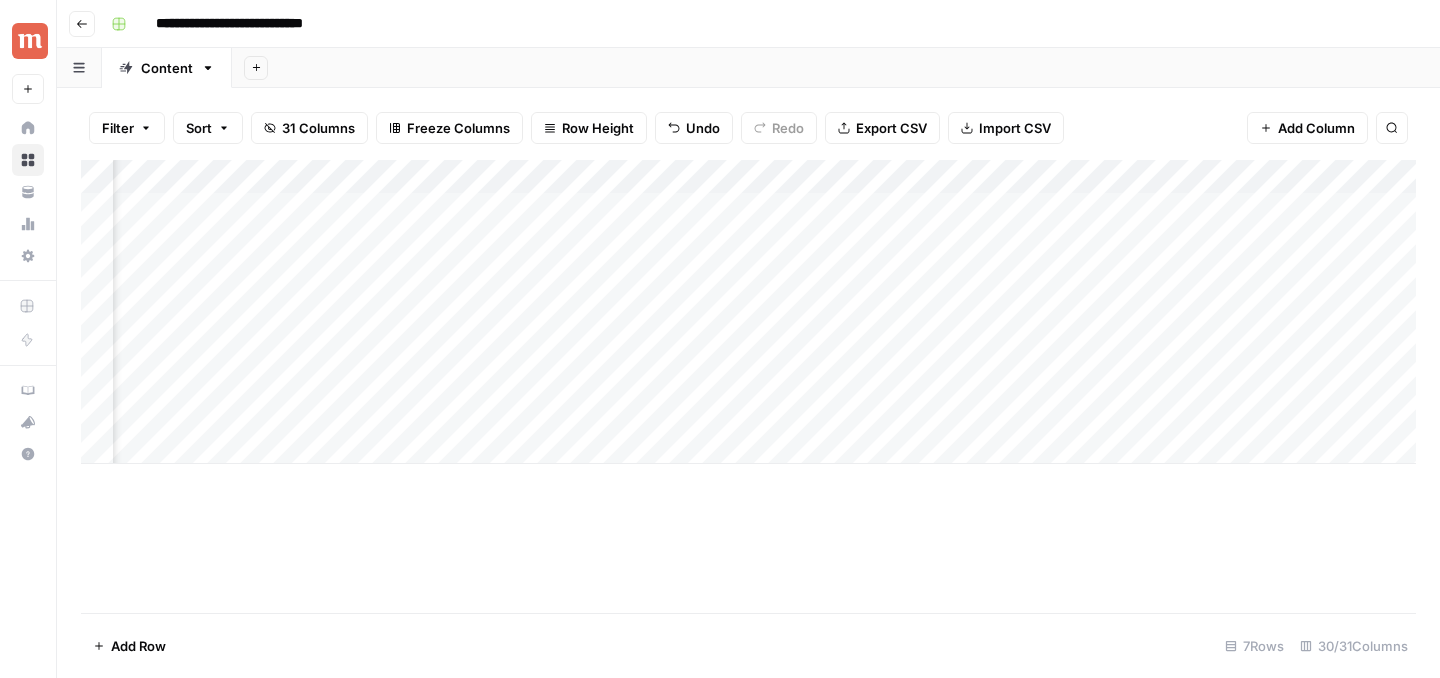 click on "Add Column" at bounding box center [748, 312] 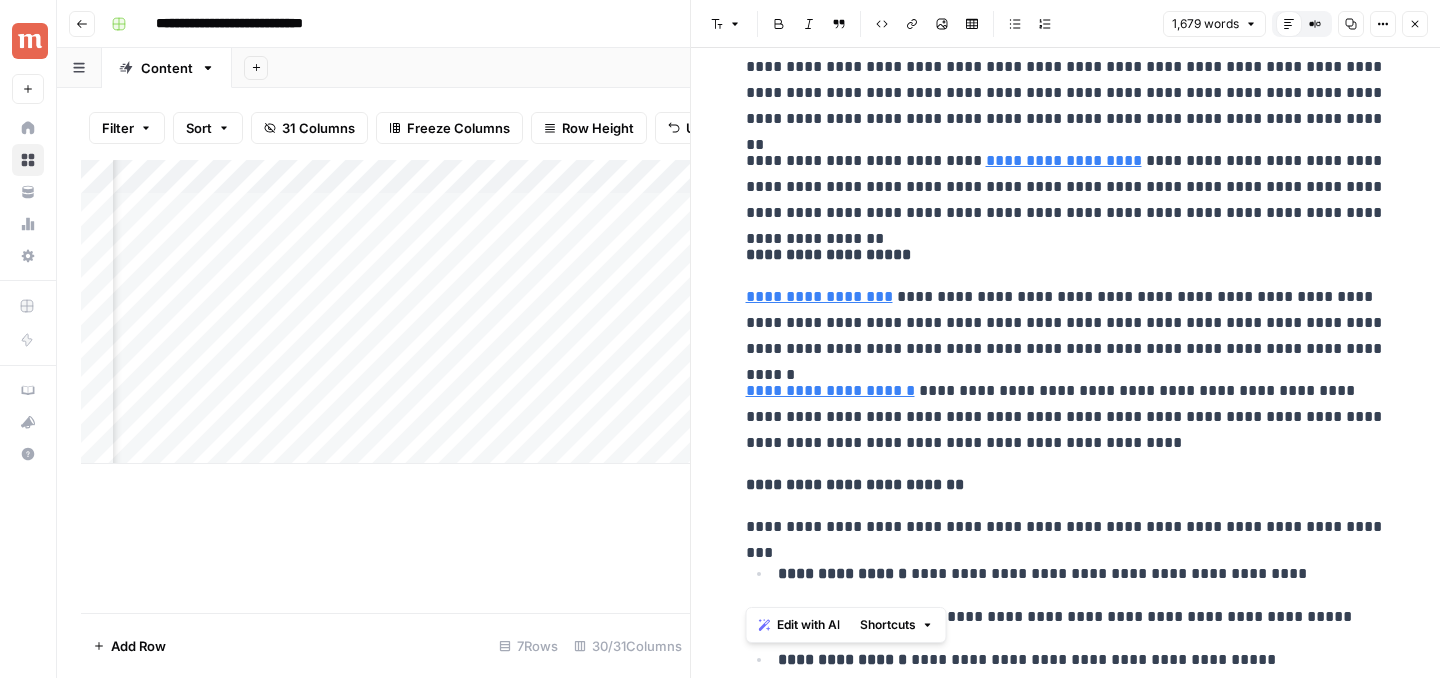 scroll, scrollTop: 6253, scrollLeft: 0, axis: vertical 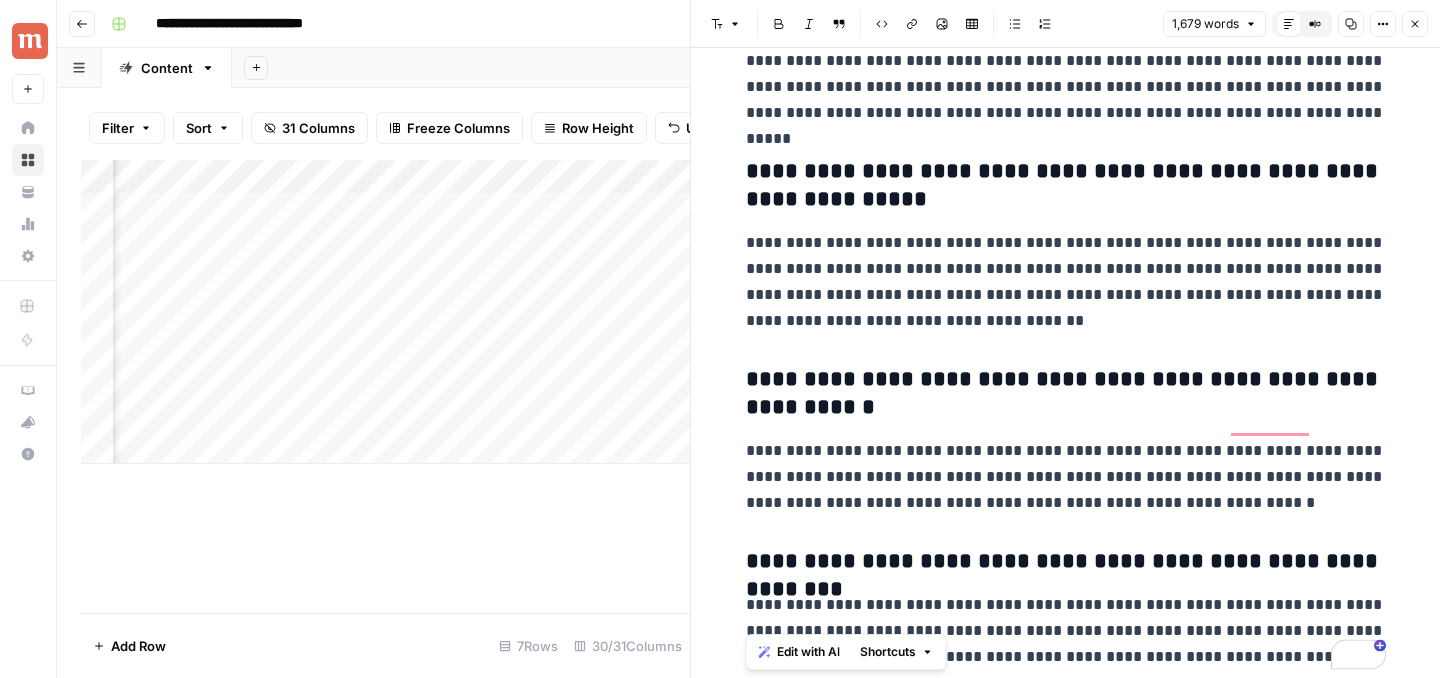 drag, startPoint x: 747, startPoint y: 105, endPoint x: 807, endPoint y: 753, distance: 650.77185 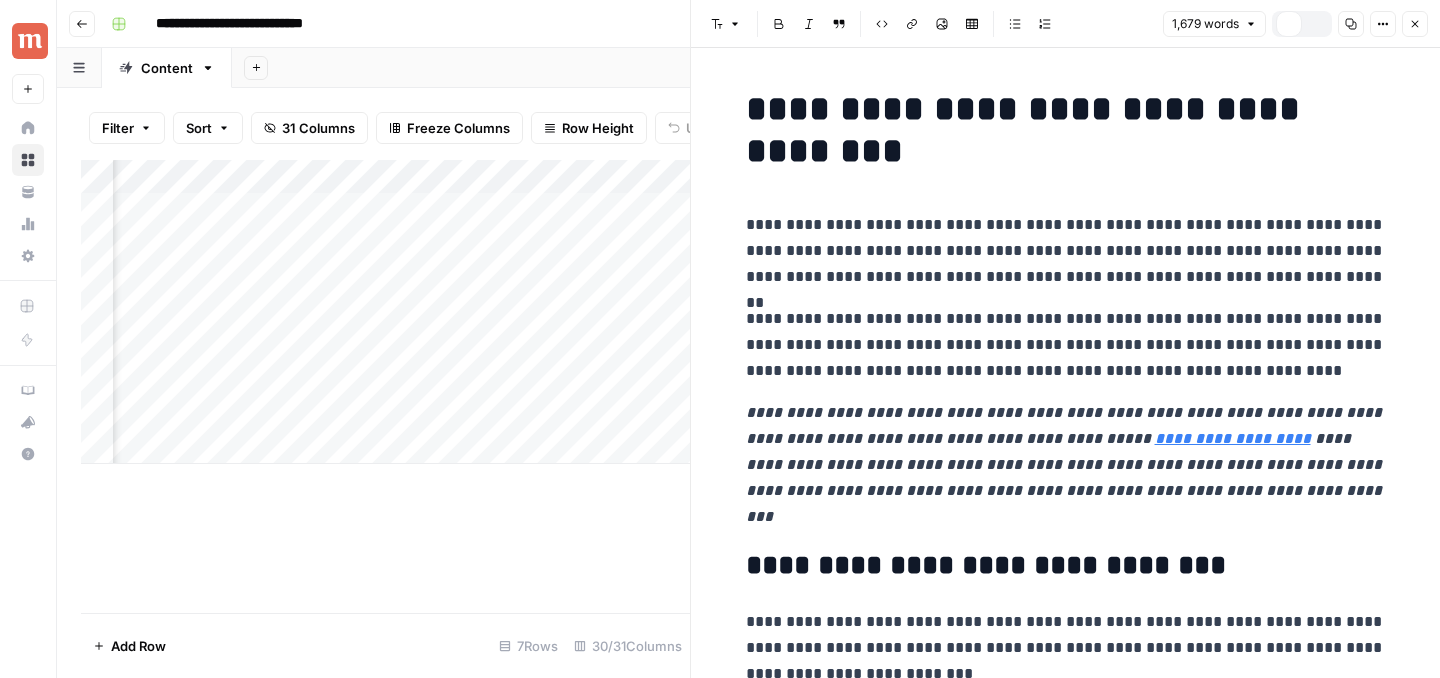 scroll, scrollTop: 0, scrollLeft: 0, axis: both 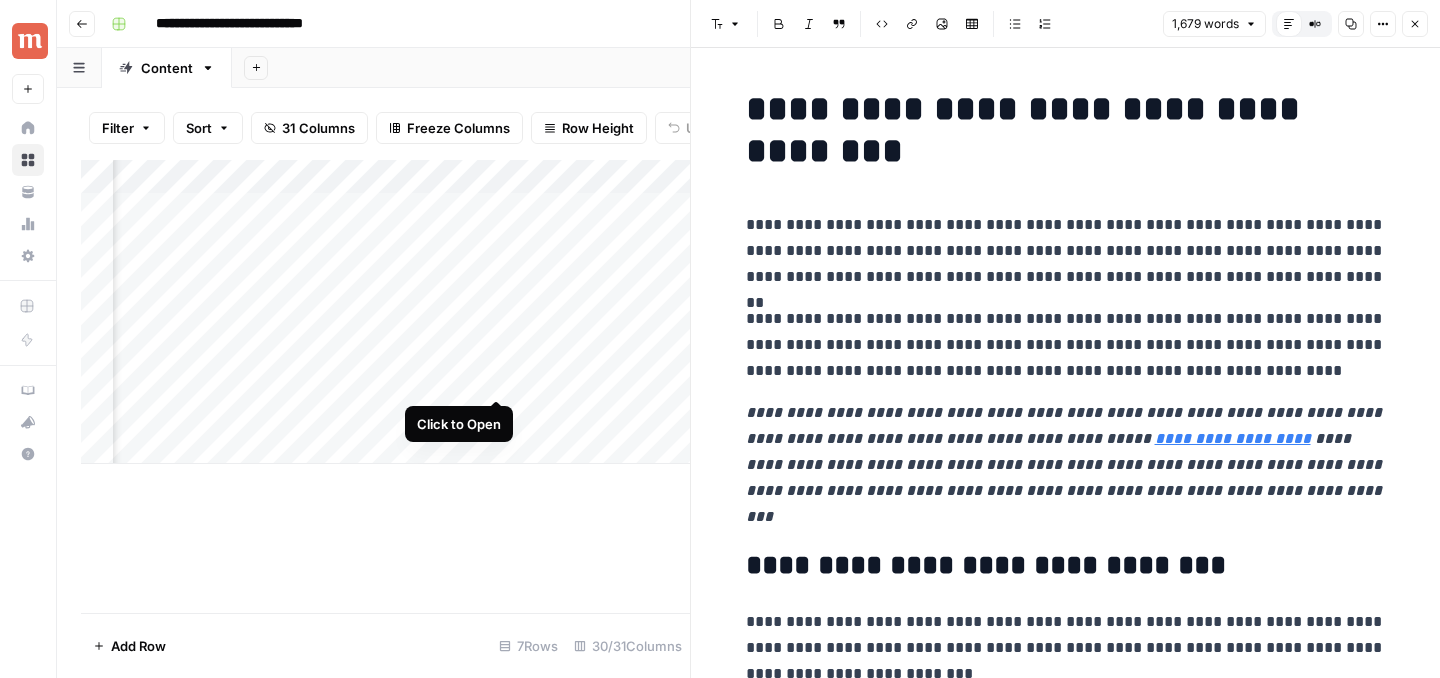 click on "Add Column" at bounding box center (385, 312) 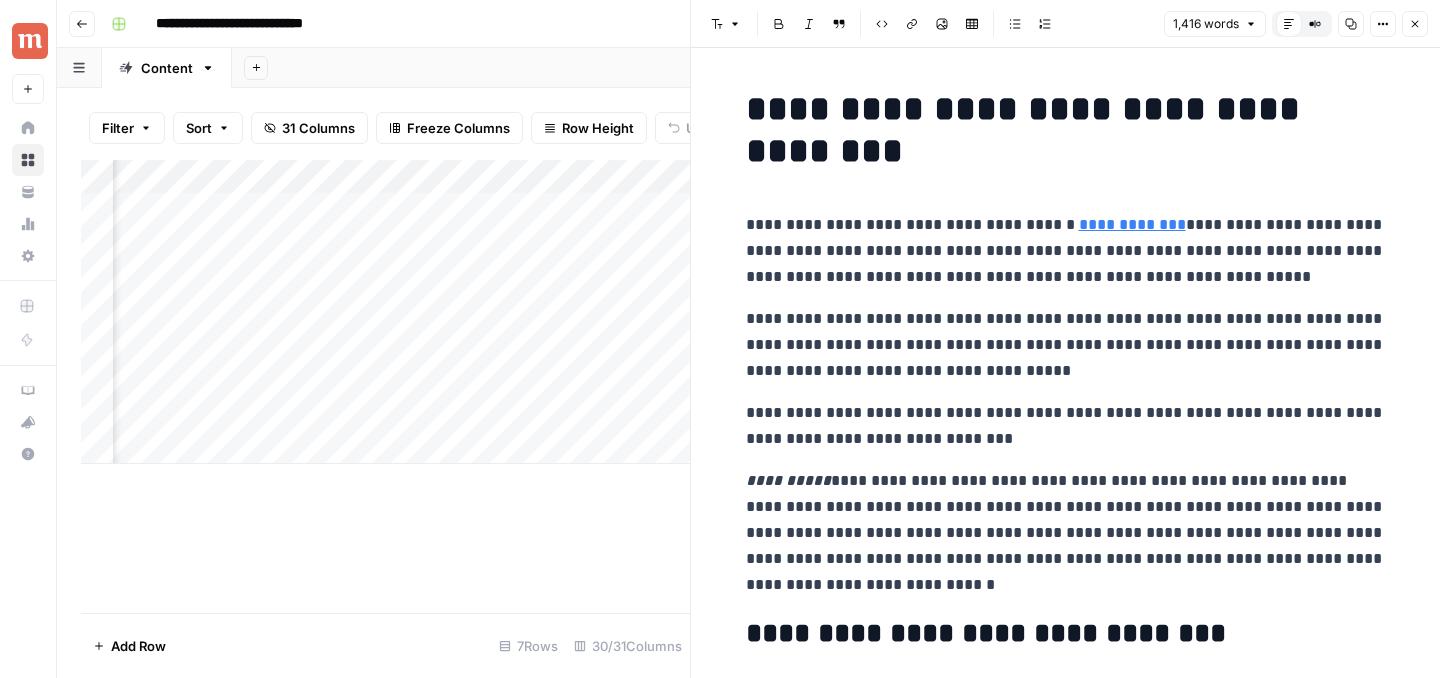 click on "**********" at bounding box center (1066, 345) 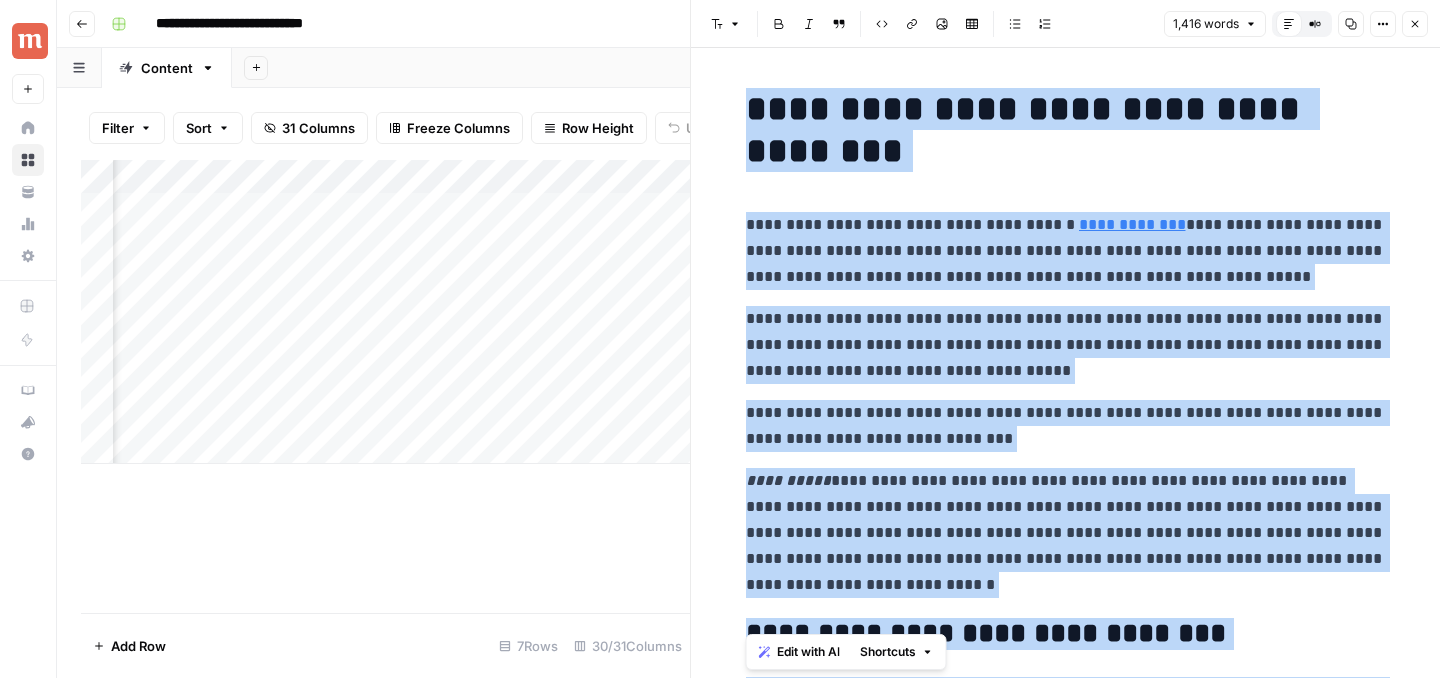 copy on "**********" 